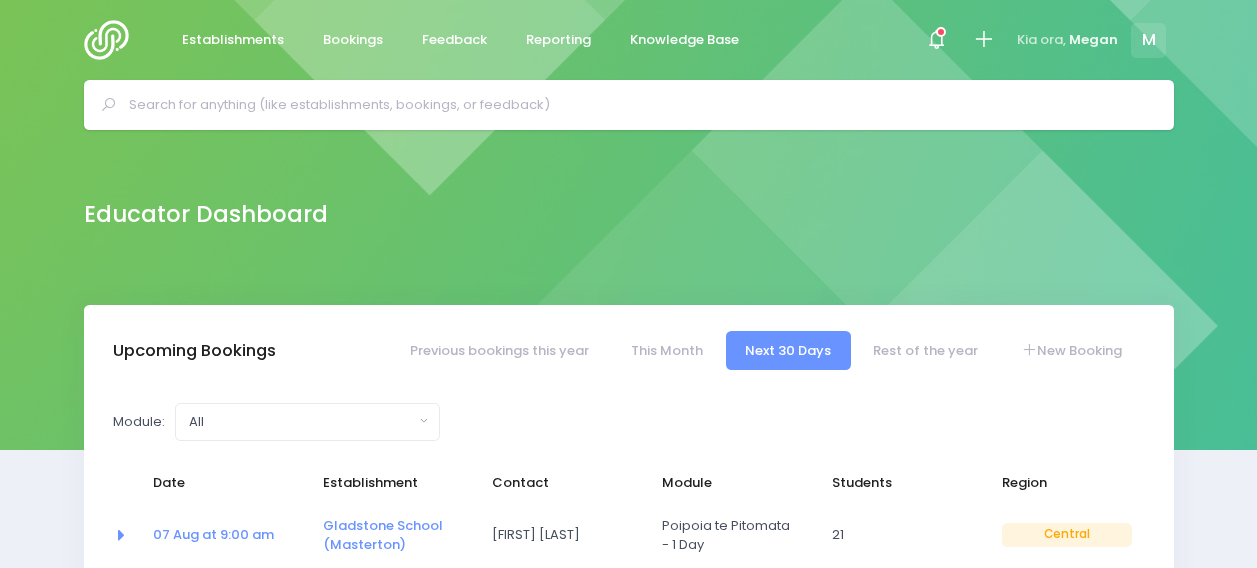 select on "5" 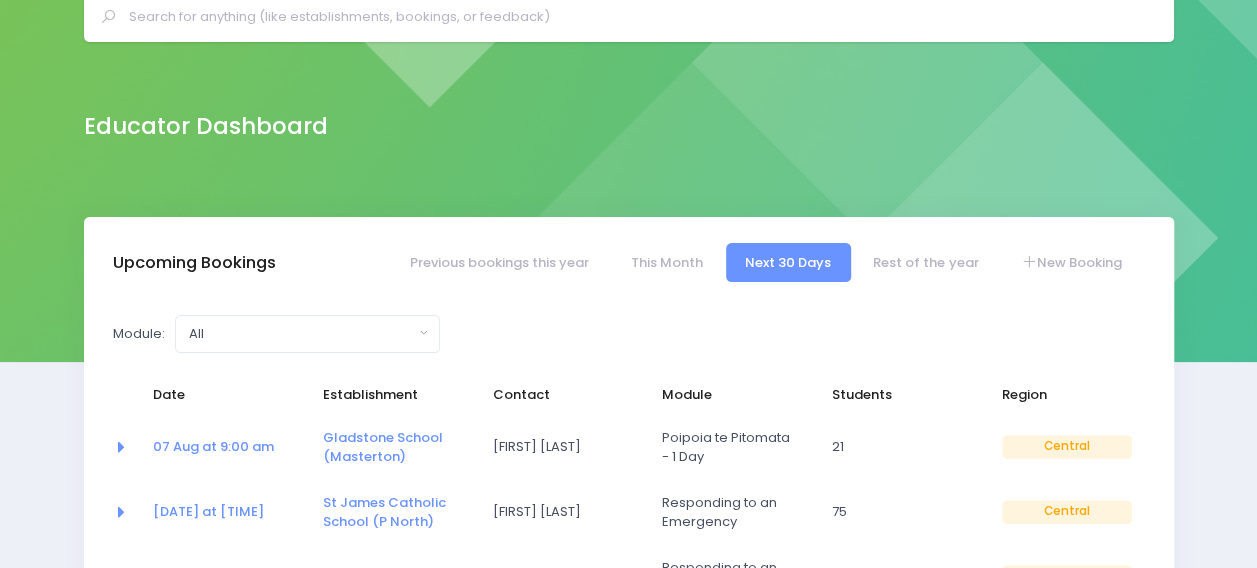 scroll, scrollTop: 0, scrollLeft: 0, axis: both 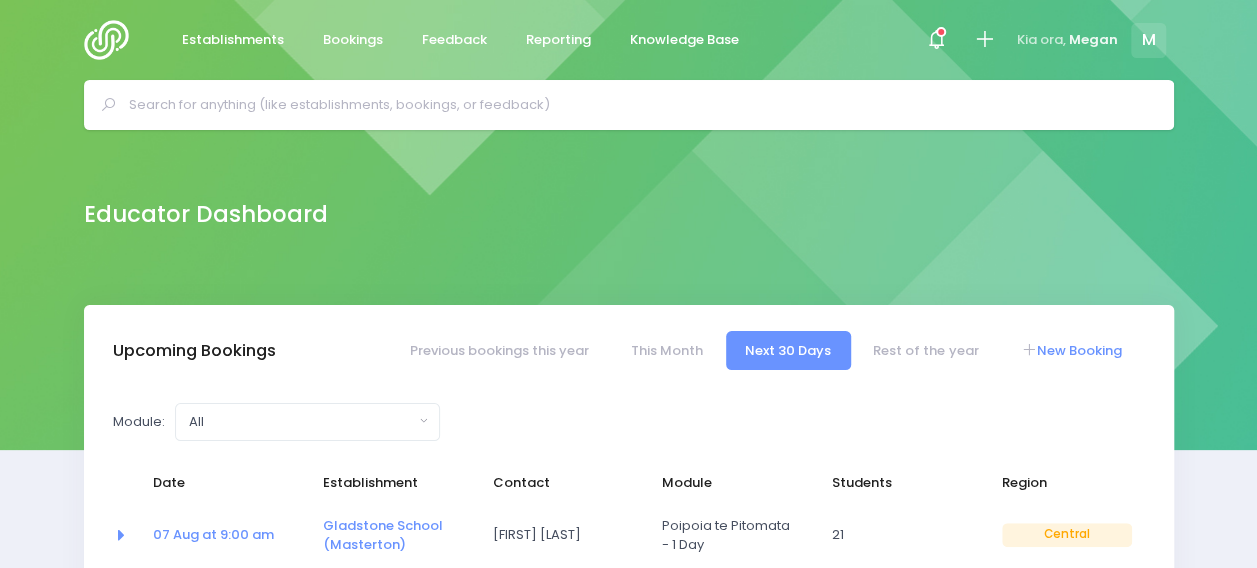click on "New Booking" at bounding box center (1071, 350) 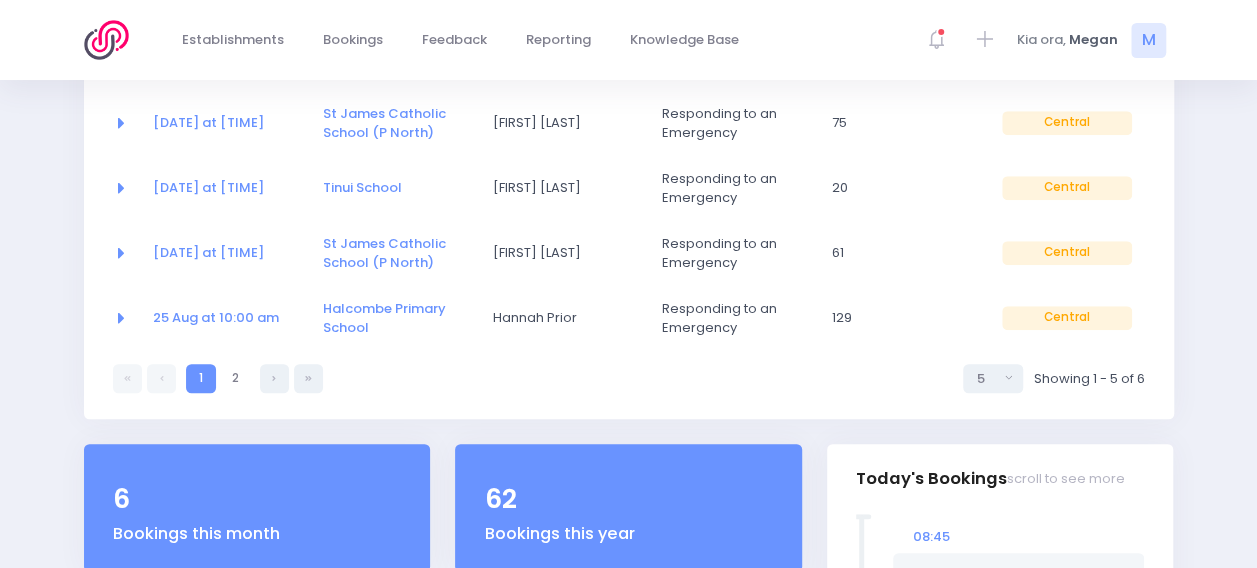 scroll, scrollTop: 485, scrollLeft: 0, axis: vertical 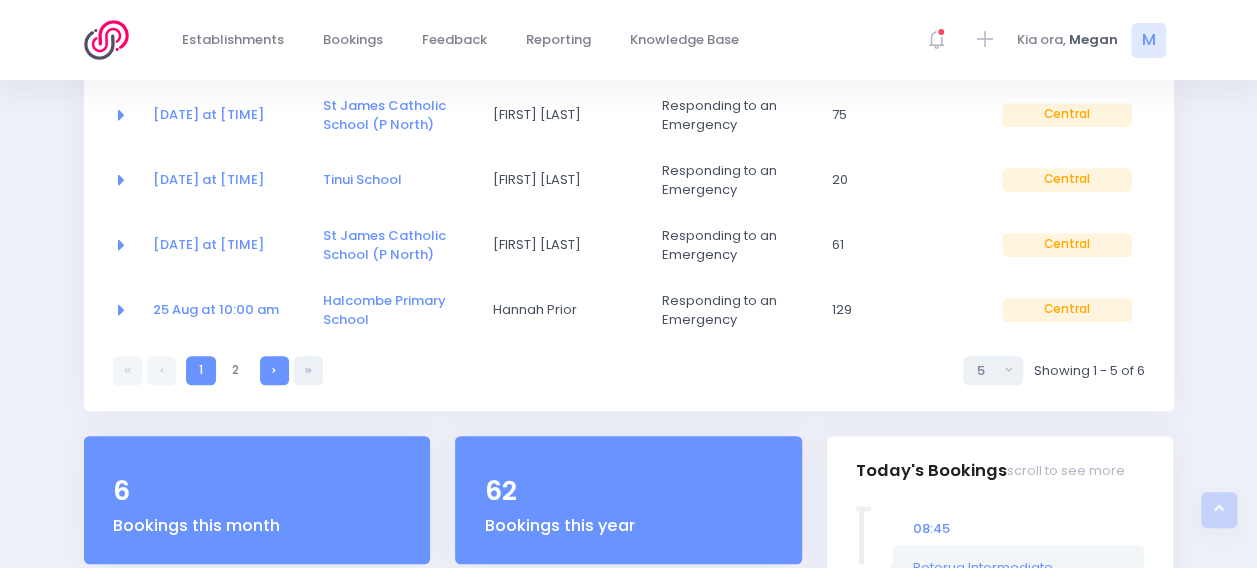 click at bounding box center [274, 370] 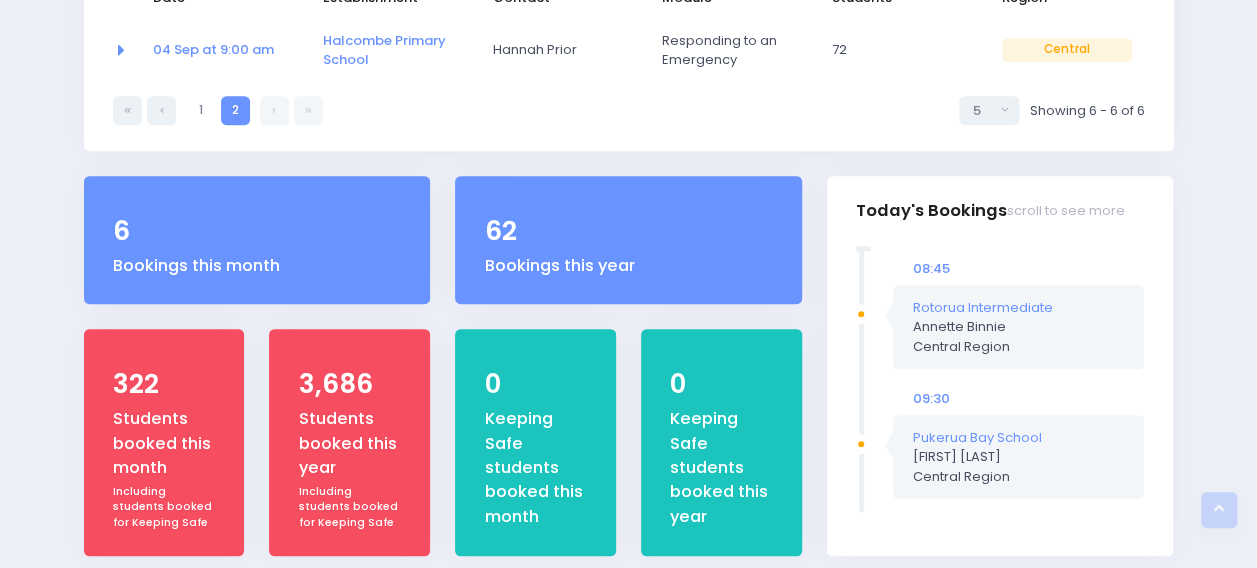 scroll, scrollTop: 173, scrollLeft: 0, axis: vertical 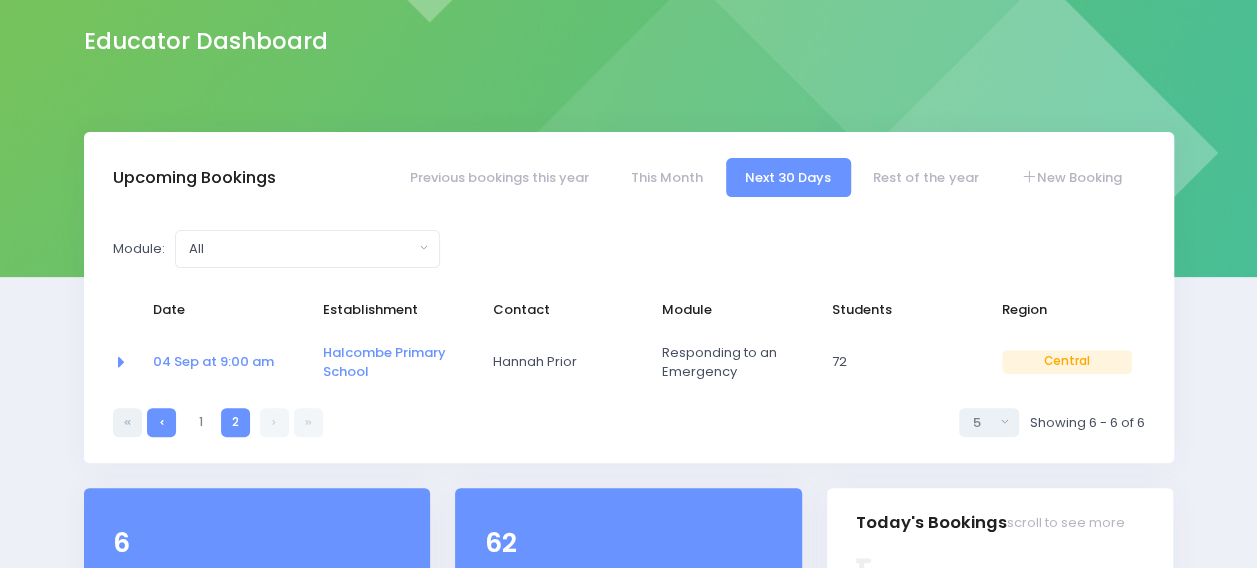 click at bounding box center (161, 422) 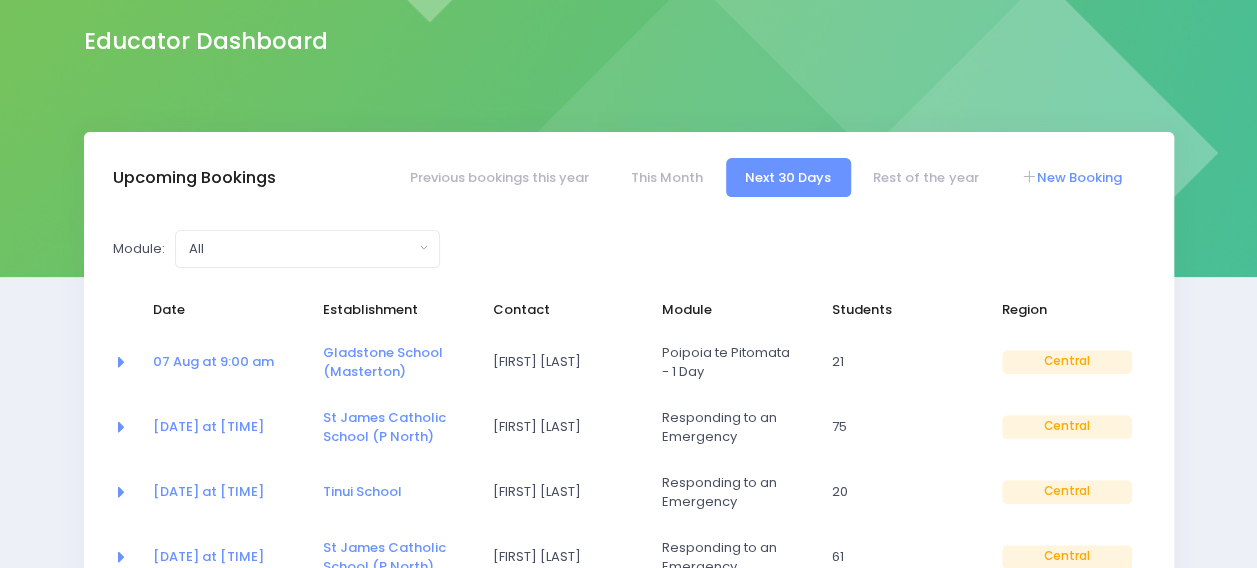 click on "New Booking" at bounding box center (1071, 177) 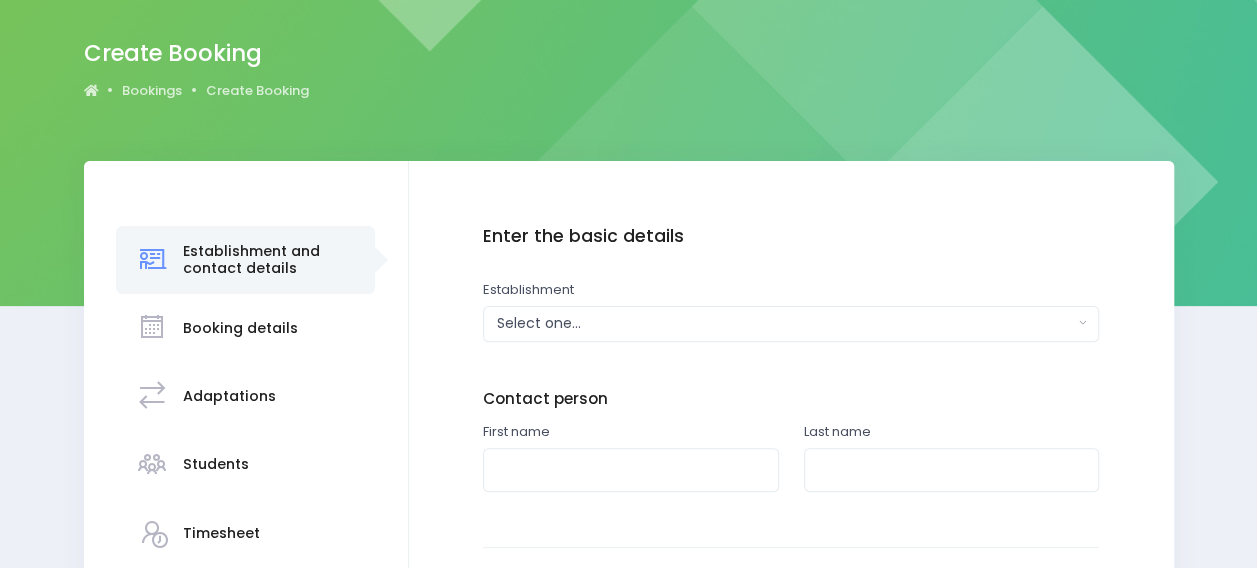 scroll, scrollTop: 0, scrollLeft: 0, axis: both 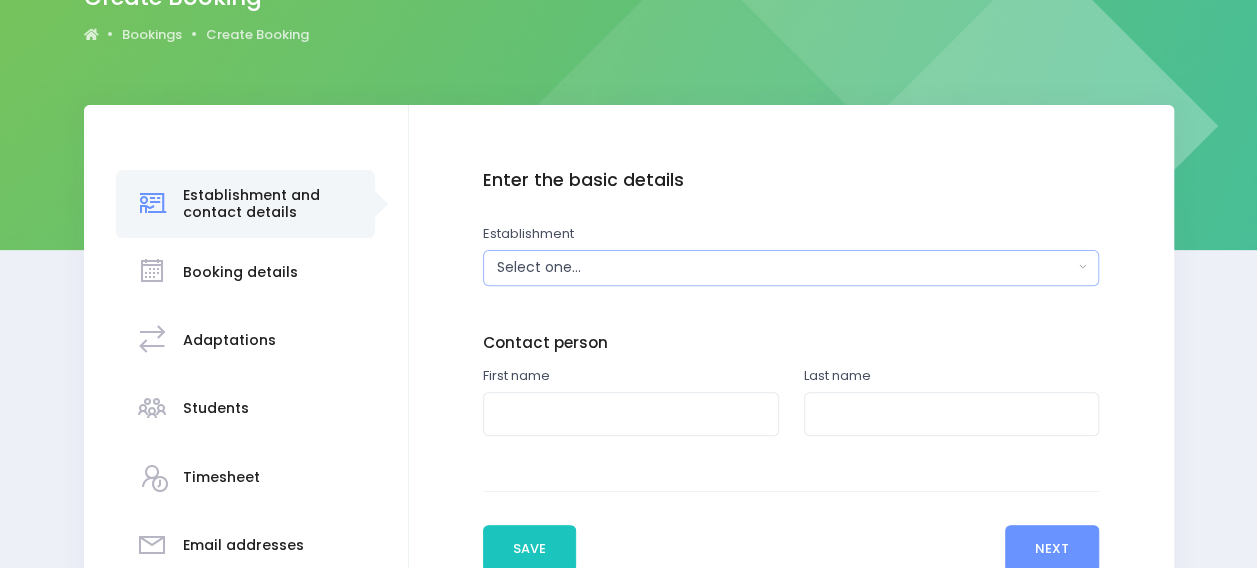 click on "Select one..." at bounding box center [785, 267] 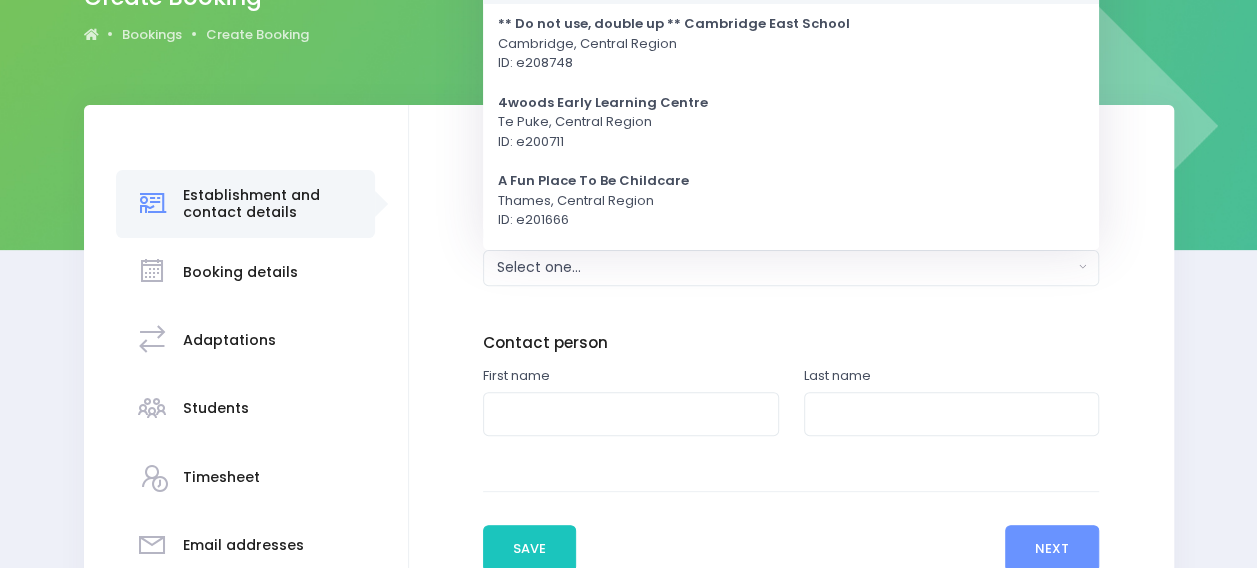 scroll, scrollTop: 0, scrollLeft: 0, axis: both 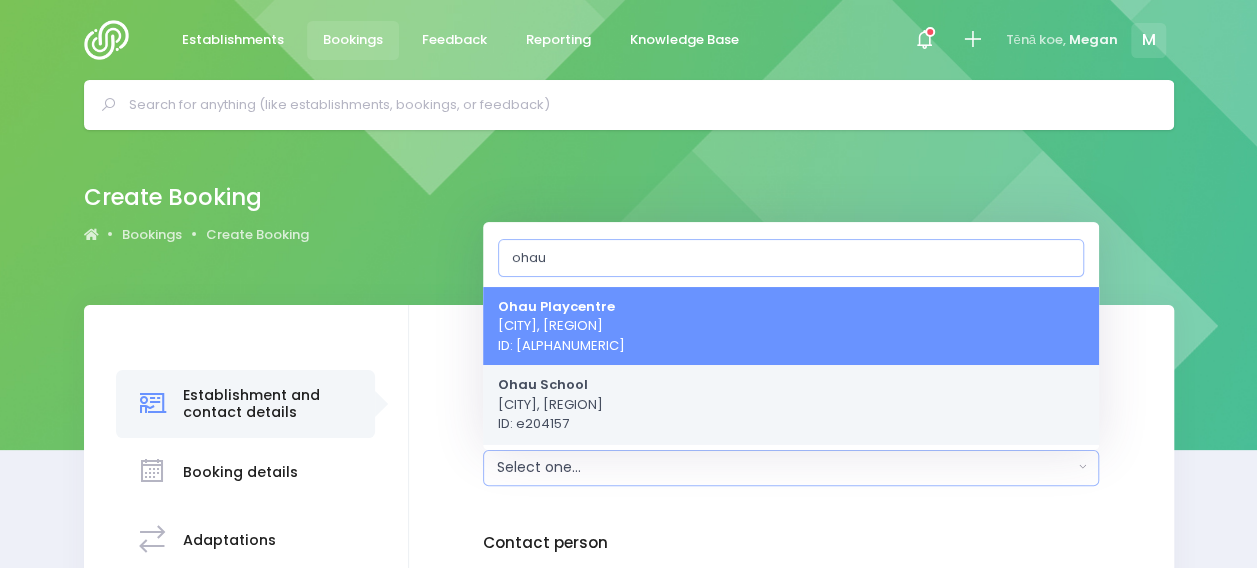 type on "ohau" 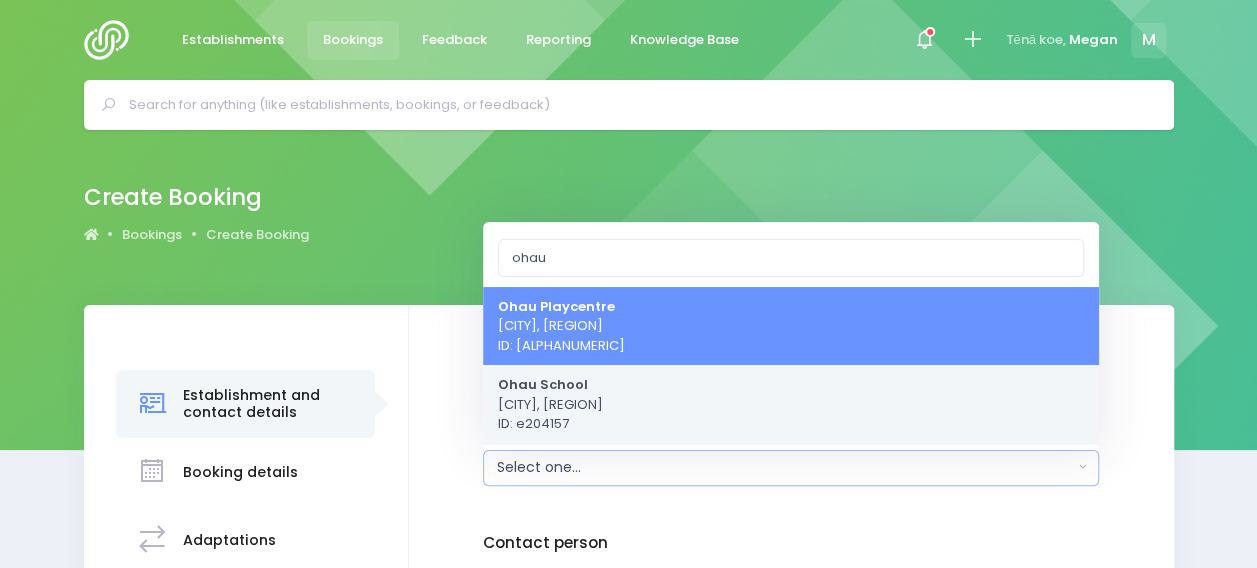 click on "Ohau School Levin, Central Region ID: e204157" at bounding box center [550, 404] 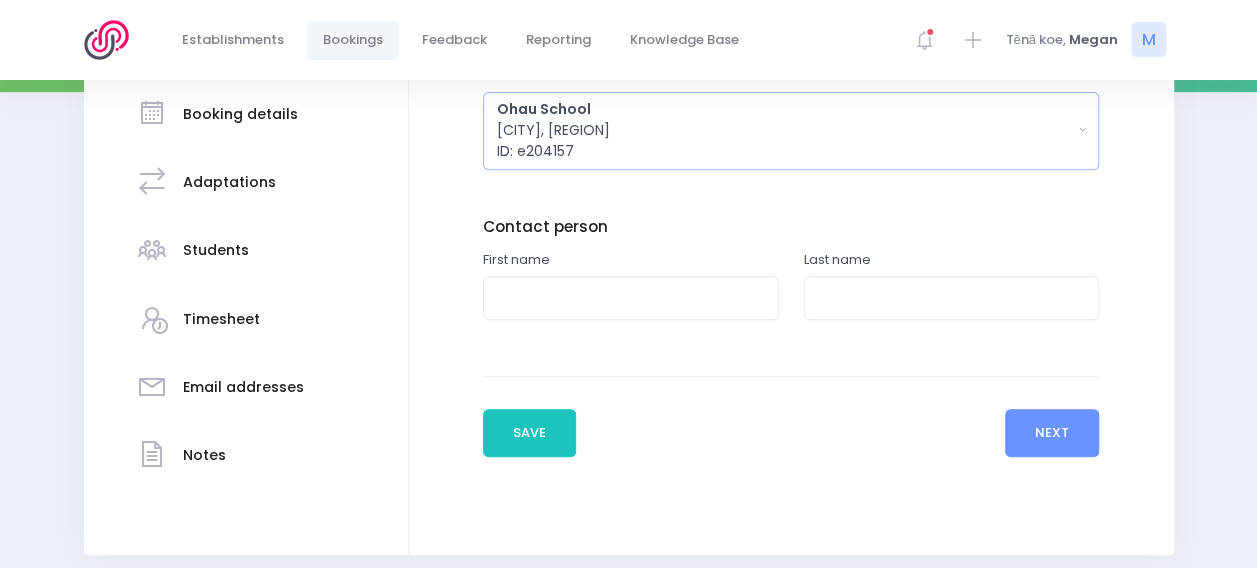scroll, scrollTop: 359, scrollLeft: 0, axis: vertical 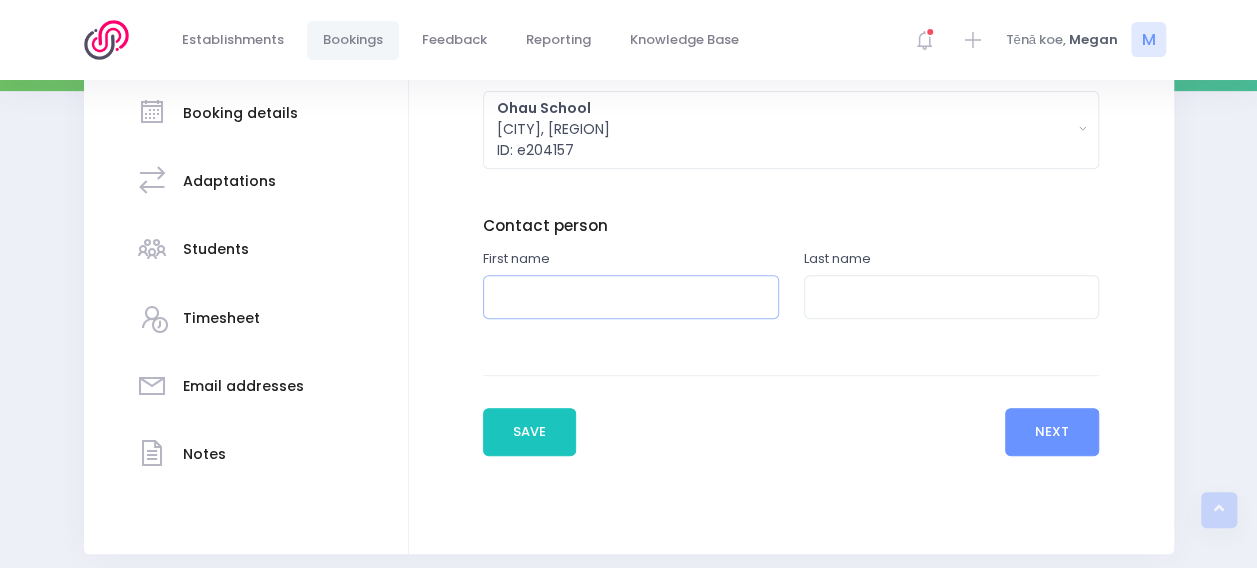 click at bounding box center [631, 297] 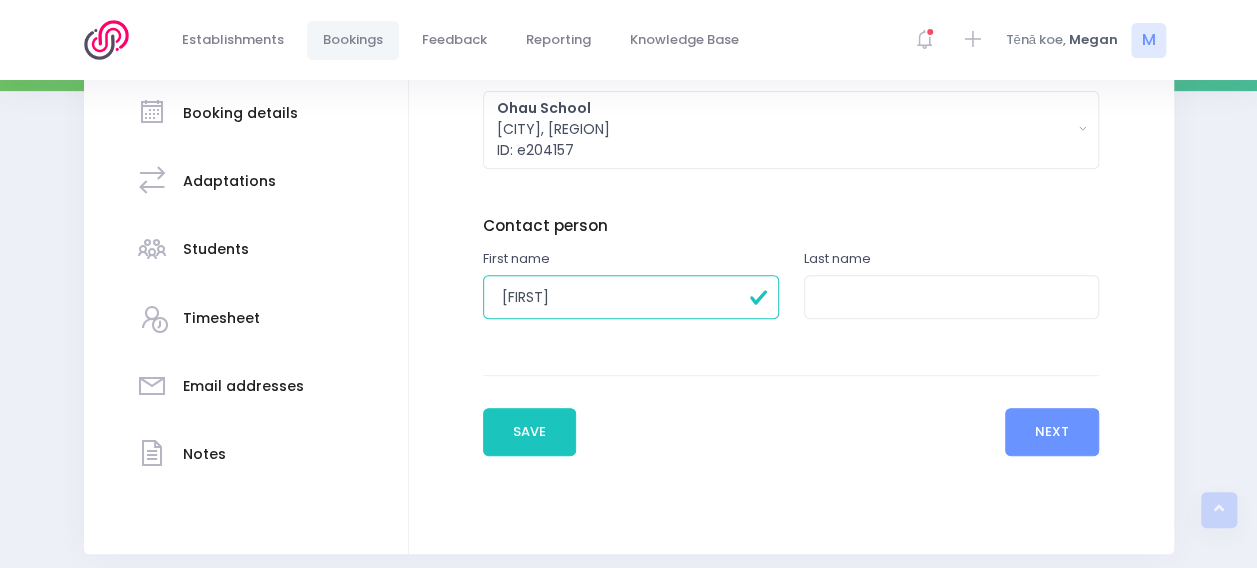 type on "Rebecca" 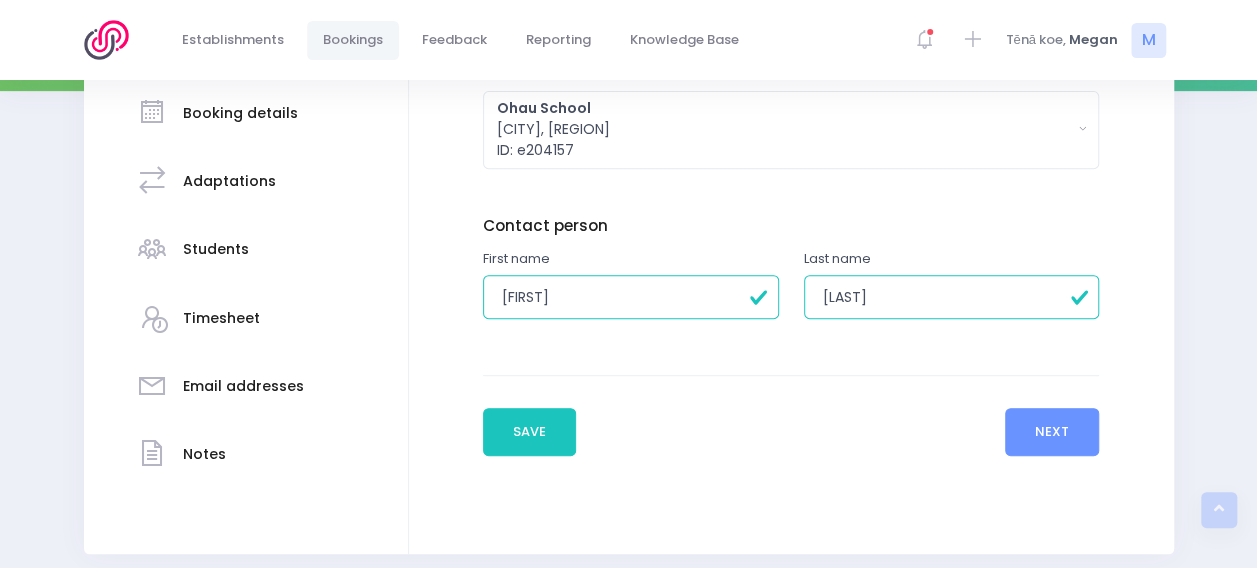 type on "Thomsen" 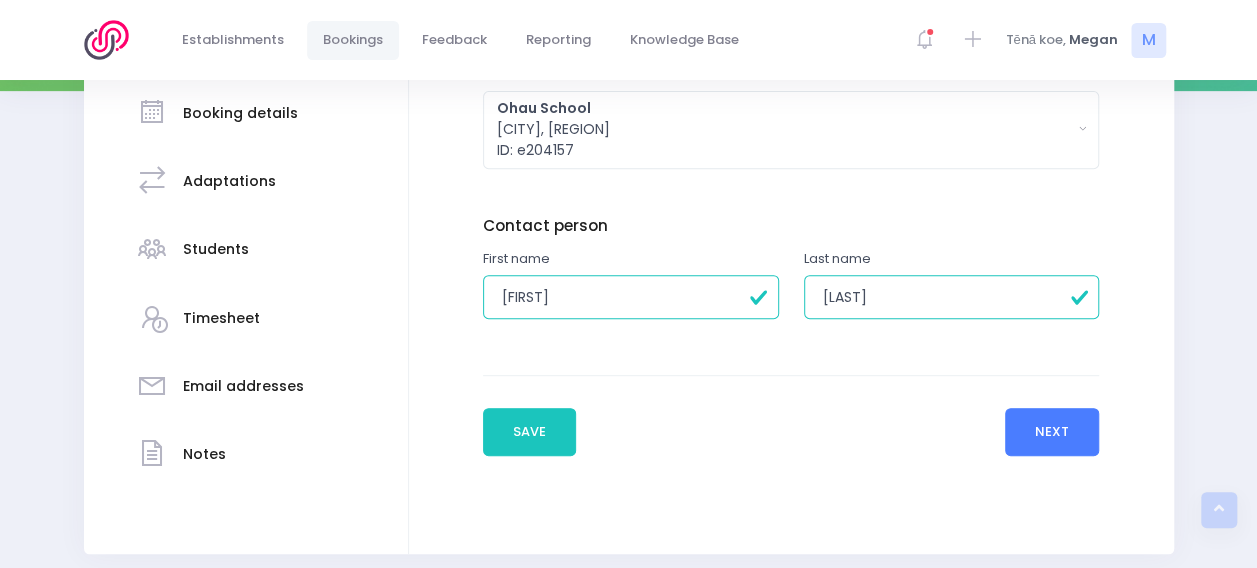 click on "Next" at bounding box center [1052, 432] 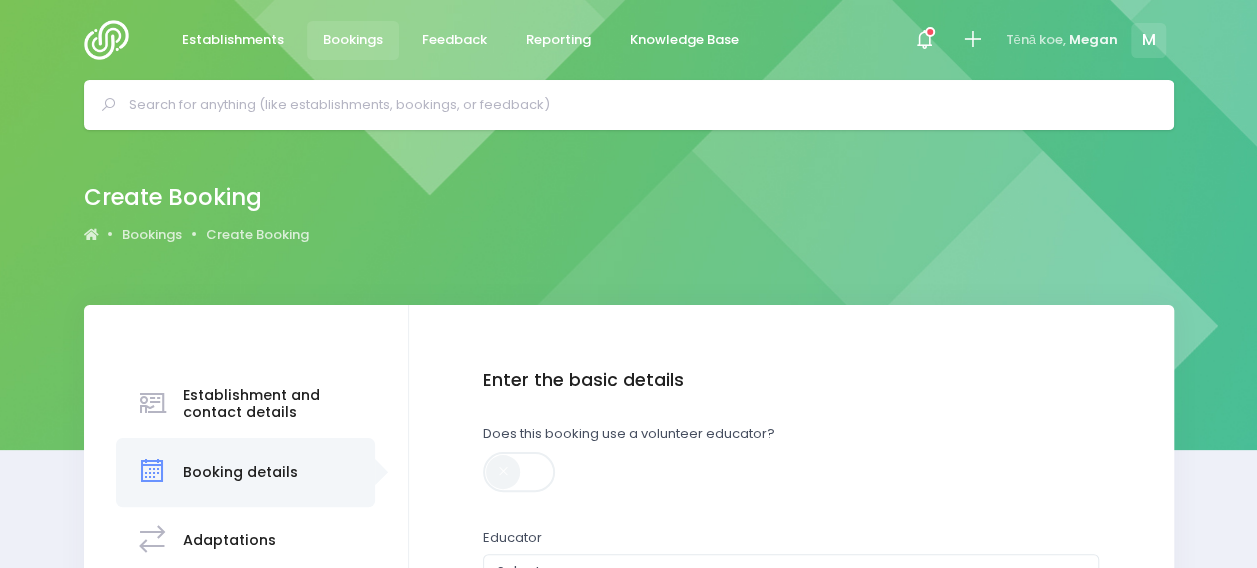 scroll, scrollTop: 189, scrollLeft: 0, axis: vertical 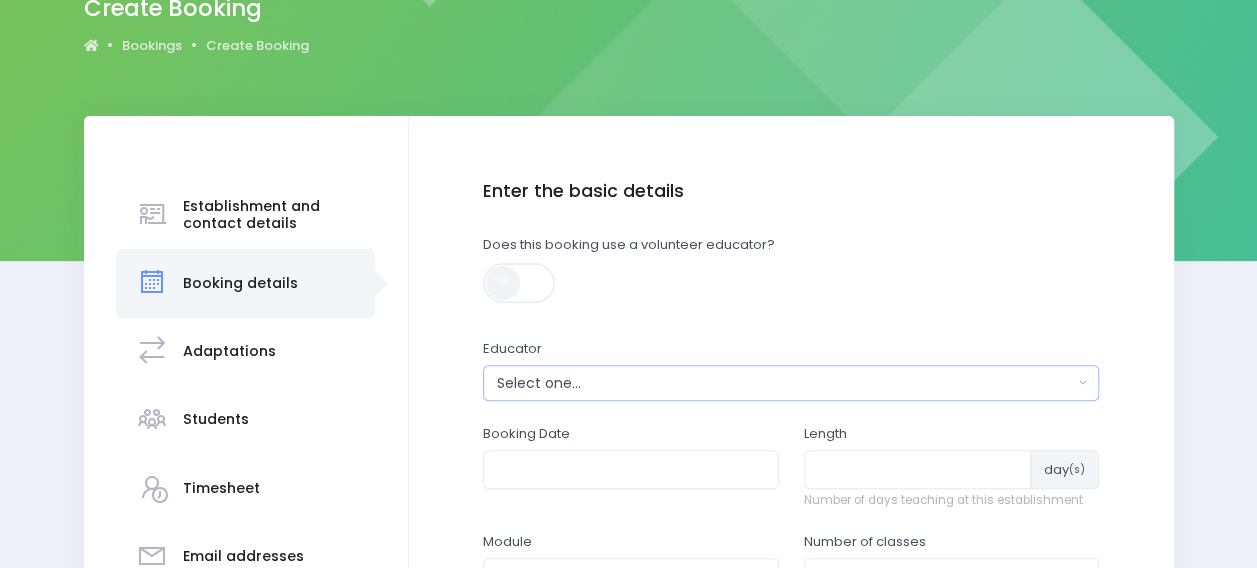 click on "Select one..." at bounding box center (785, 383) 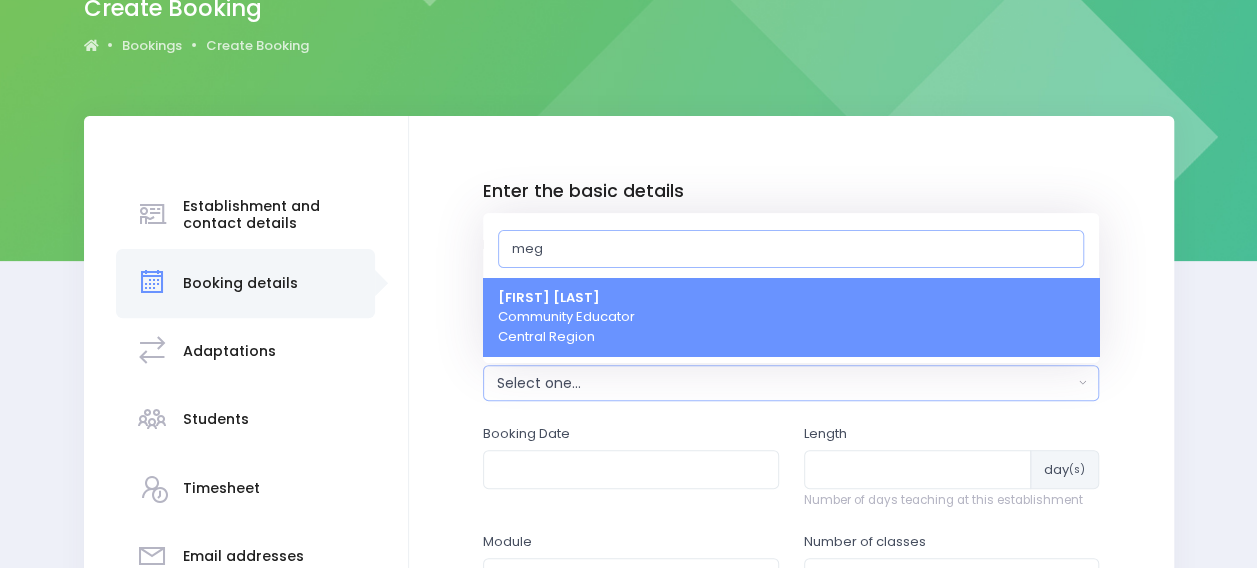 type on "meg" 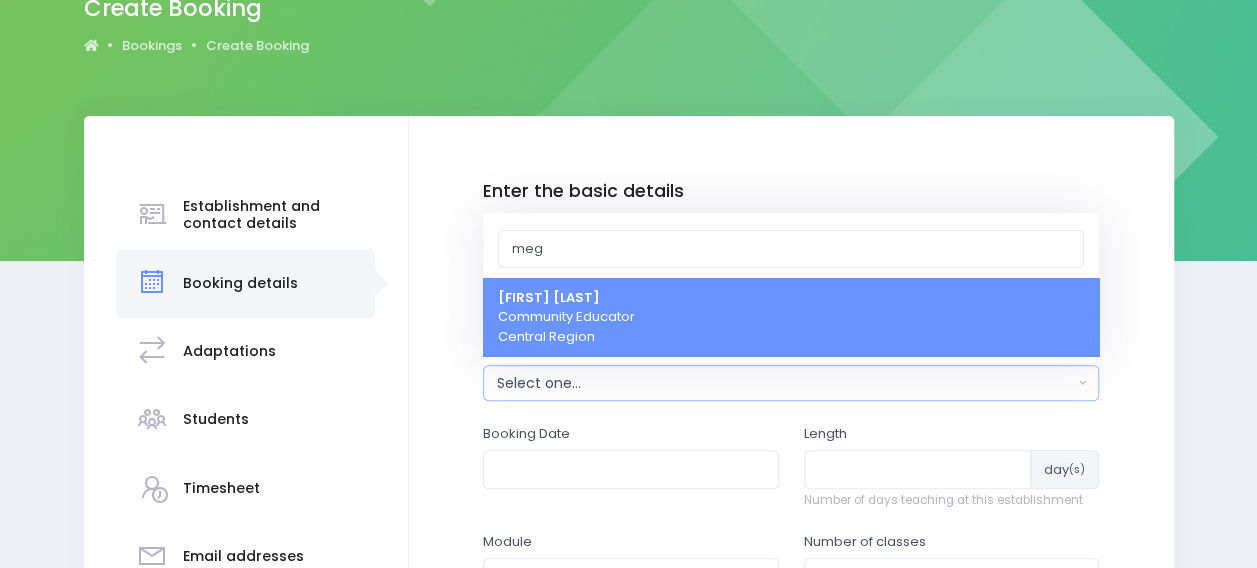 click on "[FIRST] [LAST]" at bounding box center (549, 297) 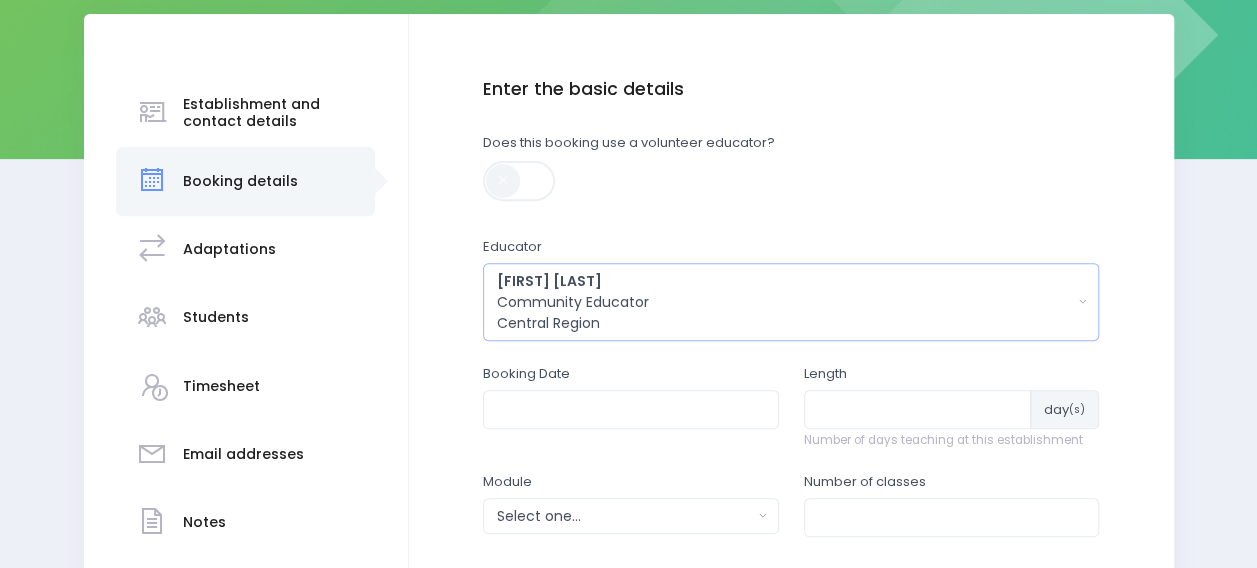 scroll, scrollTop: 419, scrollLeft: 0, axis: vertical 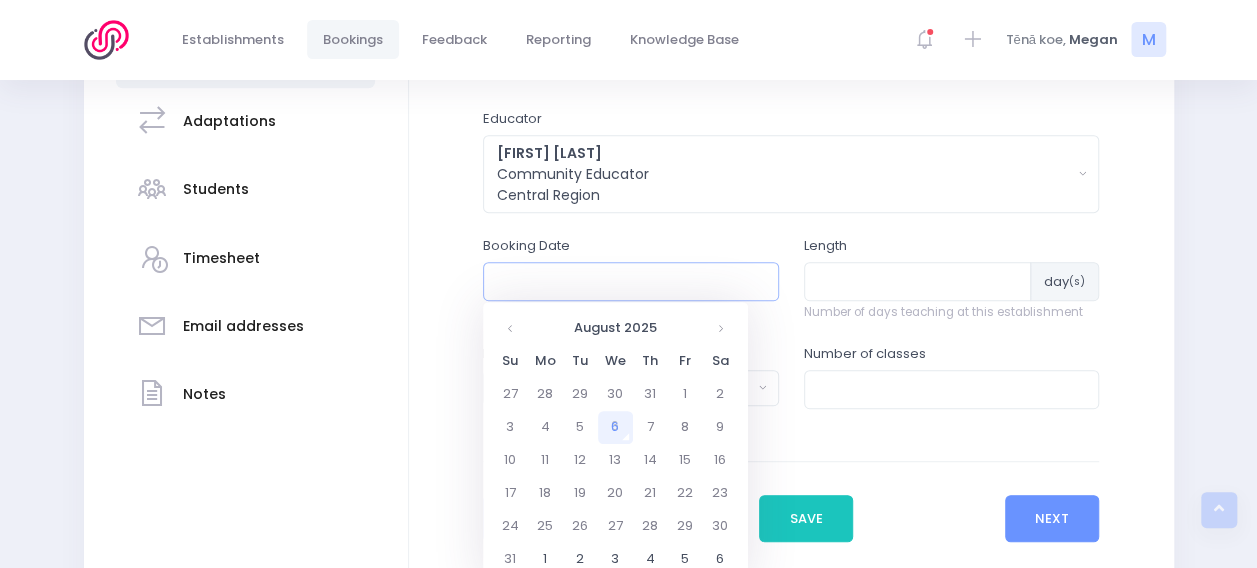 click at bounding box center (631, 281) 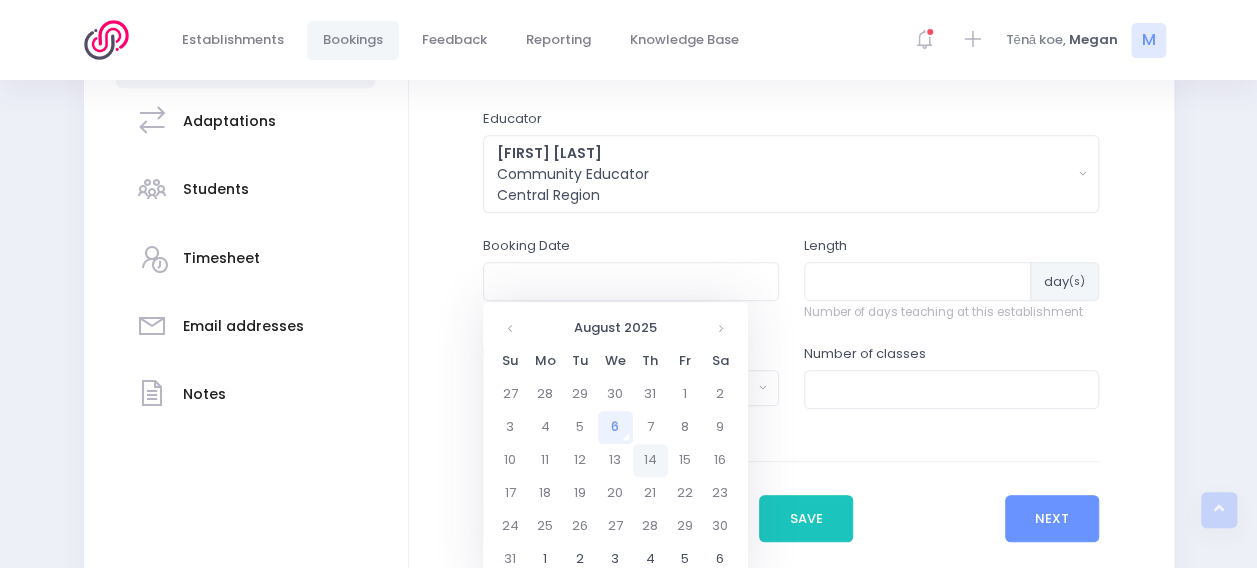 click on "14" at bounding box center [650, 460] 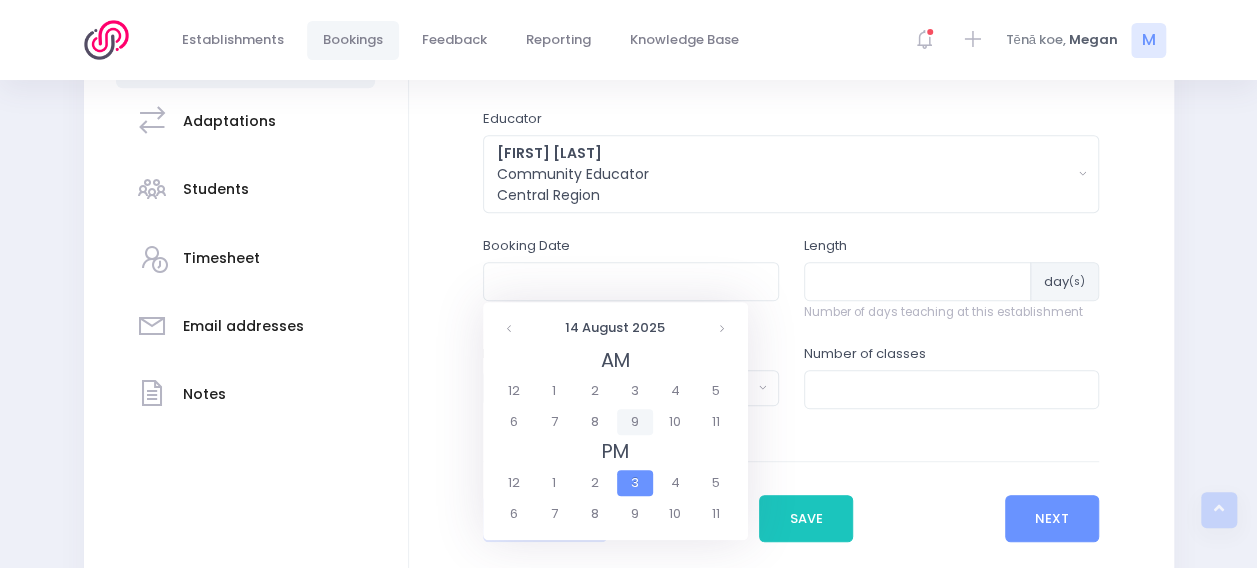 click on "9" at bounding box center (634, 422) 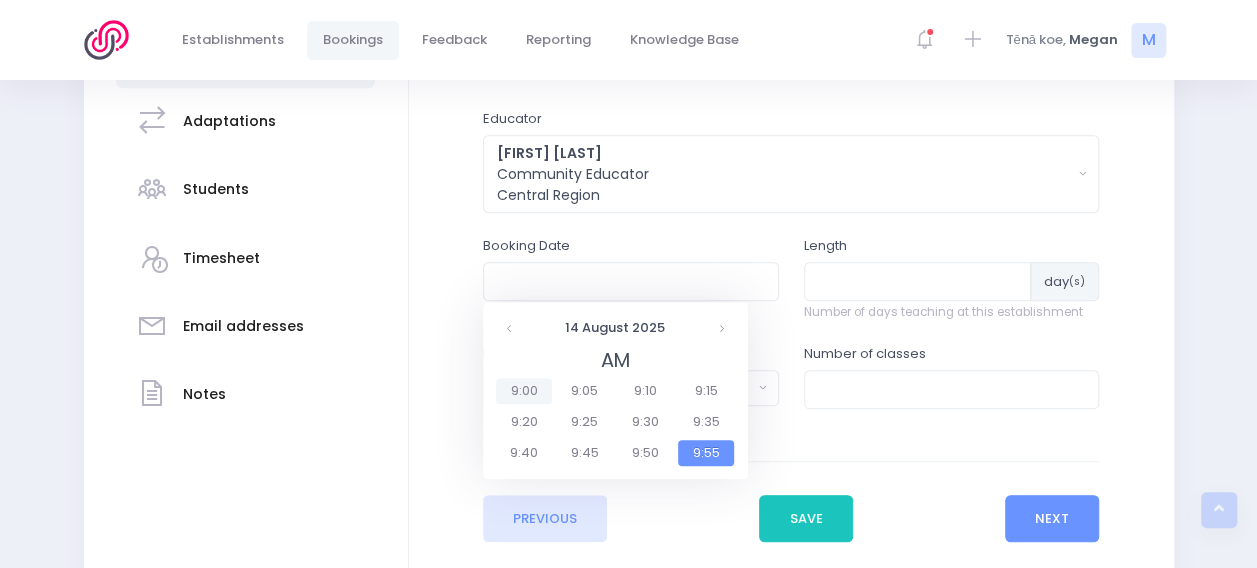 click on "9:00" at bounding box center [524, 391] 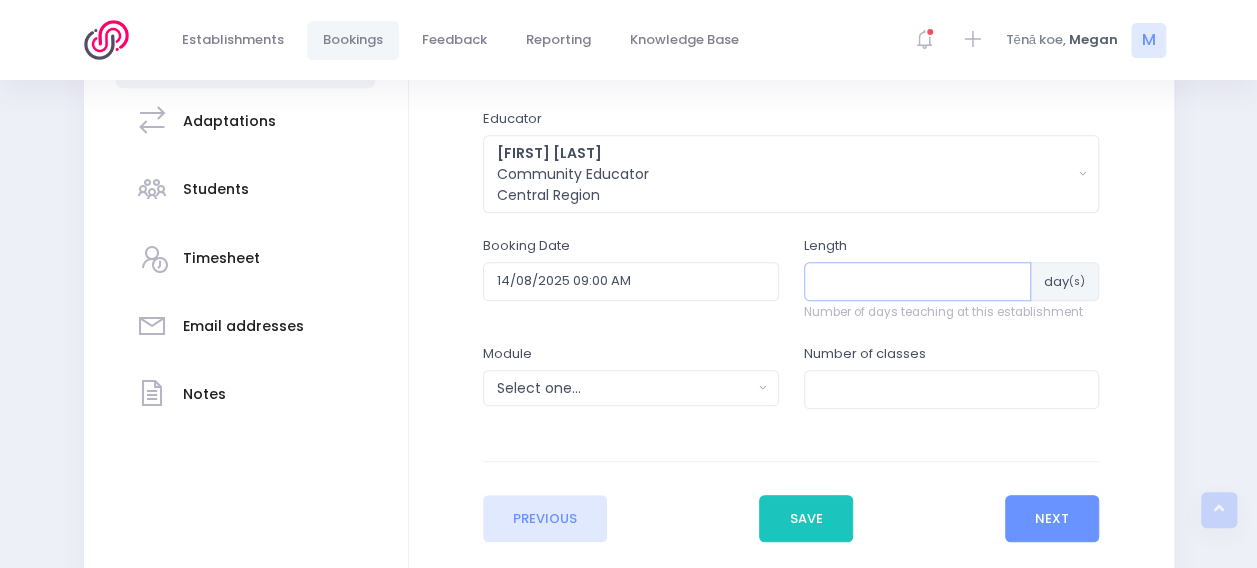 click at bounding box center (918, 281) 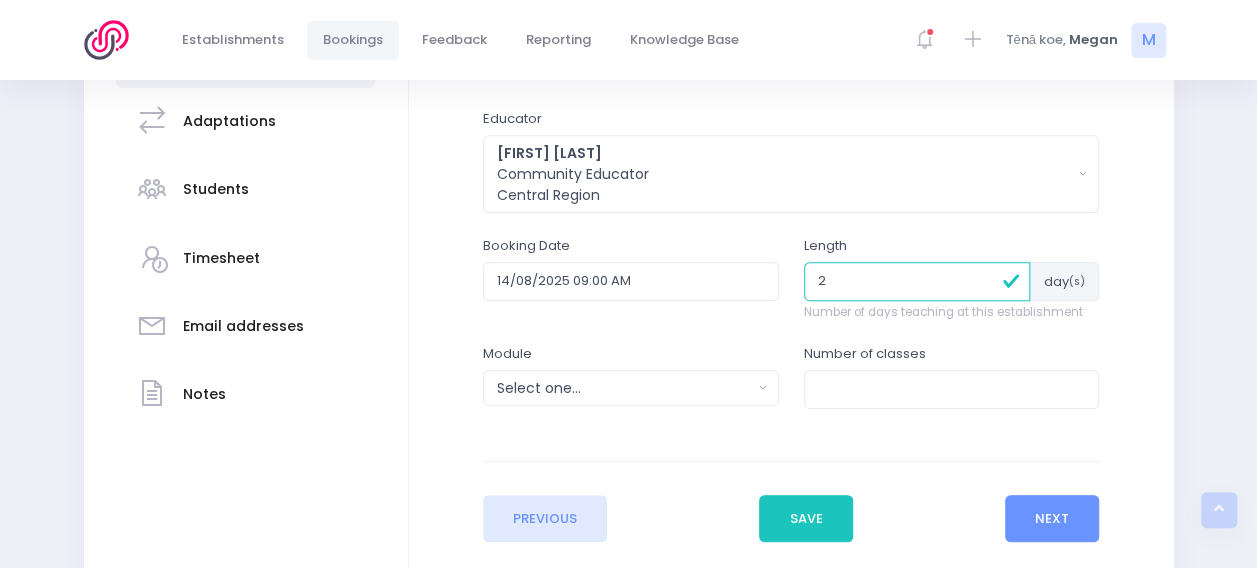 type on "2" 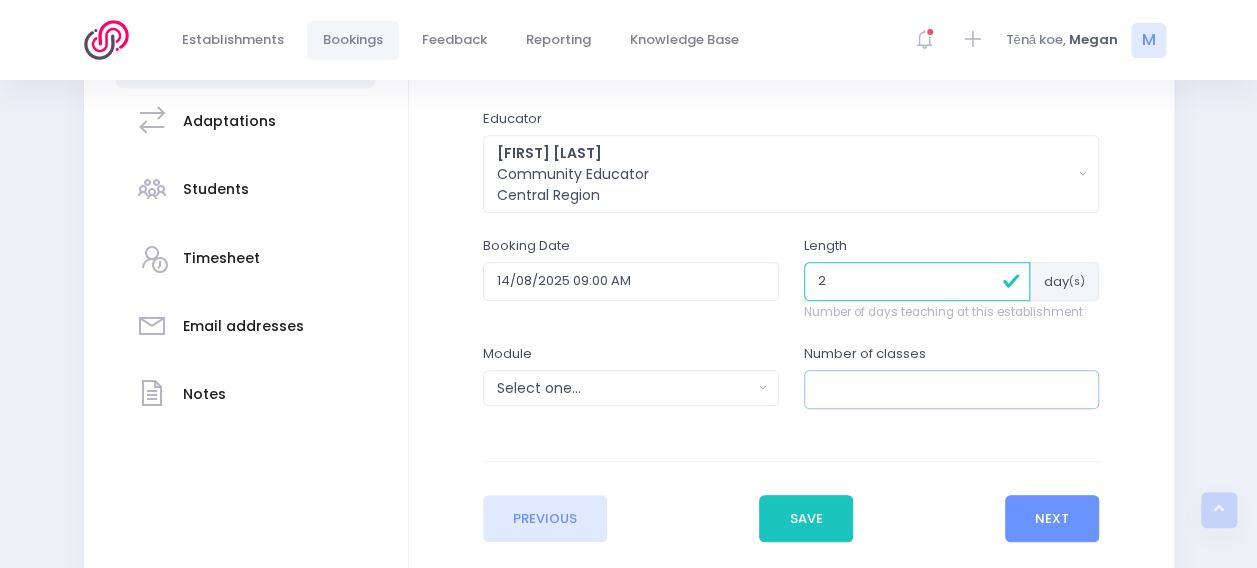 click at bounding box center (952, 389) 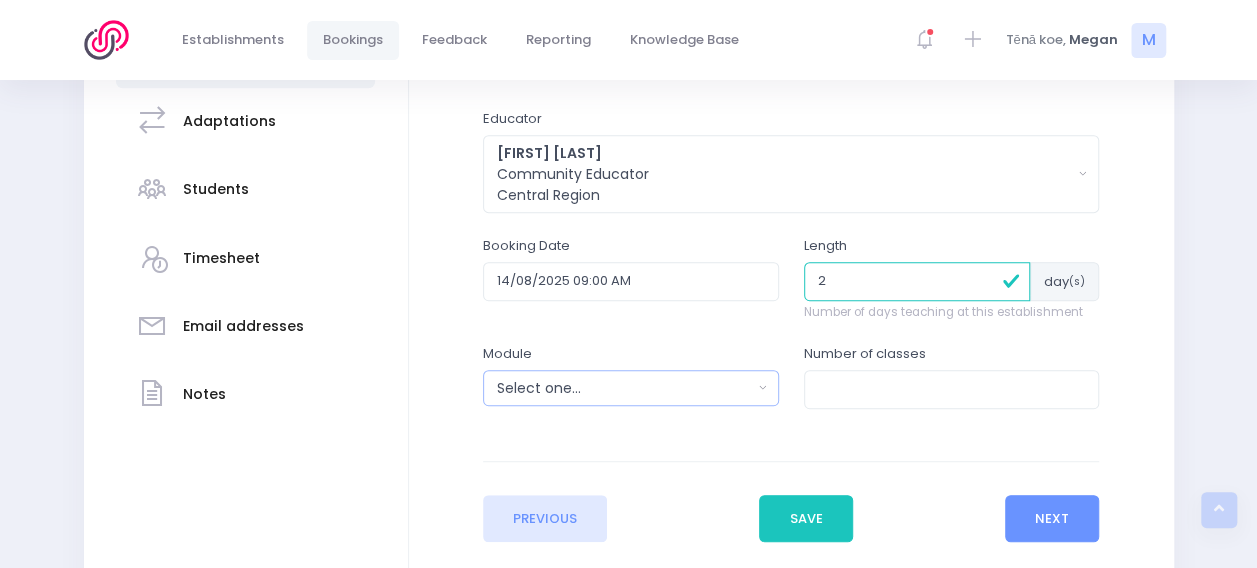 click on "Select one..." at bounding box center [624, 388] 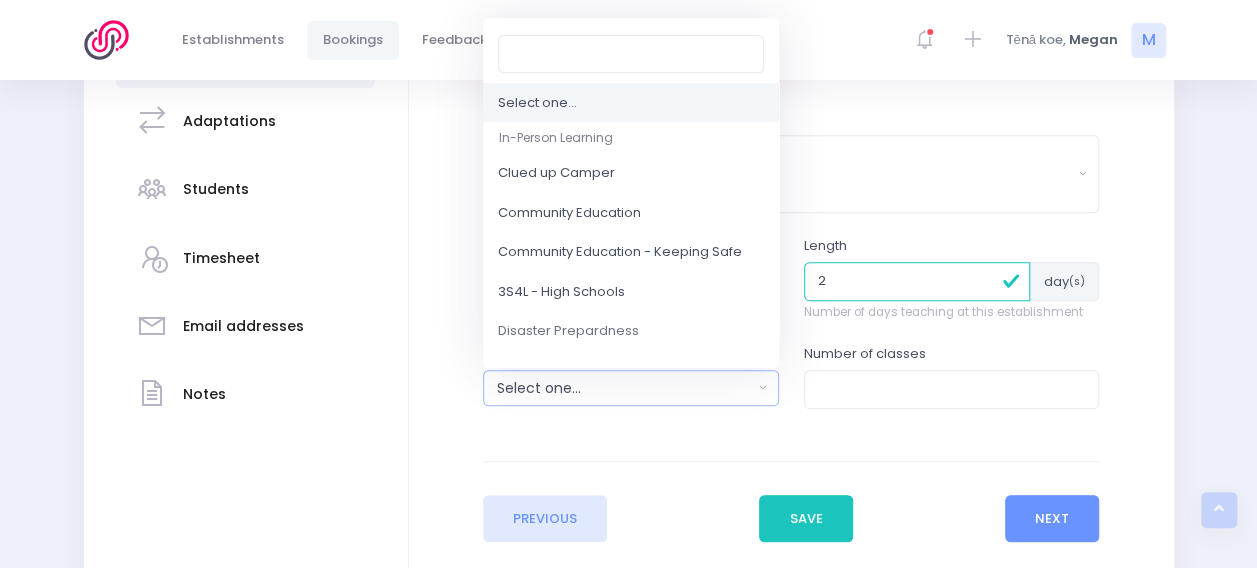 click on "Select one..." at bounding box center (624, 388) 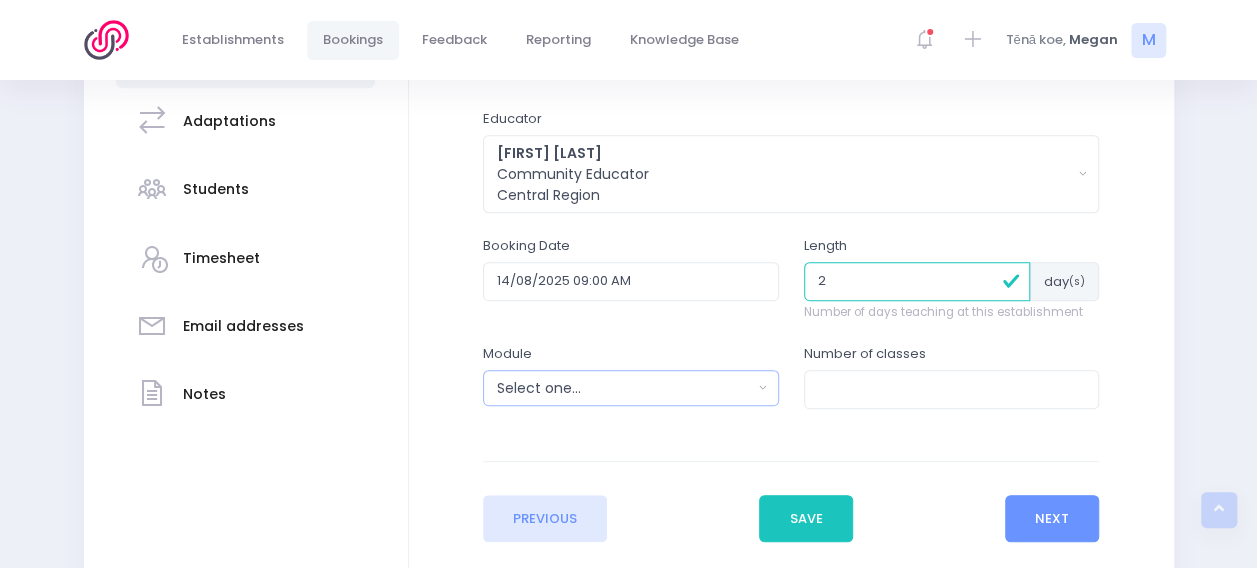 click on "Select one..." at bounding box center (624, 388) 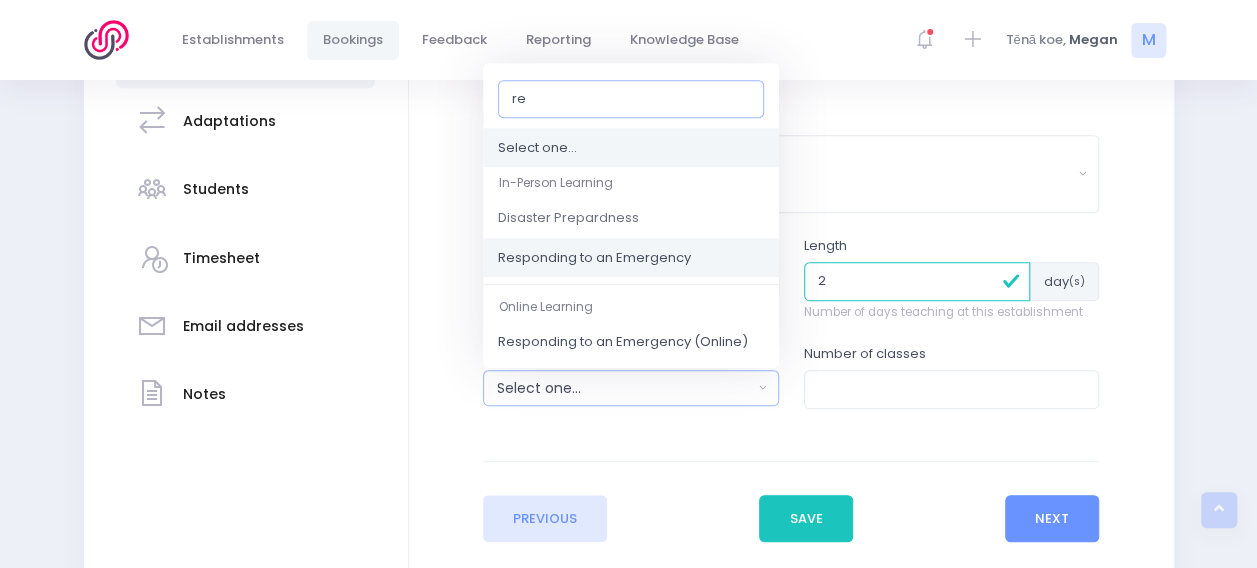 type on "re" 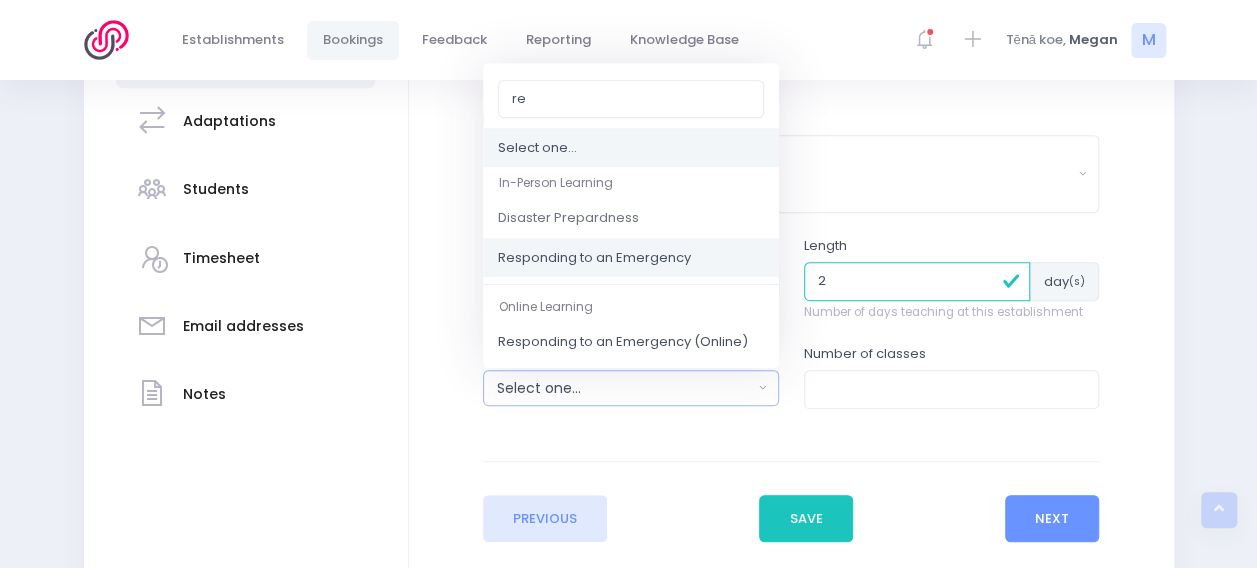 click on "Responding to an Emergency" at bounding box center (594, 258) 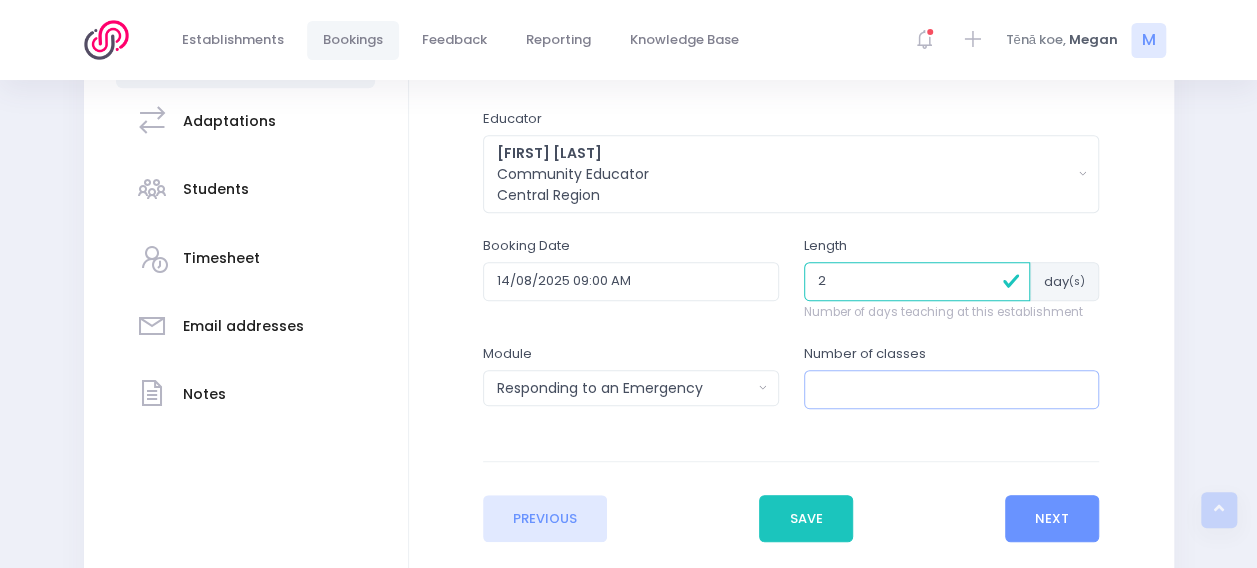 click at bounding box center (952, 389) 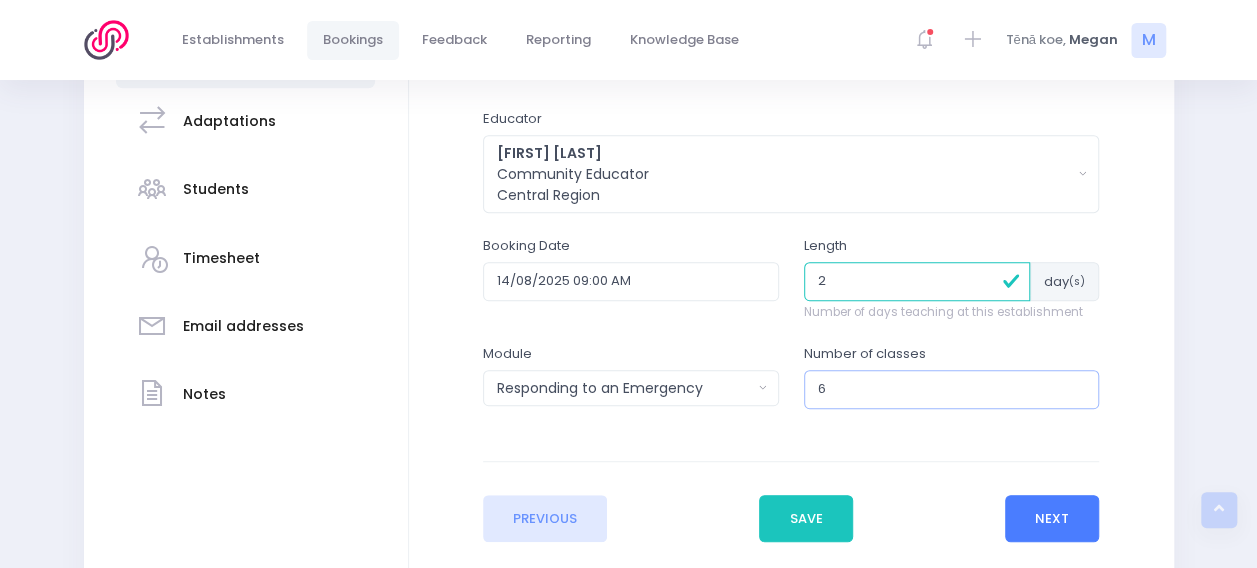 type on "6" 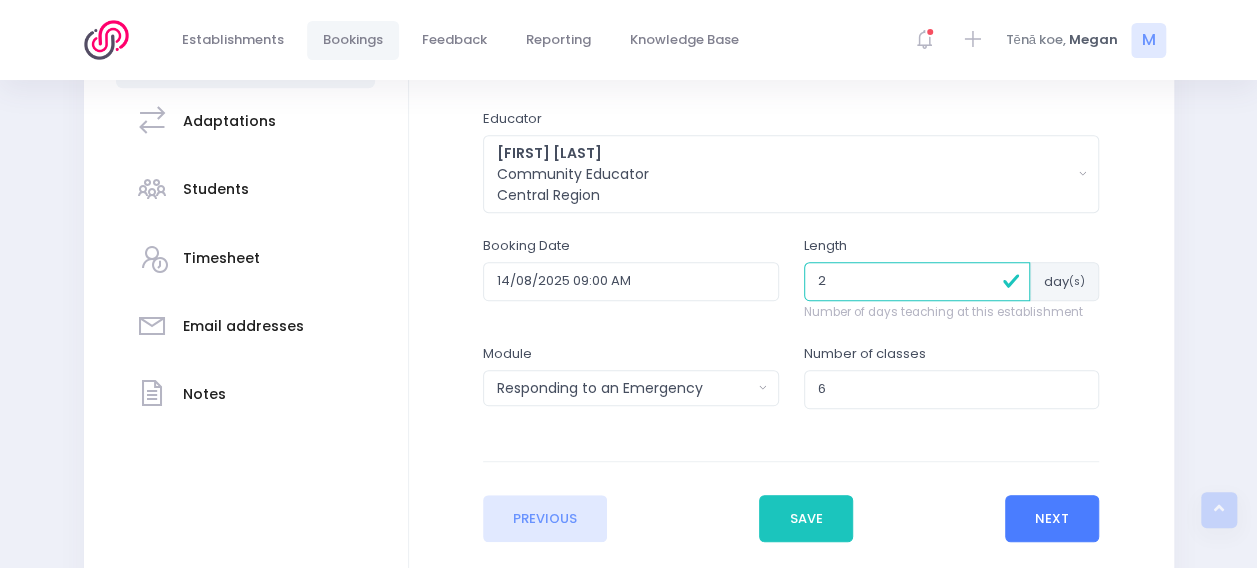 click on "Next" at bounding box center (1052, 519) 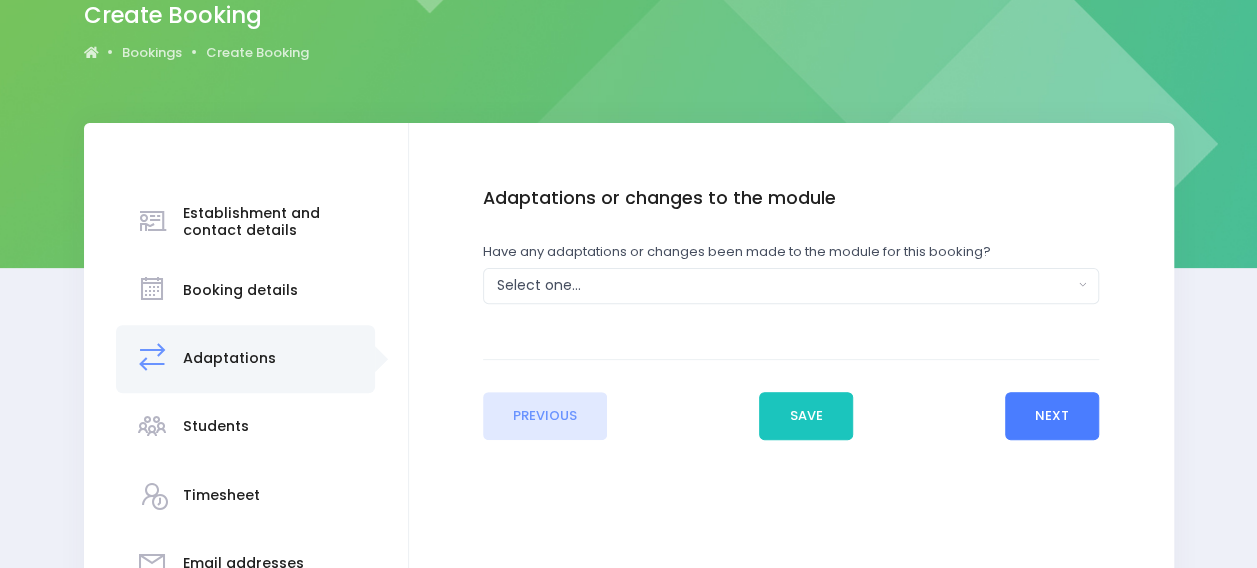 scroll, scrollTop: 265, scrollLeft: 0, axis: vertical 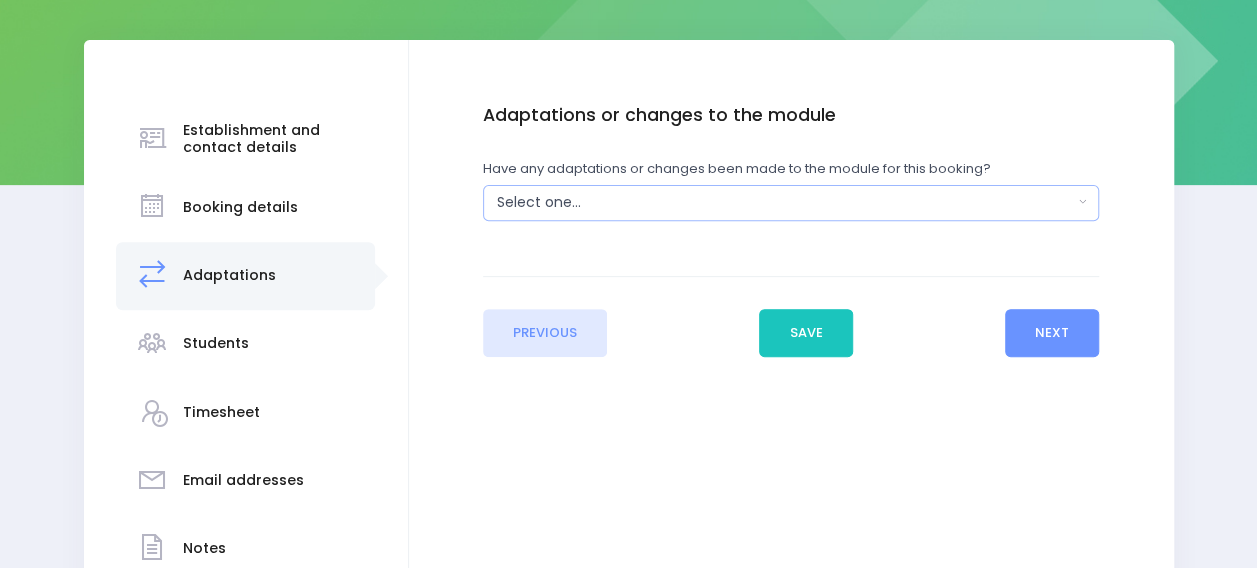 click on "Select one..." at bounding box center (785, 202) 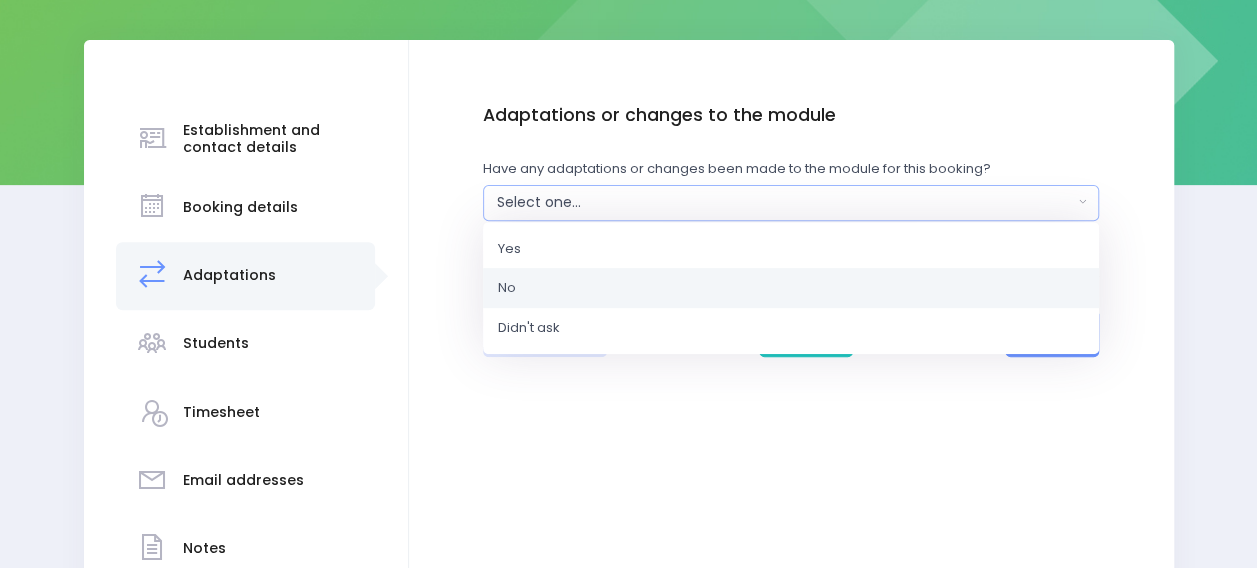 click on "No" at bounding box center [791, 288] 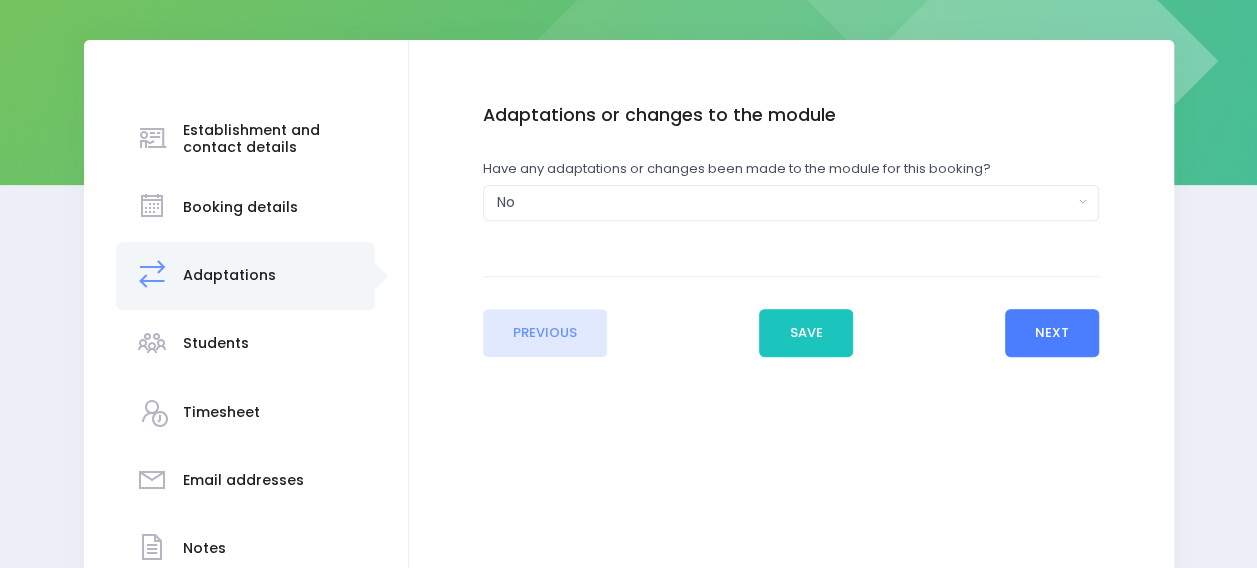 click on "Next" at bounding box center [1052, 333] 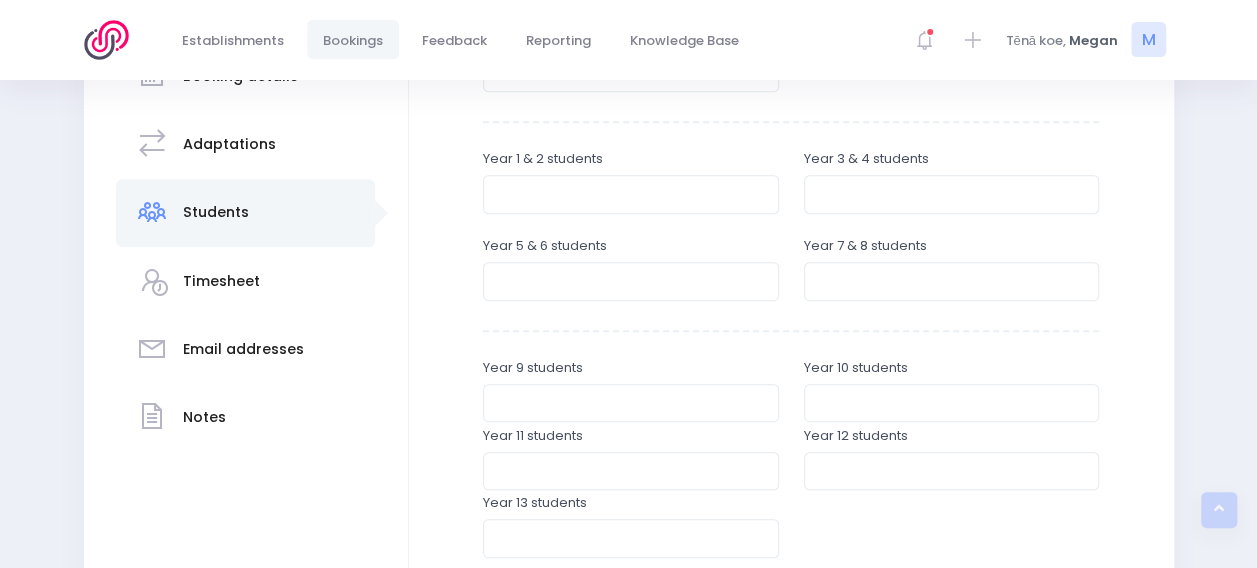 scroll, scrollTop: 400, scrollLeft: 0, axis: vertical 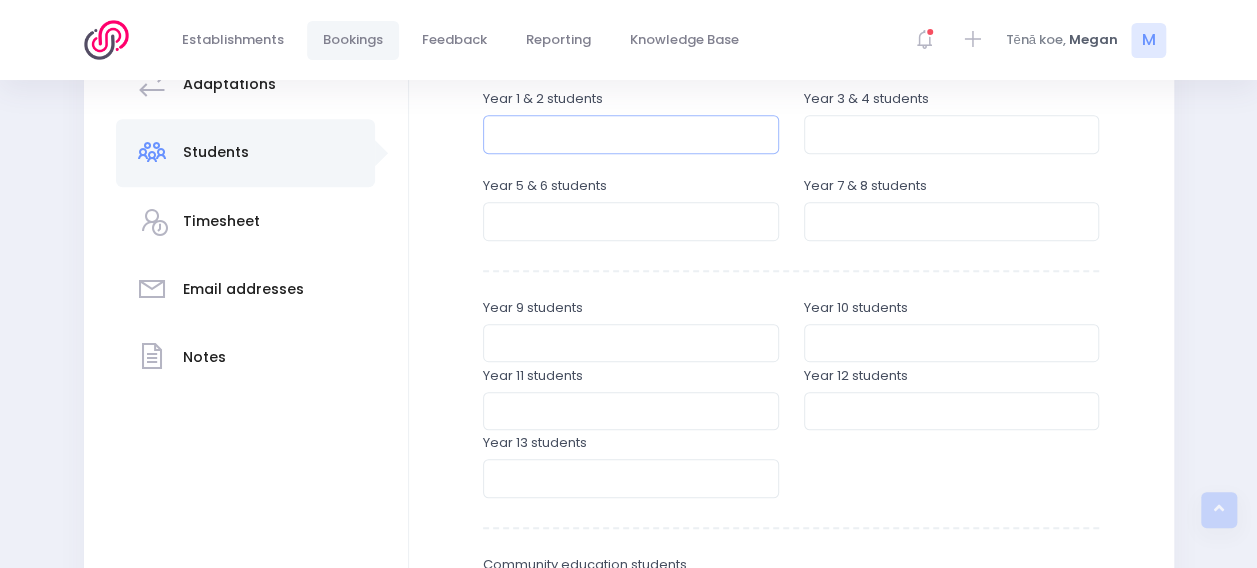 click at bounding box center [631, 134] 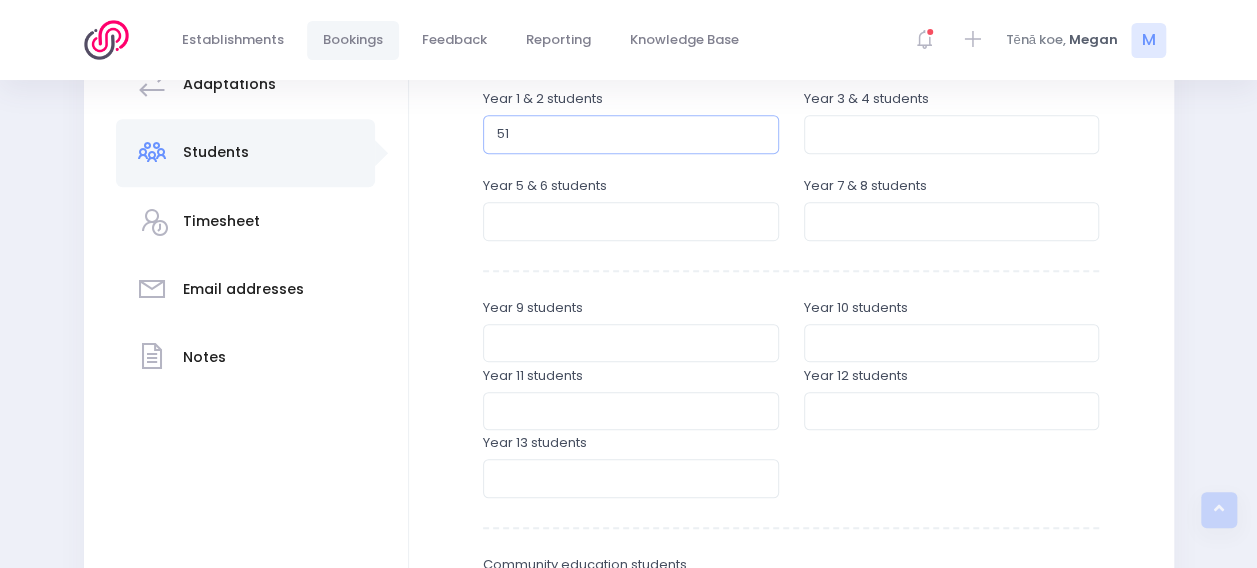 type on "51" 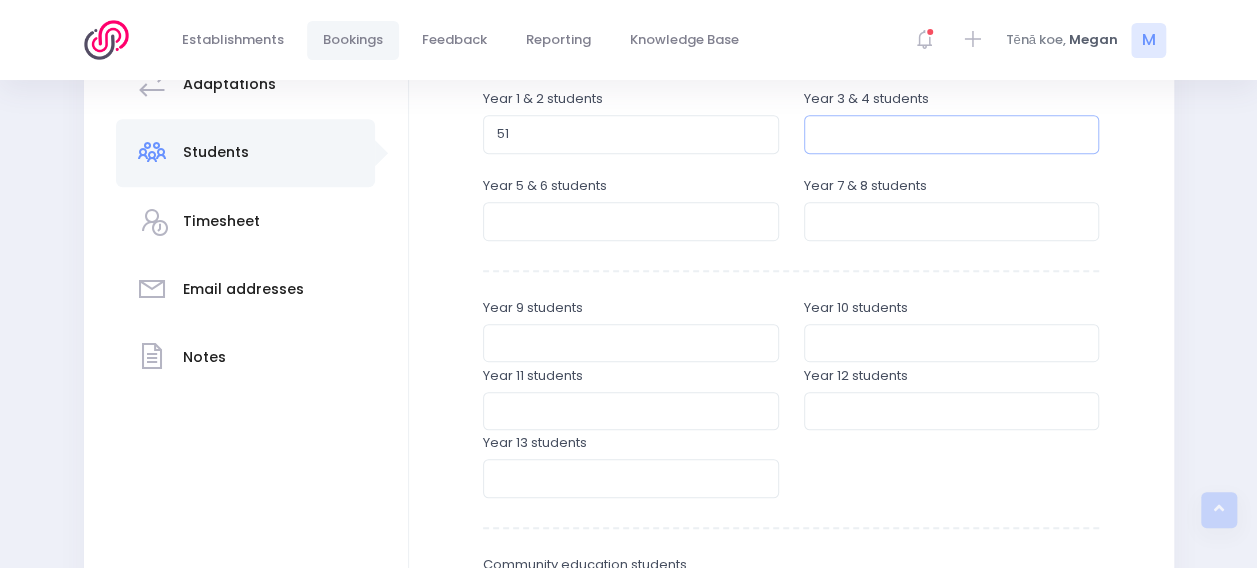 click at bounding box center [952, 134] 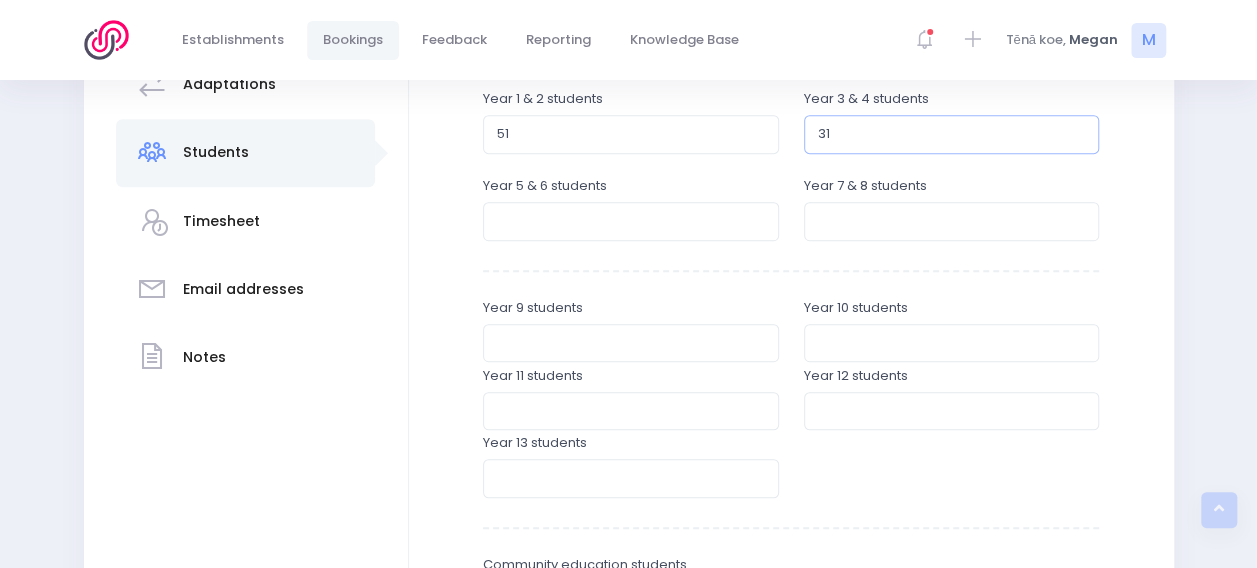 type on "31" 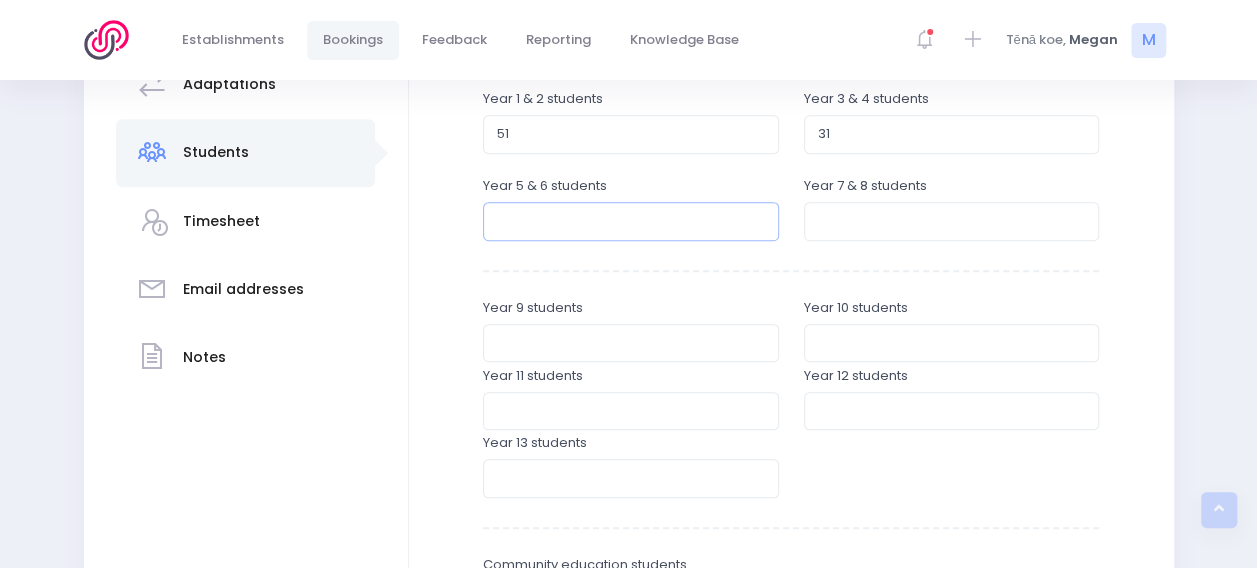 click at bounding box center (631, 221) 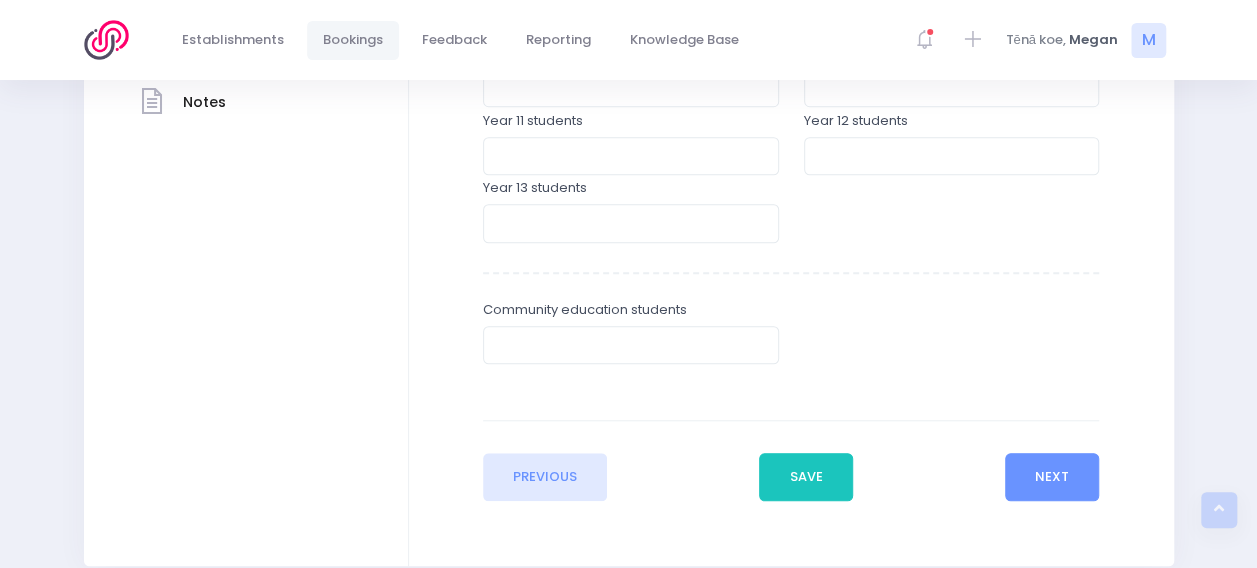 scroll, scrollTop: 719, scrollLeft: 0, axis: vertical 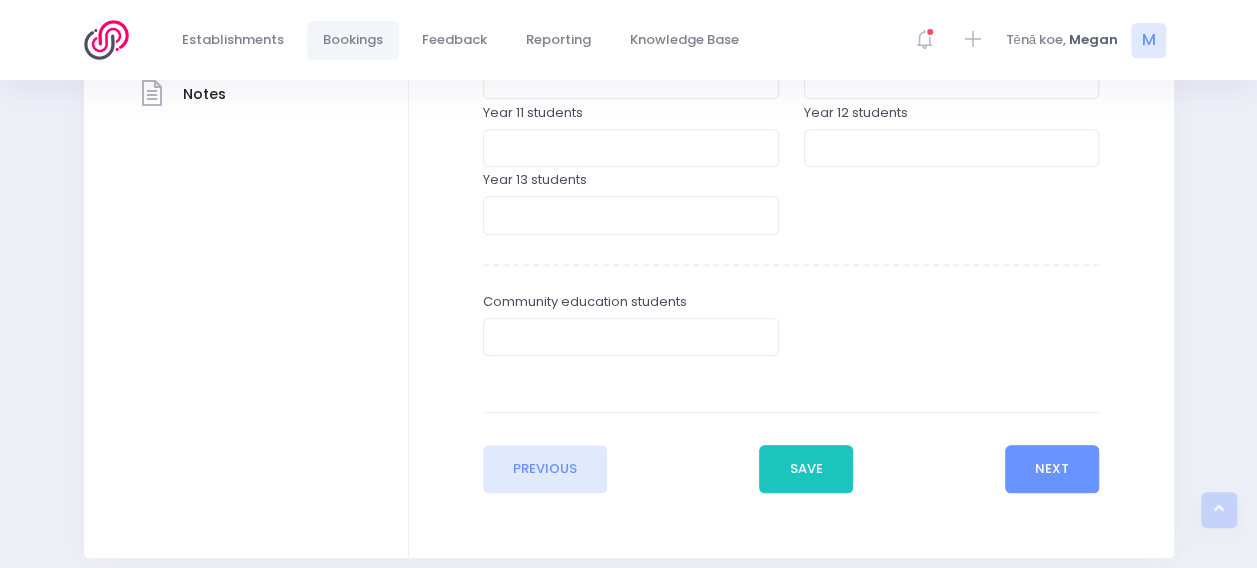 type on "49" 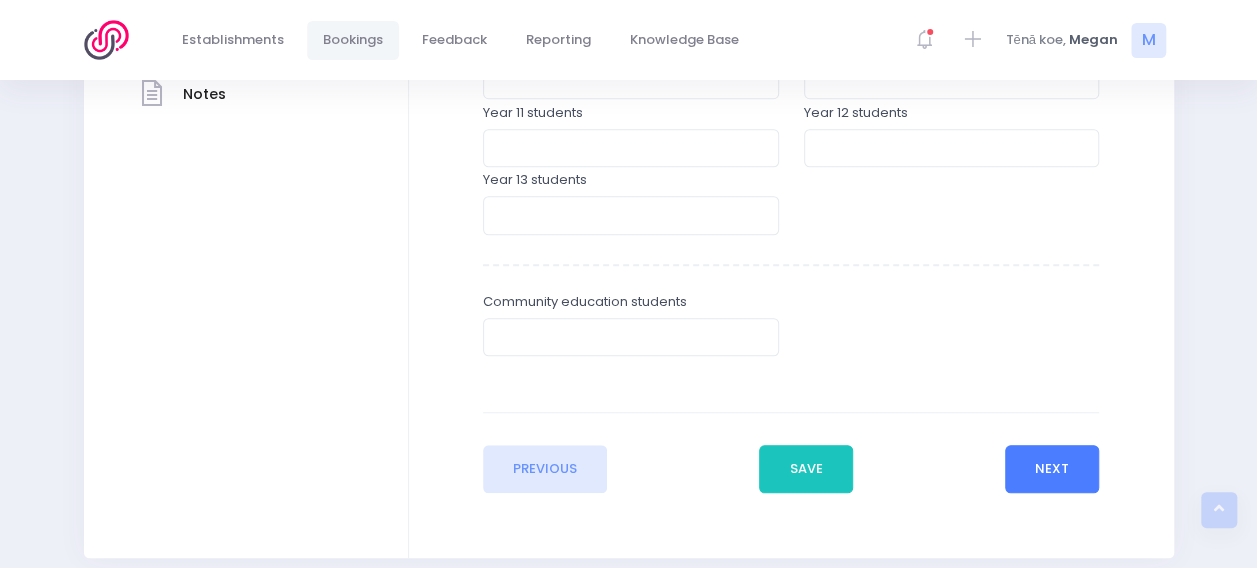 click on "Next" at bounding box center [1052, 469] 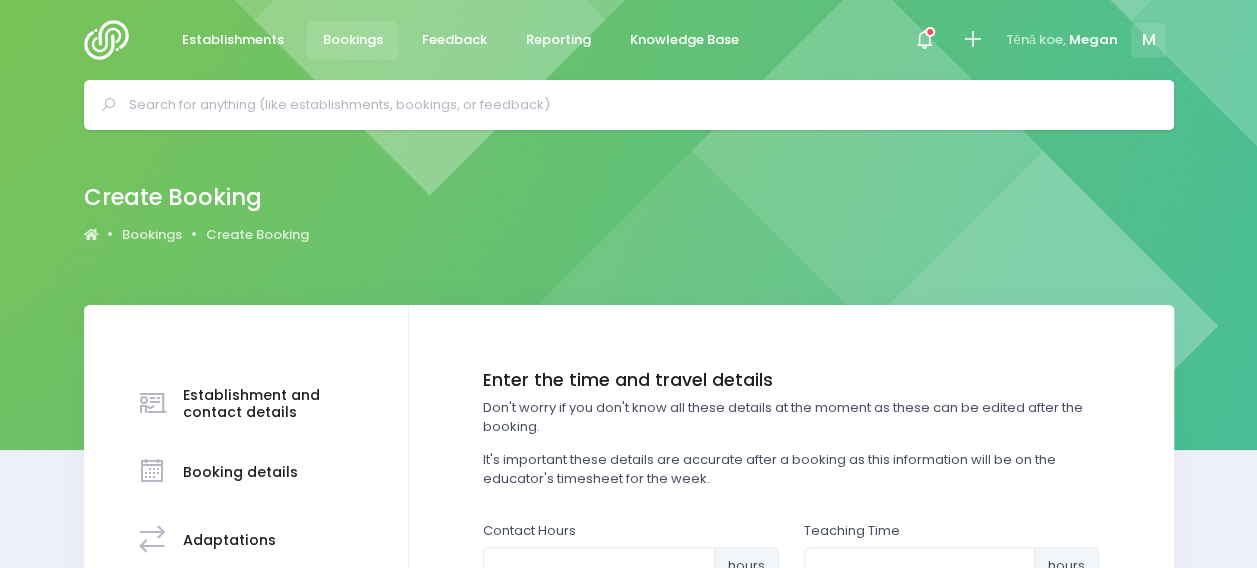 scroll, scrollTop: 329, scrollLeft: 0, axis: vertical 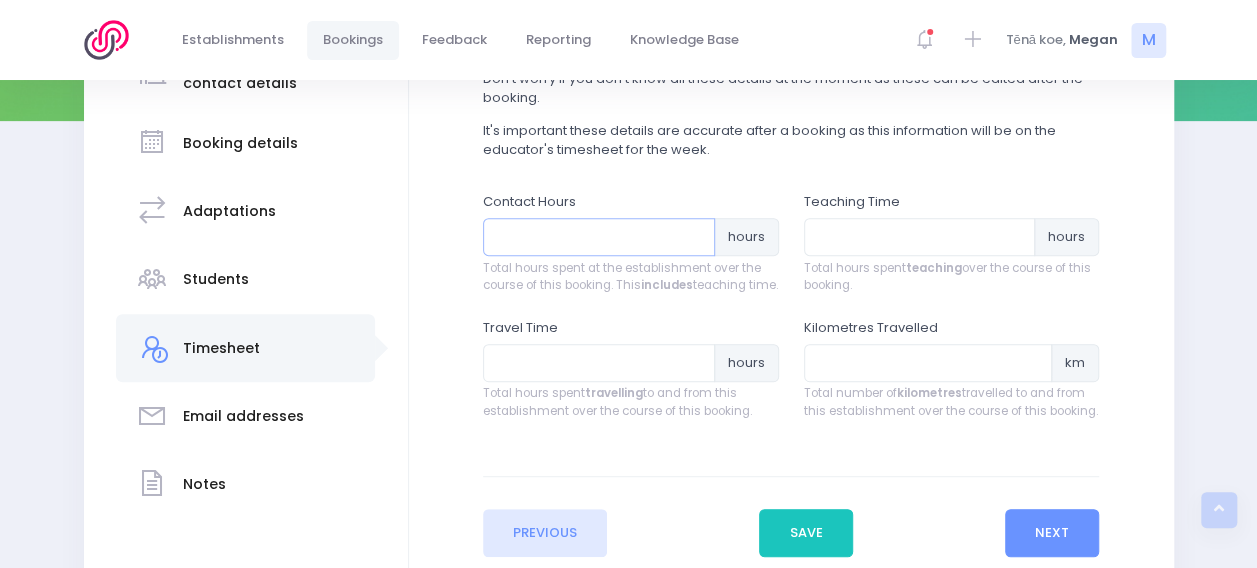 click at bounding box center (599, 237) 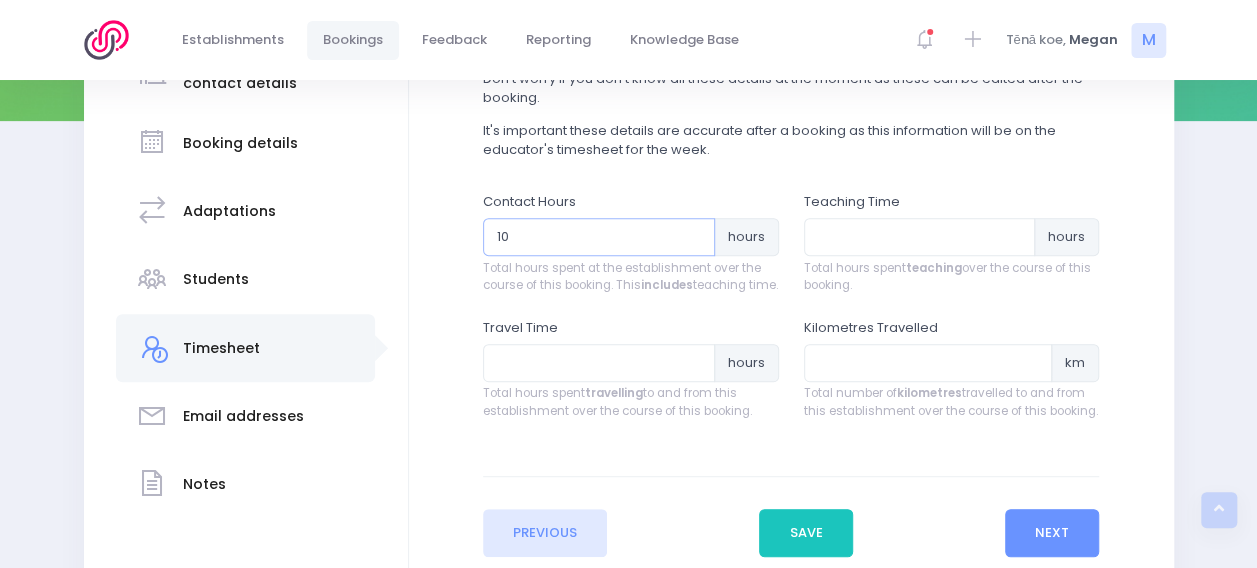 type on "10" 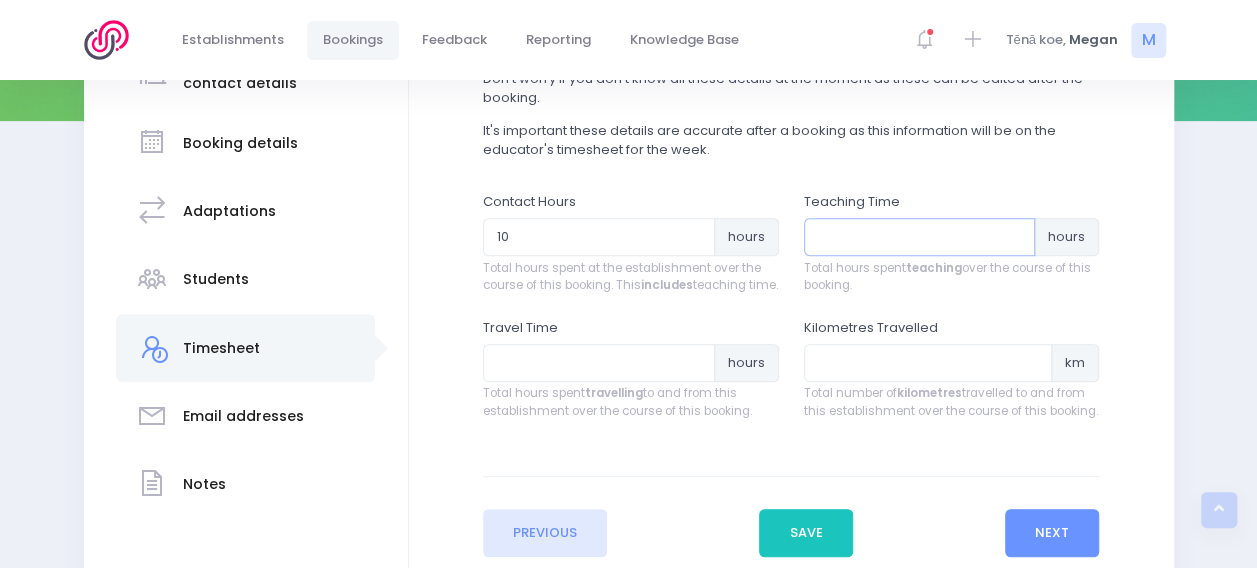 click at bounding box center [920, 237] 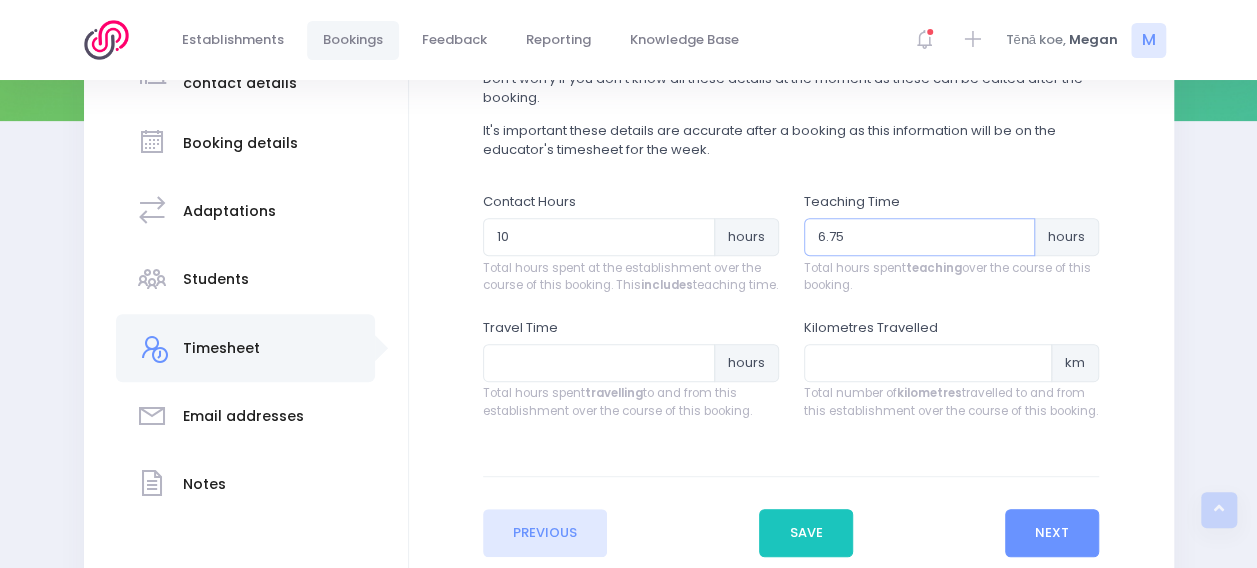 scroll, scrollTop: 457, scrollLeft: 0, axis: vertical 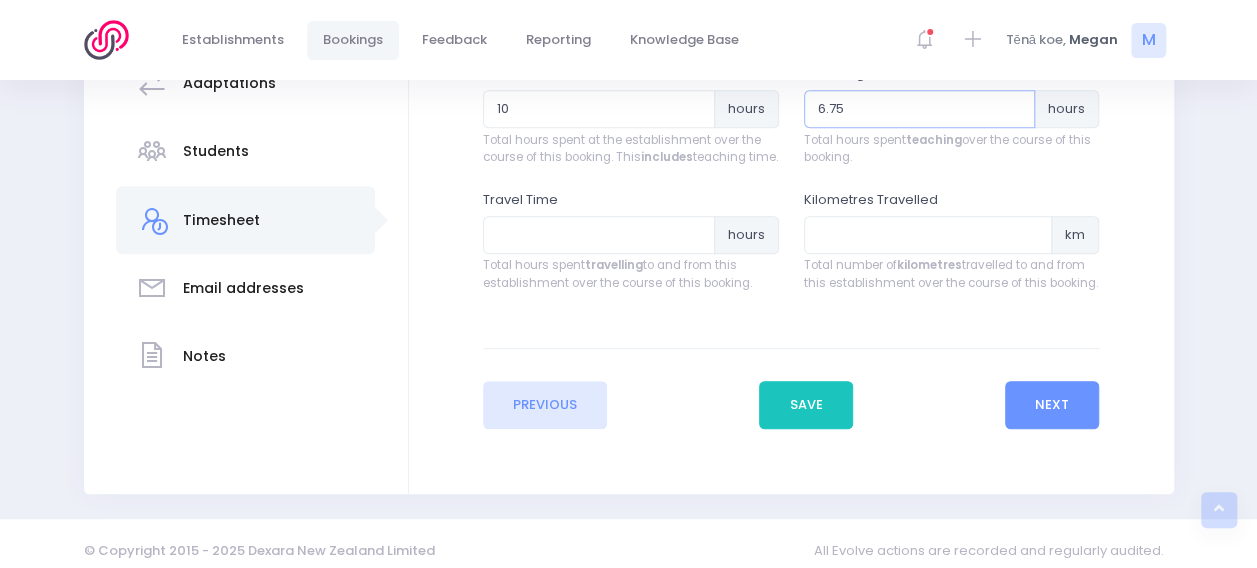 type on "6.75" 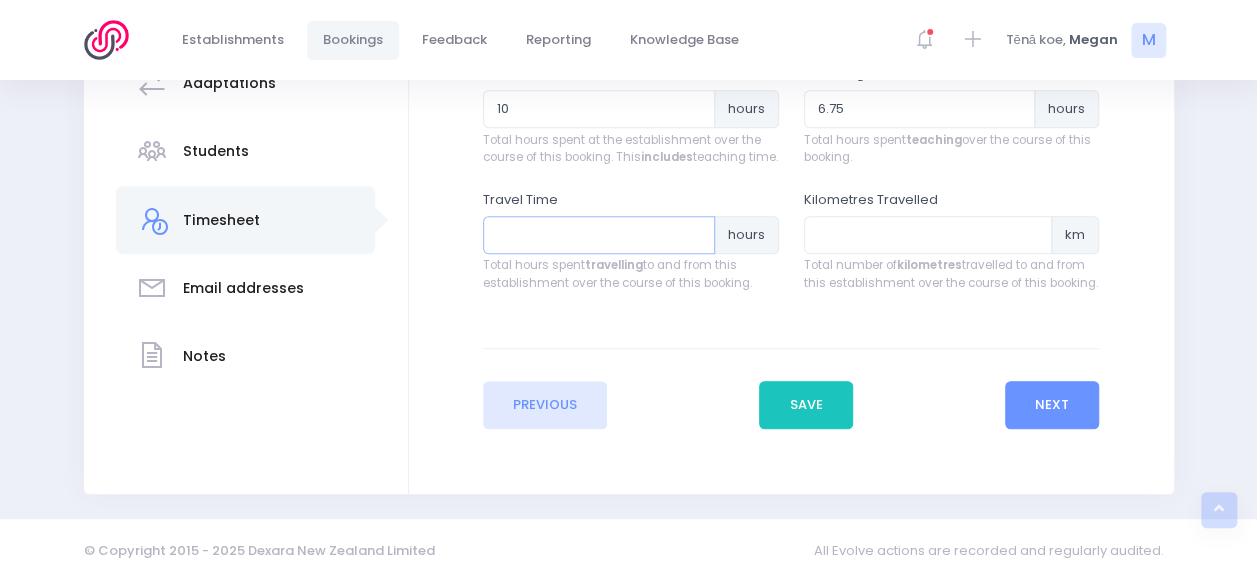 click at bounding box center (599, 235) 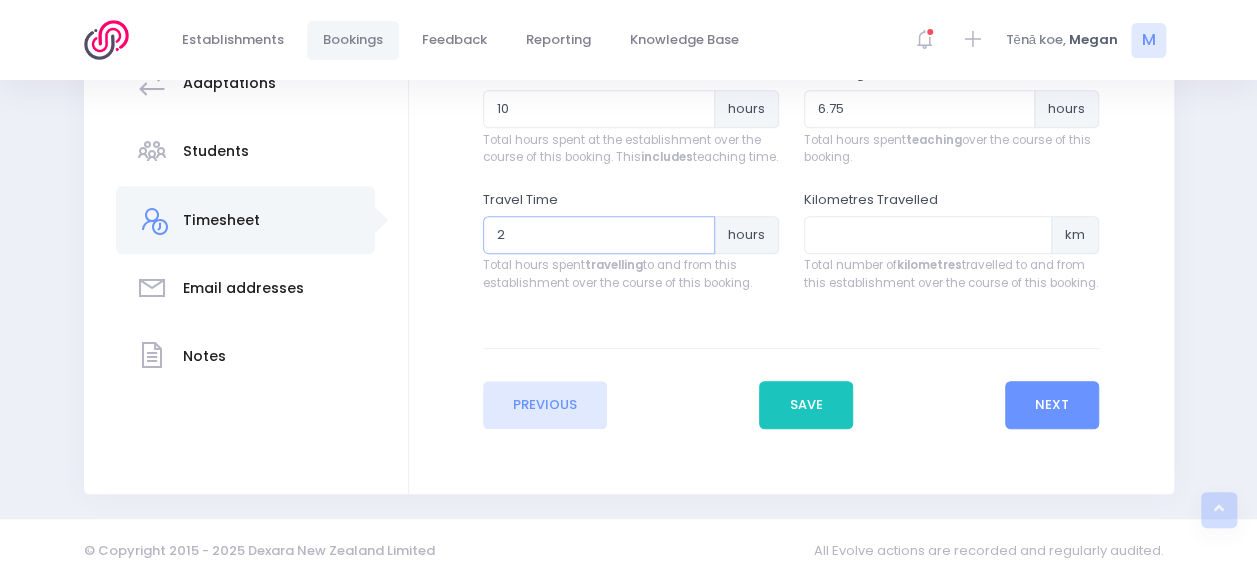 type on "2" 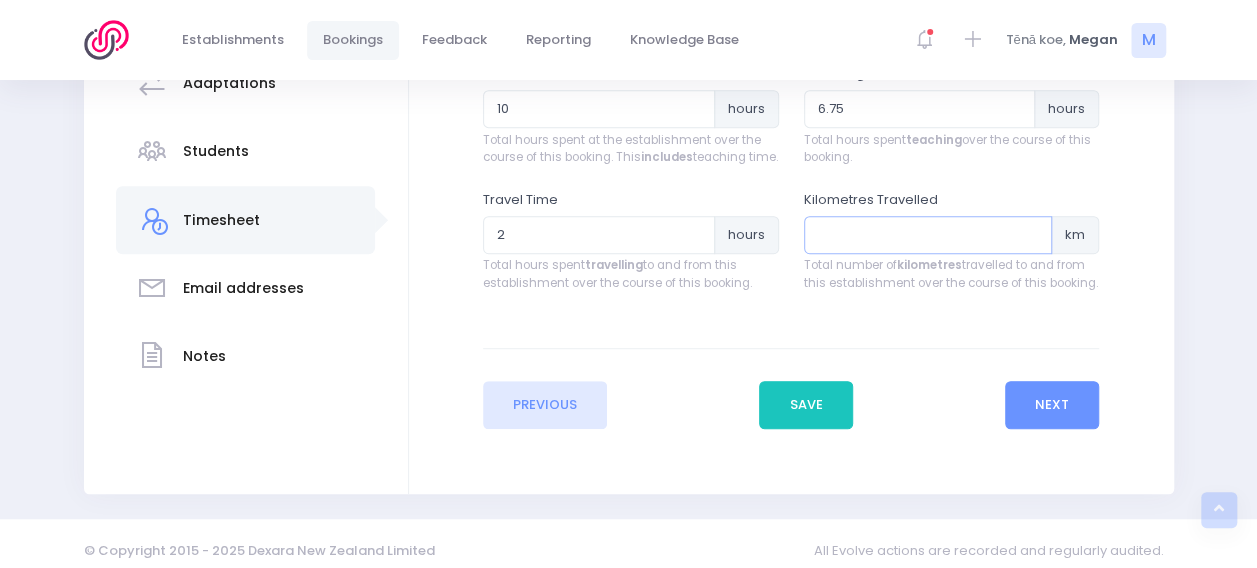 click at bounding box center [928, 235] 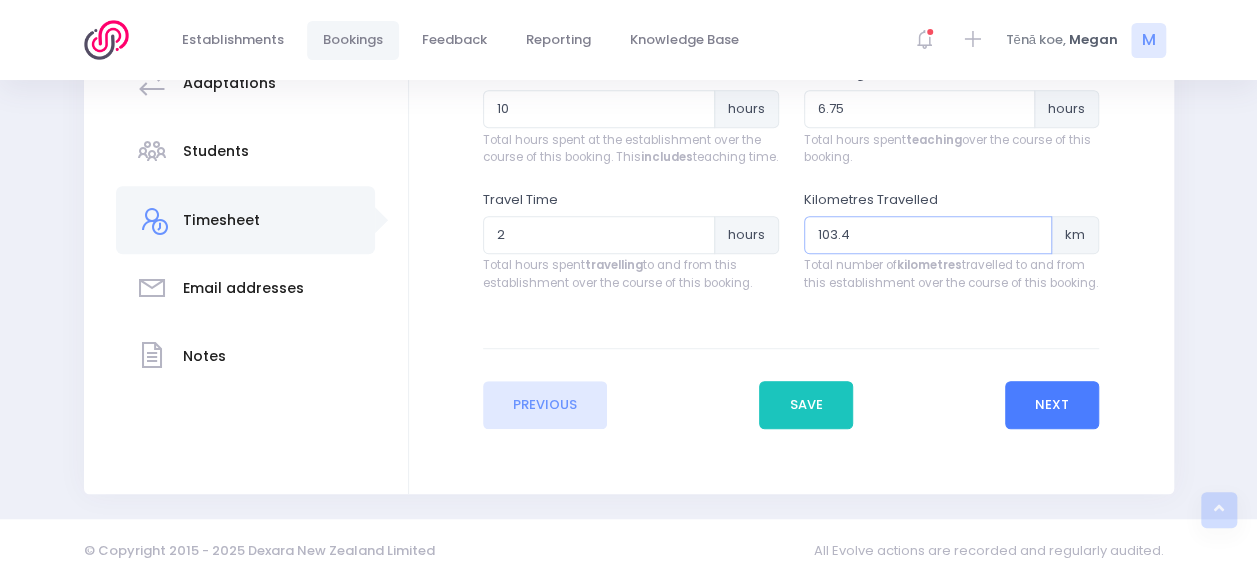 type on "103.4" 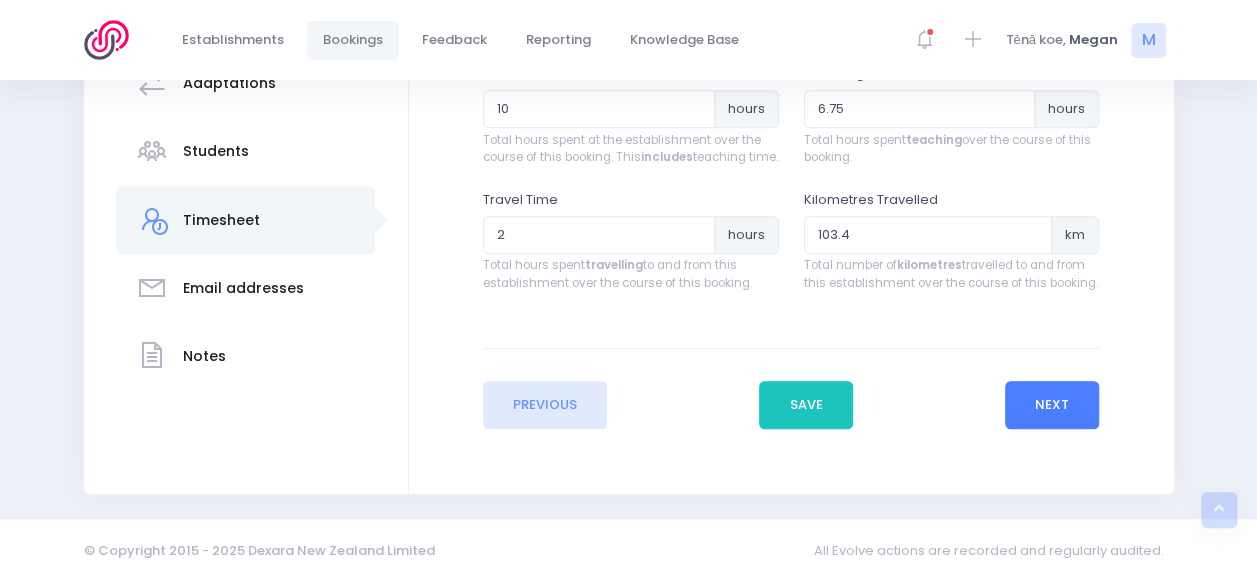 click on "Next" at bounding box center [1052, 405] 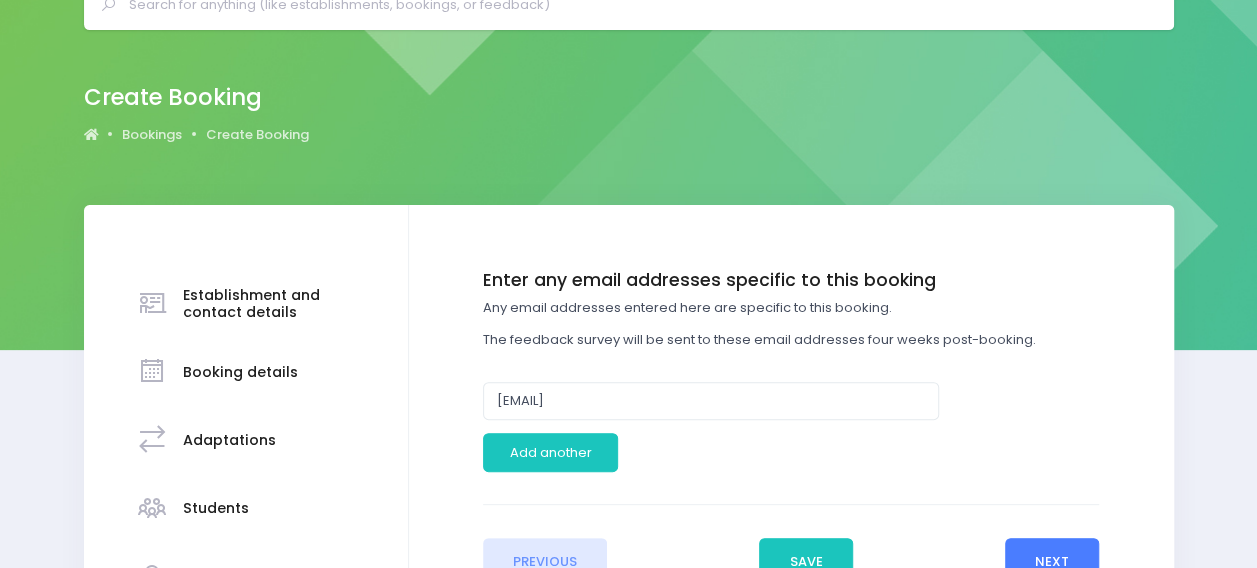 scroll, scrollTop: 250, scrollLeft: 0, axis: vertical 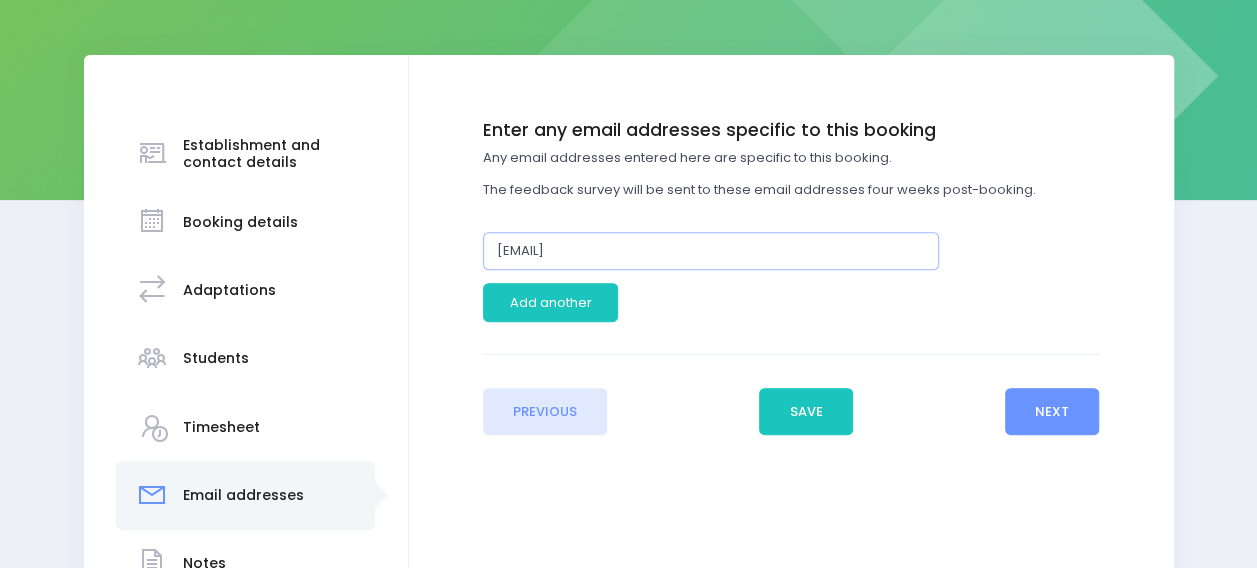 click on "ktrevena-brown@ohau.school.nz" at bounding box center (711, 251) 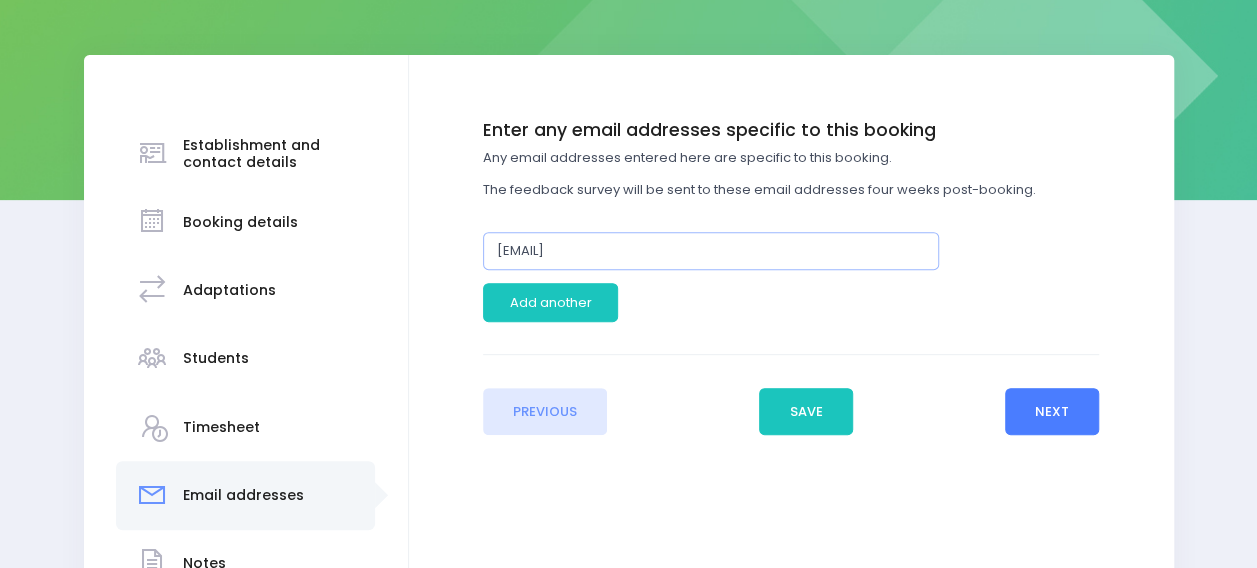 type on "rthomsen@ohau.school.nz" 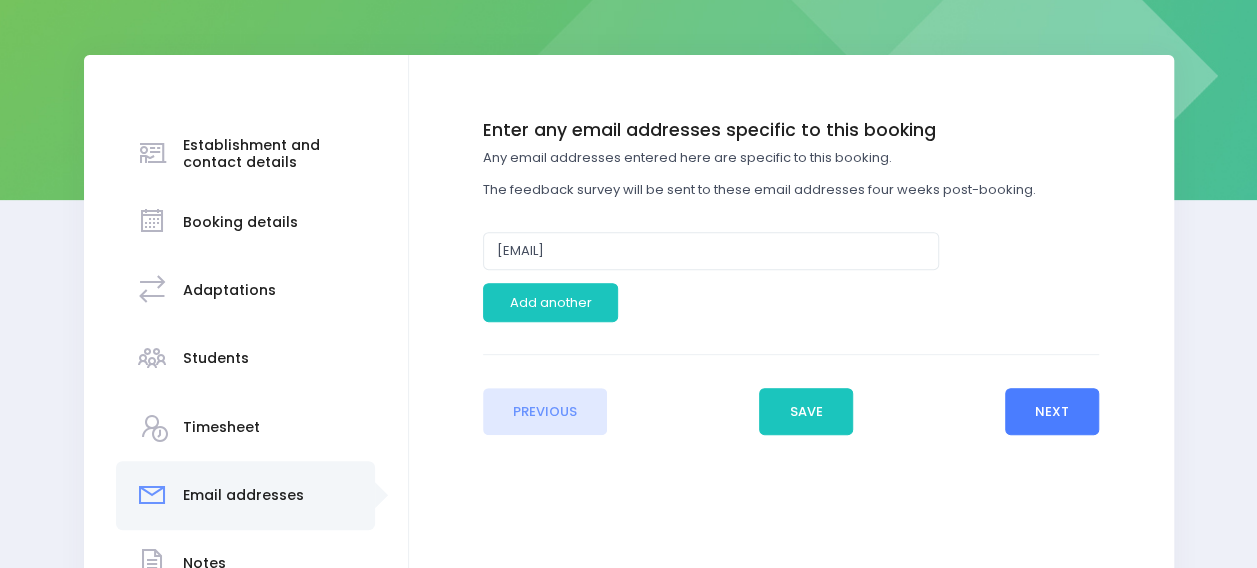 click on "Next" at bounding box center [1052, 412] 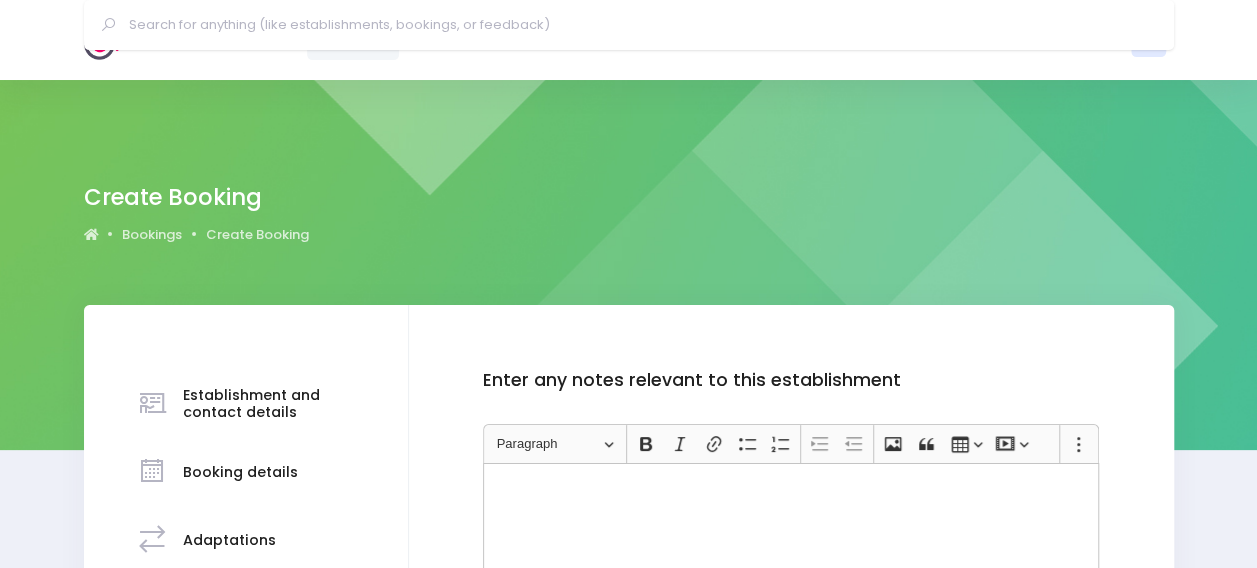 scroll, scrollTop: 378, scrollLeft: 0, axis: vertical 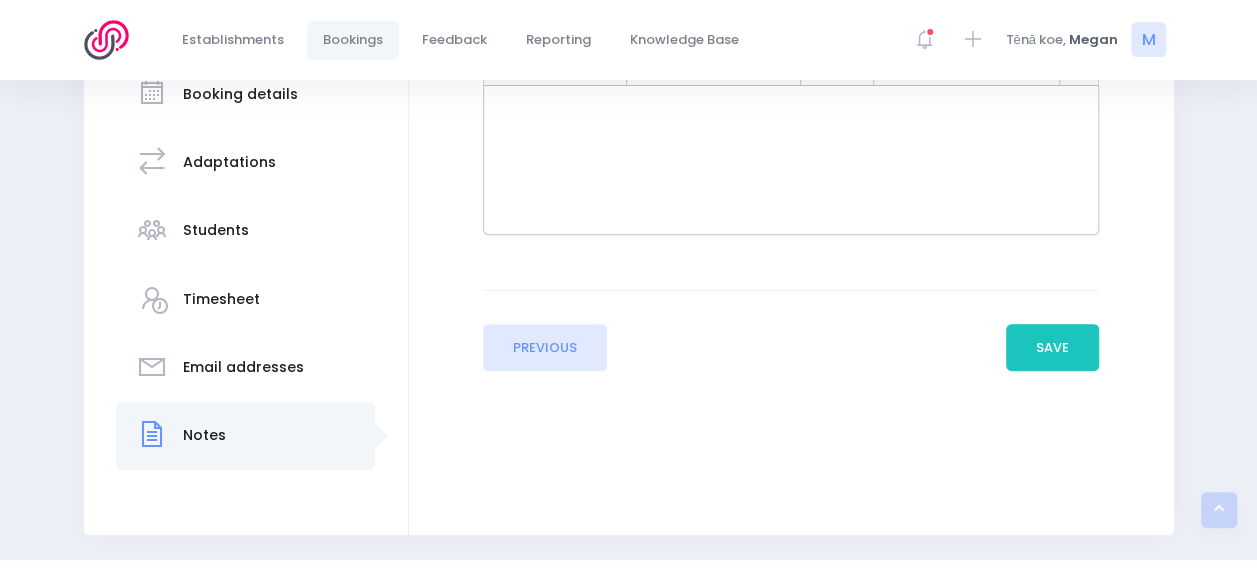 click at bounding box center (791, 160) 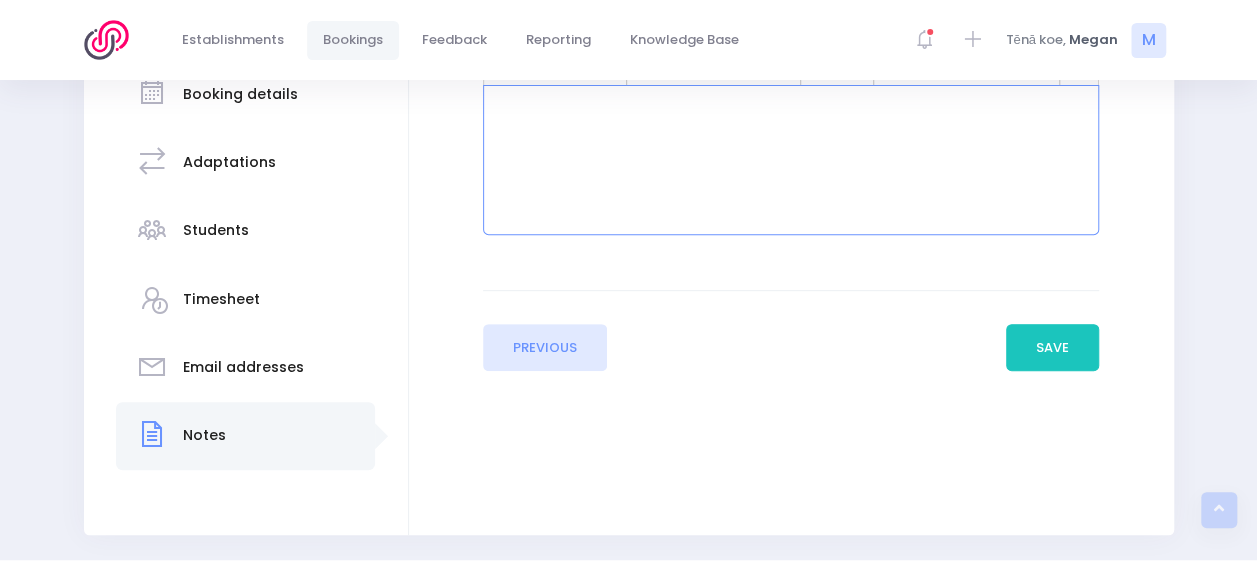 type 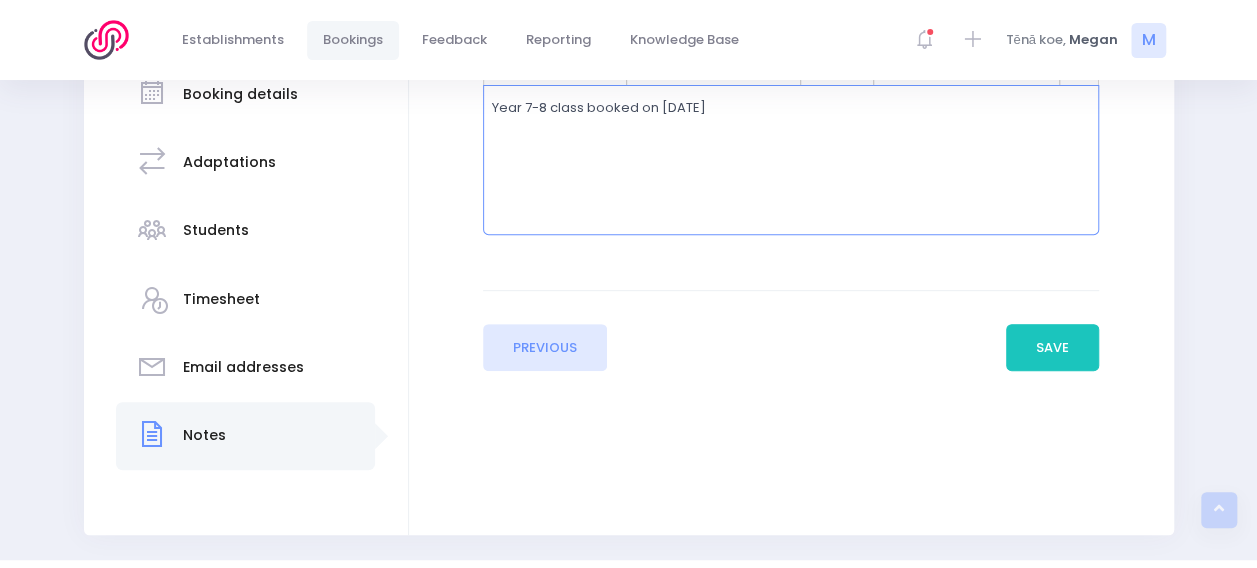 click on "Year 7-8 class booked on 27th Aug" at bounding box center (791, 108) 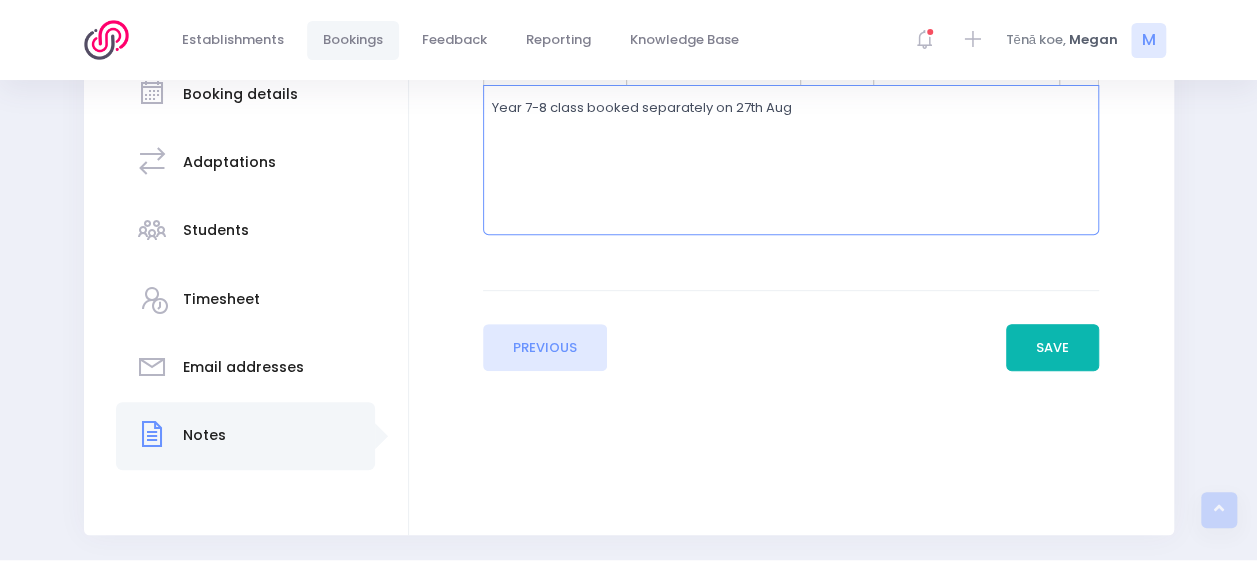 click on "Save" at bounding box center (1053, 348) 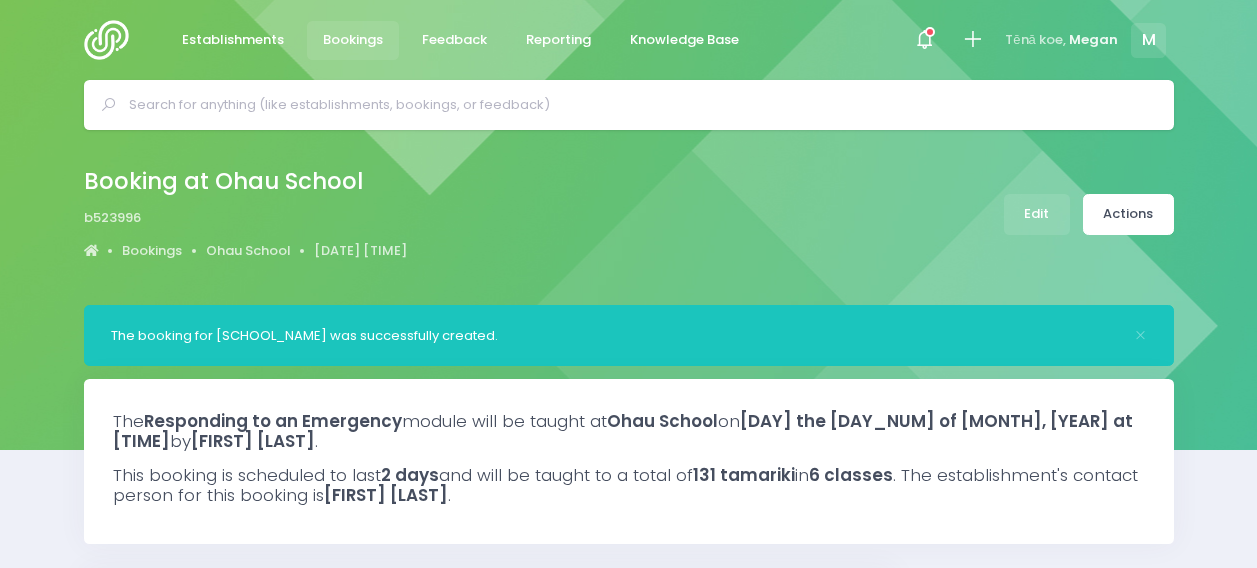 select on "5" 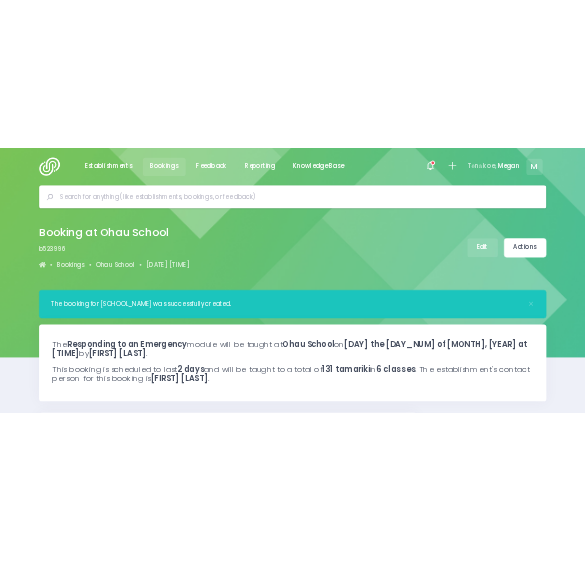 scroll, scrollTop: 0, scrollLeft: 0, axis: both 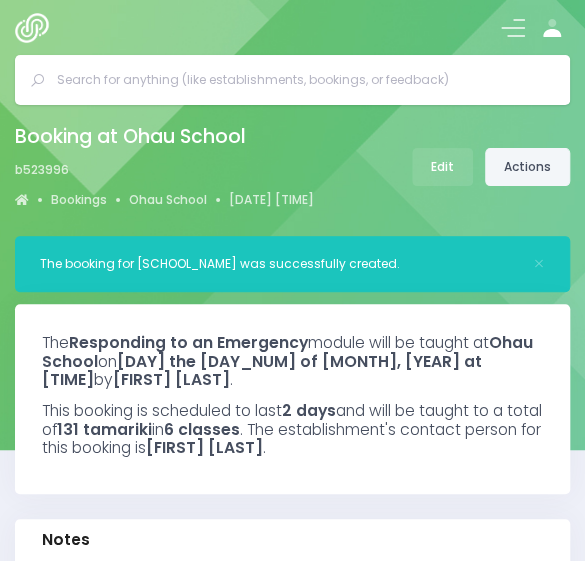 click on "Actions" at bounding box center (527, 167) 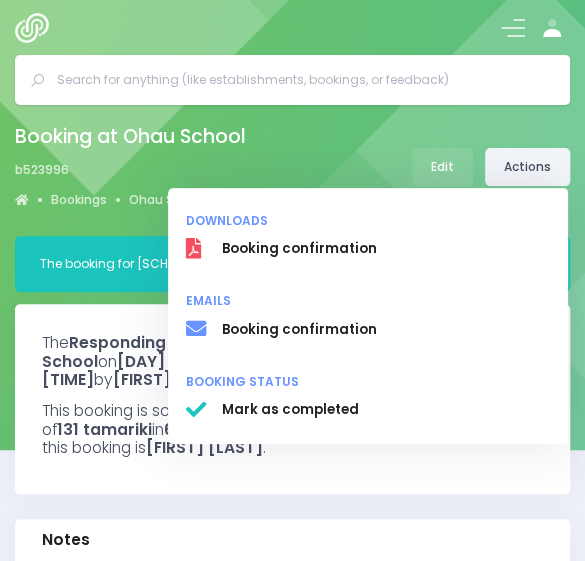 click on "Actions" at bounding box center [527, 167] 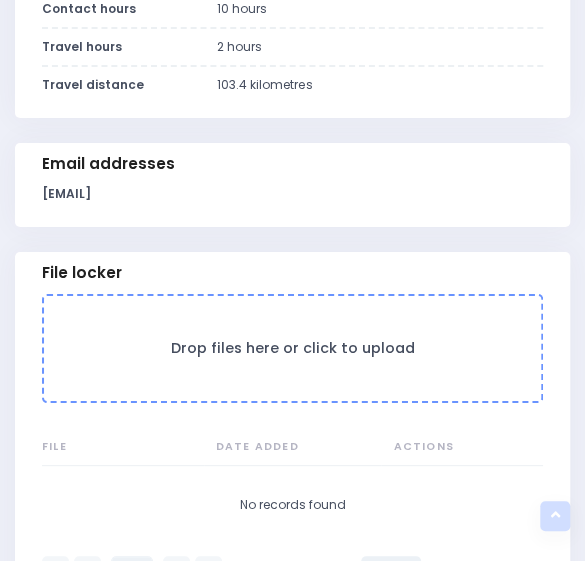 scroll, scrollTop: 1647, scrollLeft: 0, axis: vertical 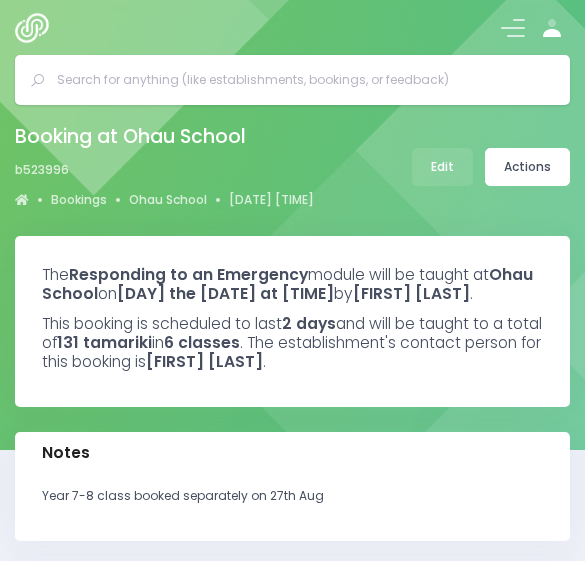 select on "5" 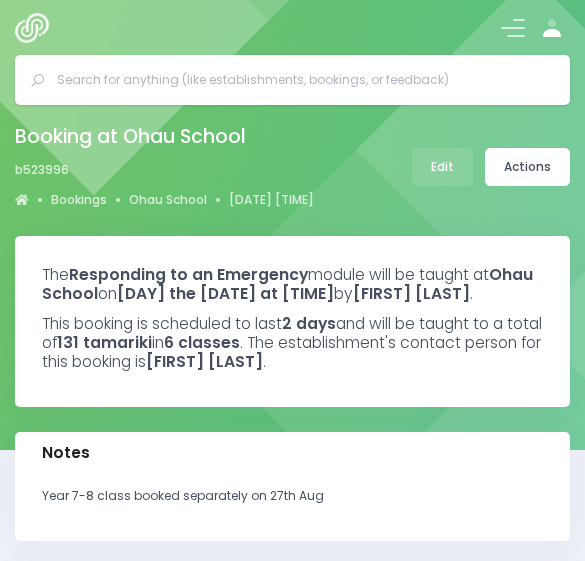 scroll, scrollTop: 1580, scrollLeft: 0, axis: vertical 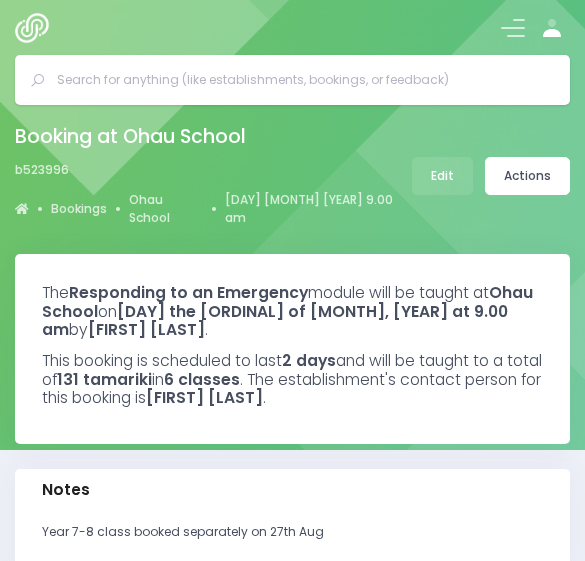 select on "5" 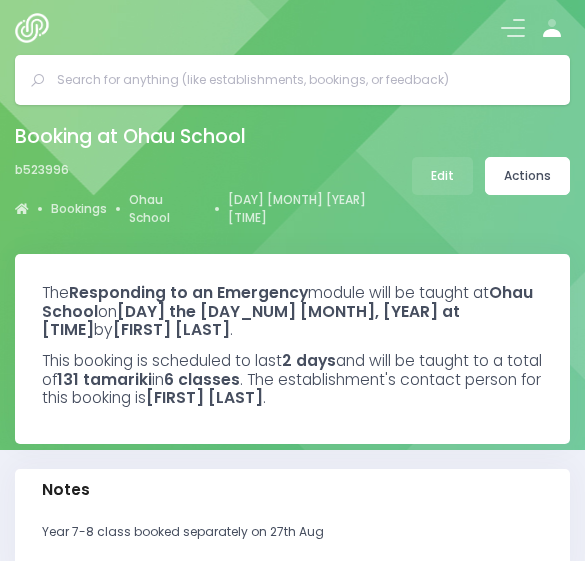 select on "5" 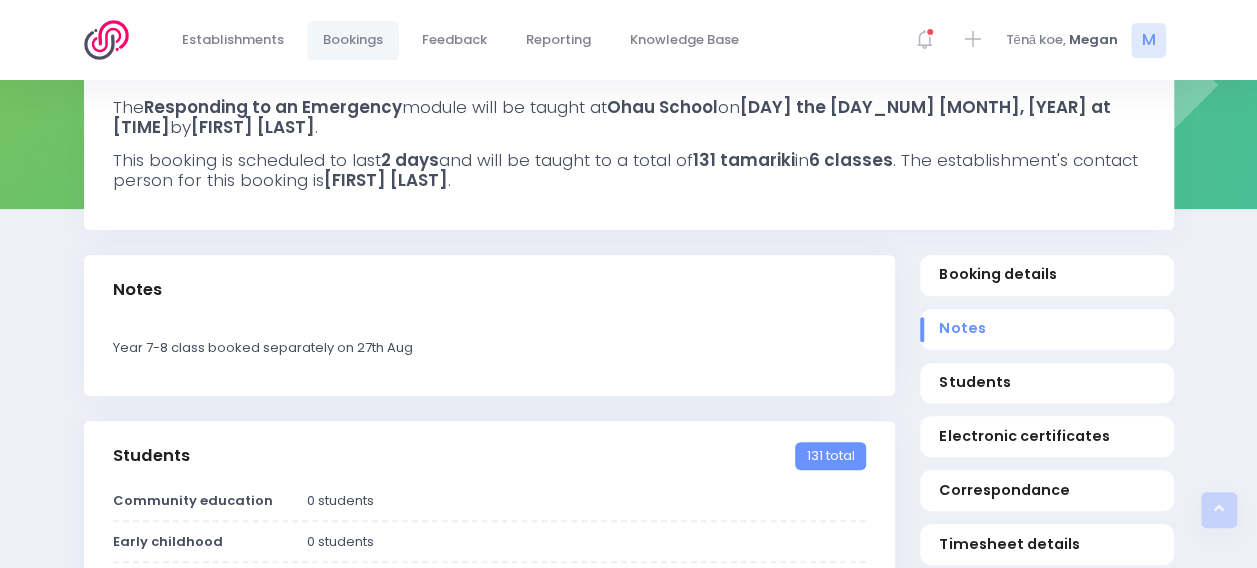 scroll, scrollTop: 188, scrollLeft: 0, axis: vertical 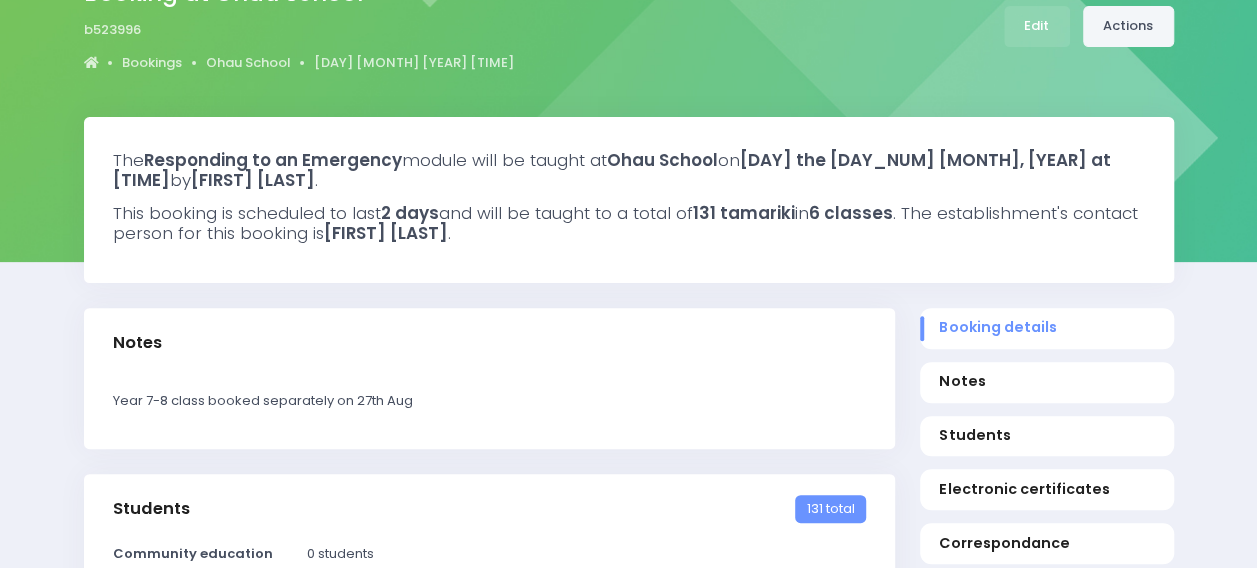 click on "Actions" at bounding box center [1128, 26] 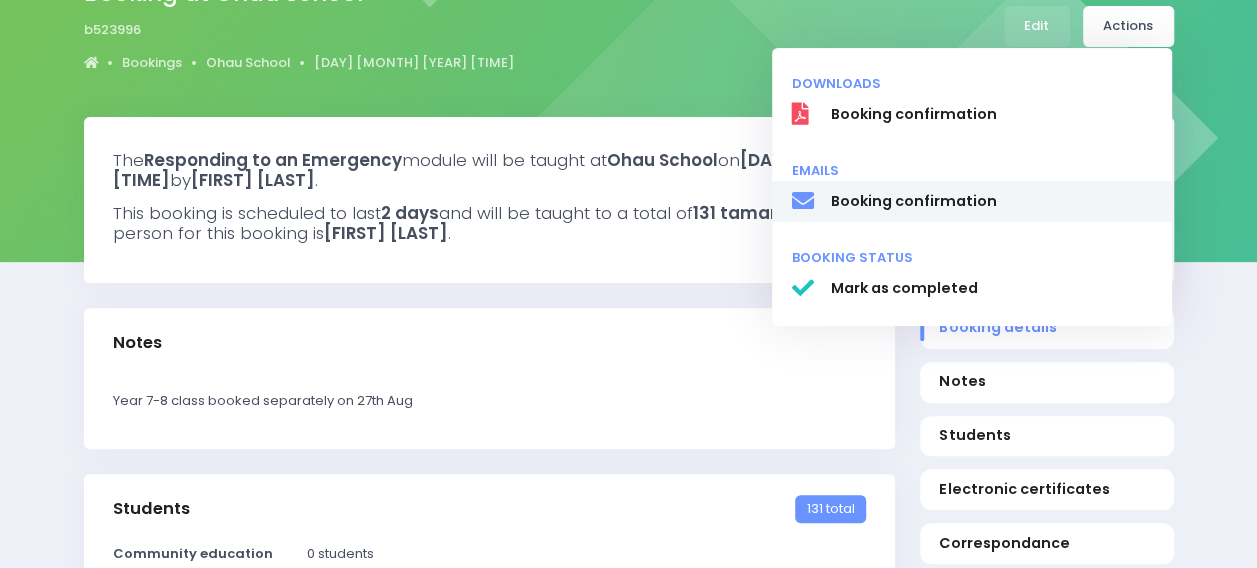 click on "Booking confirmation" at bounding box center [991, 201] 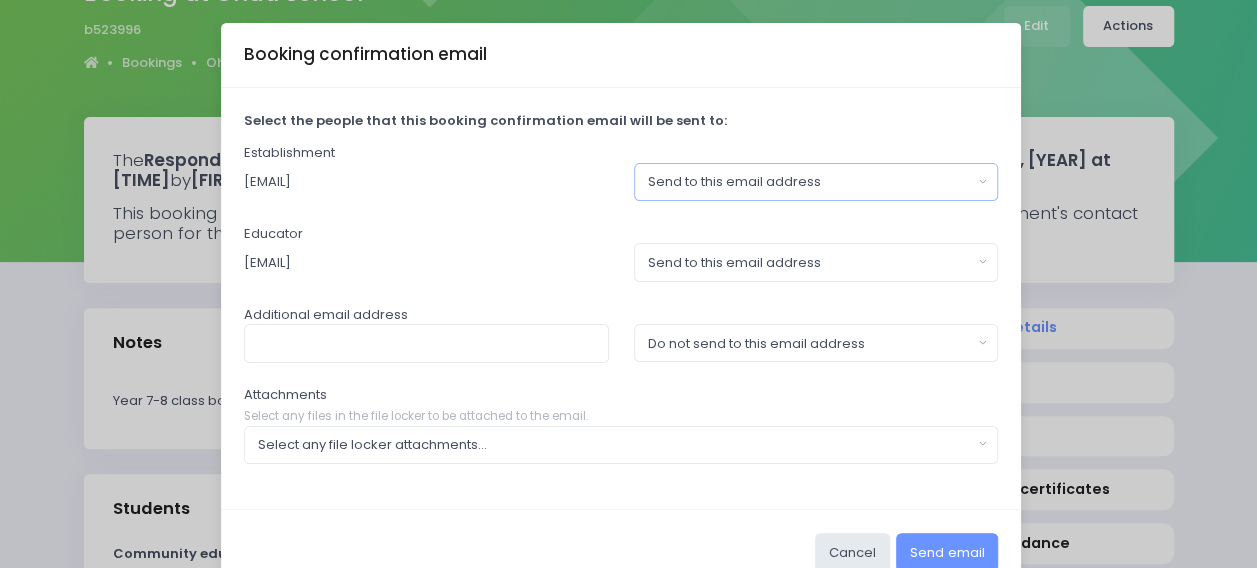 click on "Send to this email address" at bounding box center [816, 182] 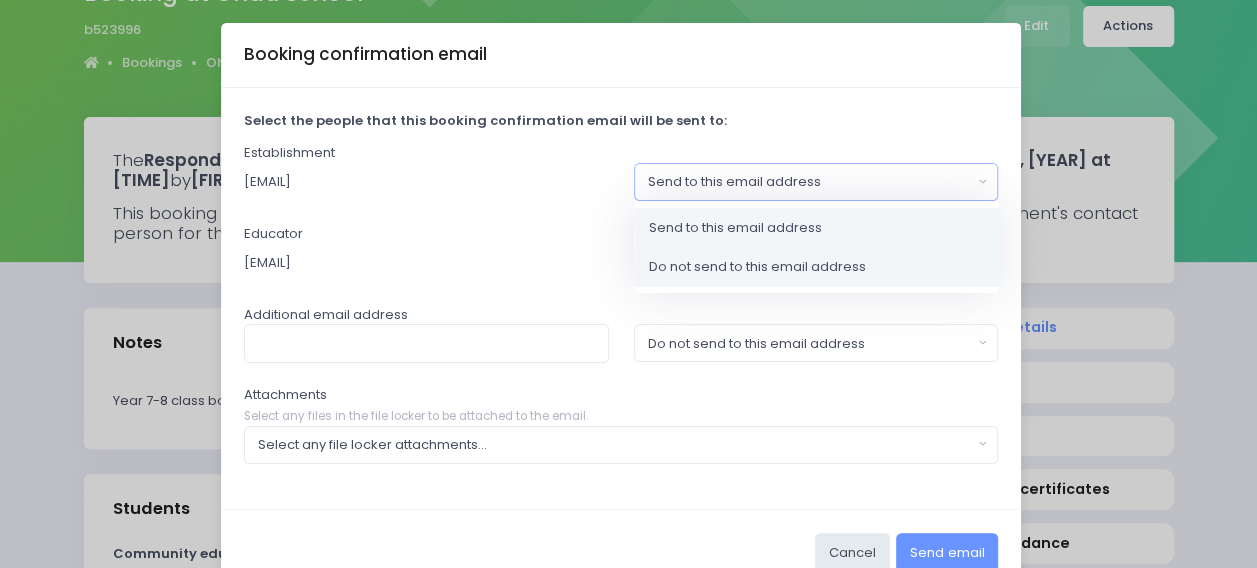 click on "Do not send to this email address" at bounding box center [757, 267] 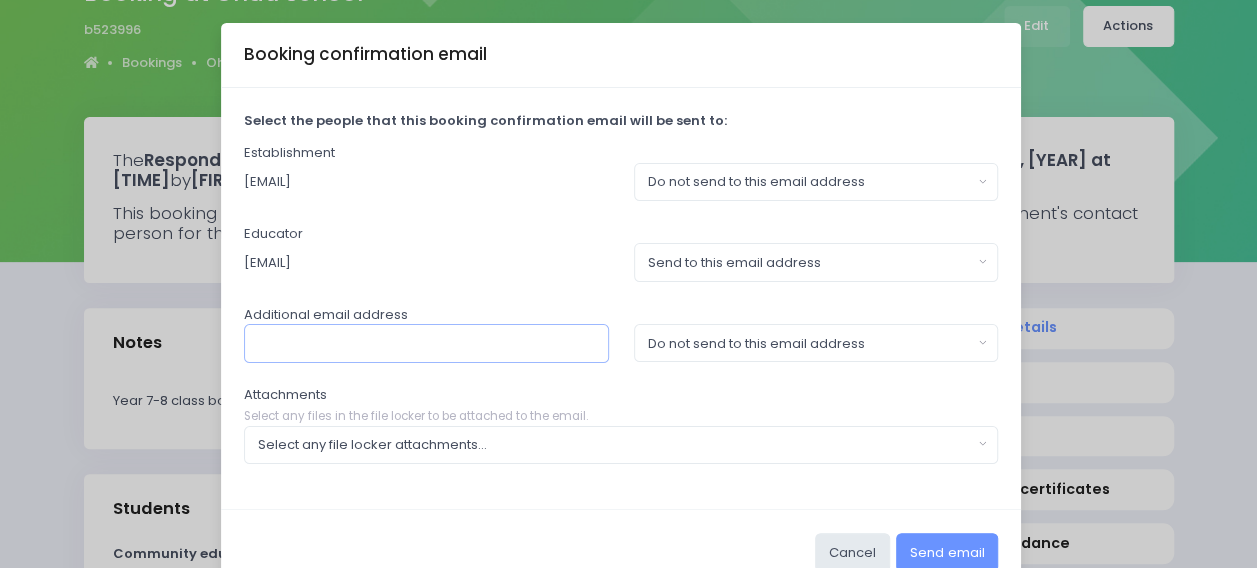 click at bounding box center [426, 343] 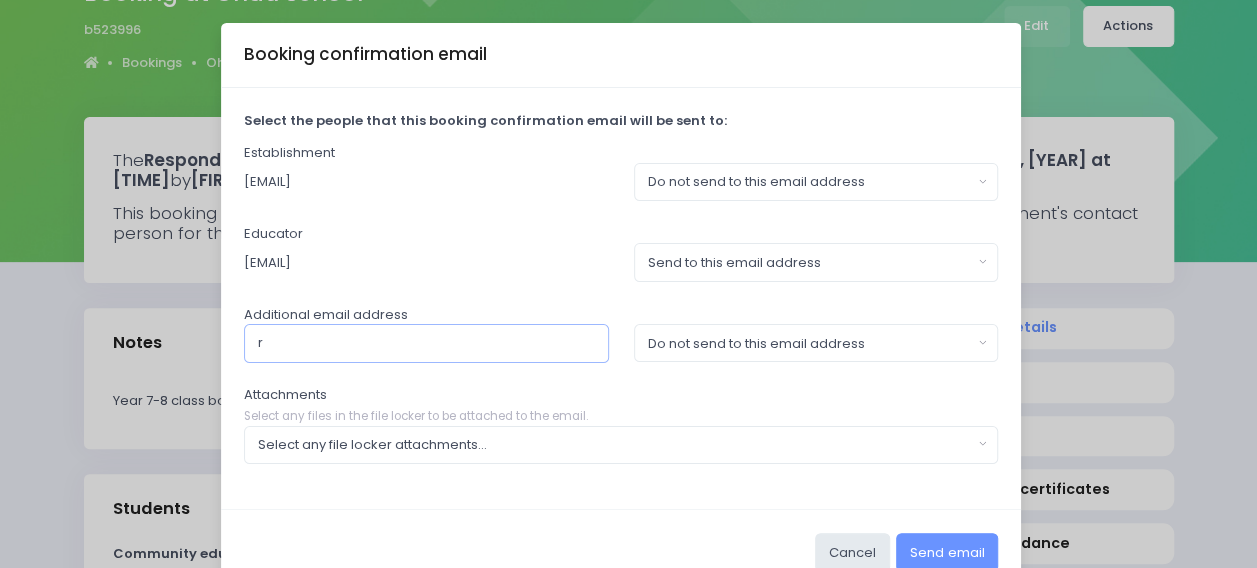 type on "rthomsen@ohau.school.nz" 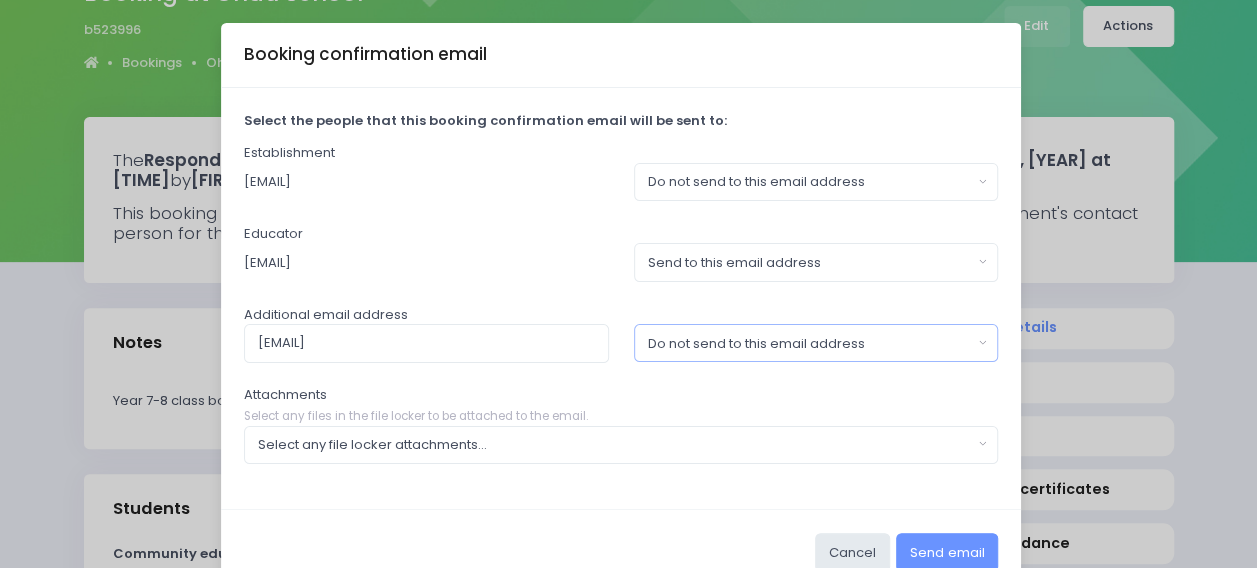 click on "Do not send to this email address" at bounding box center (816, 343) 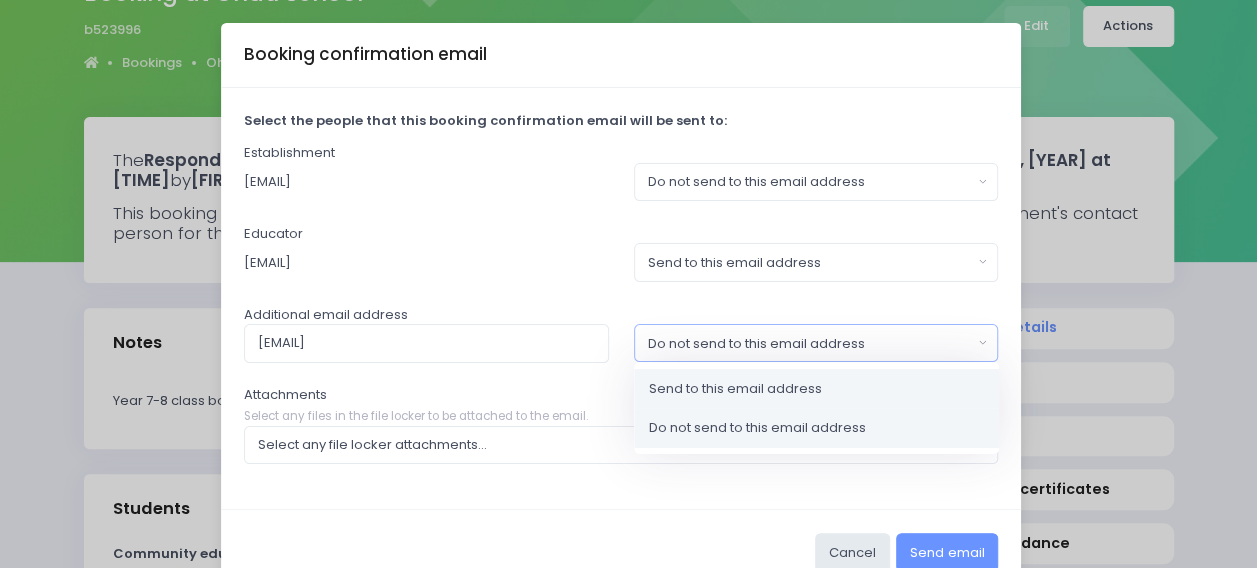 click on "Send to this email address" at bounding box center (735, 389) 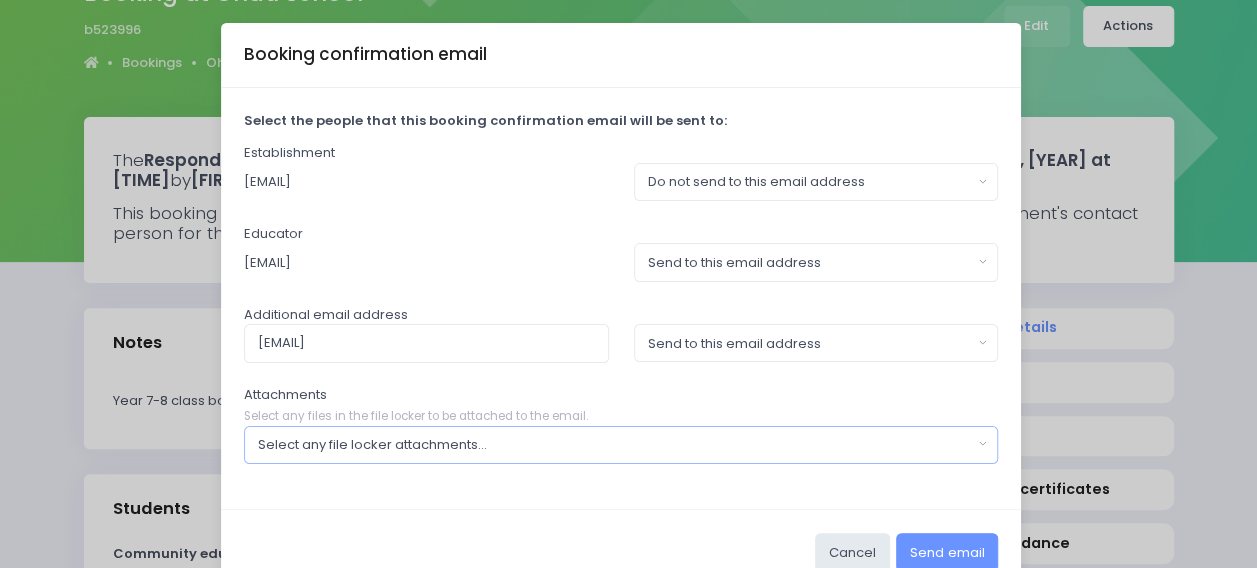 click on "Select any file locker attachments..." at bounding box center [615, 445] 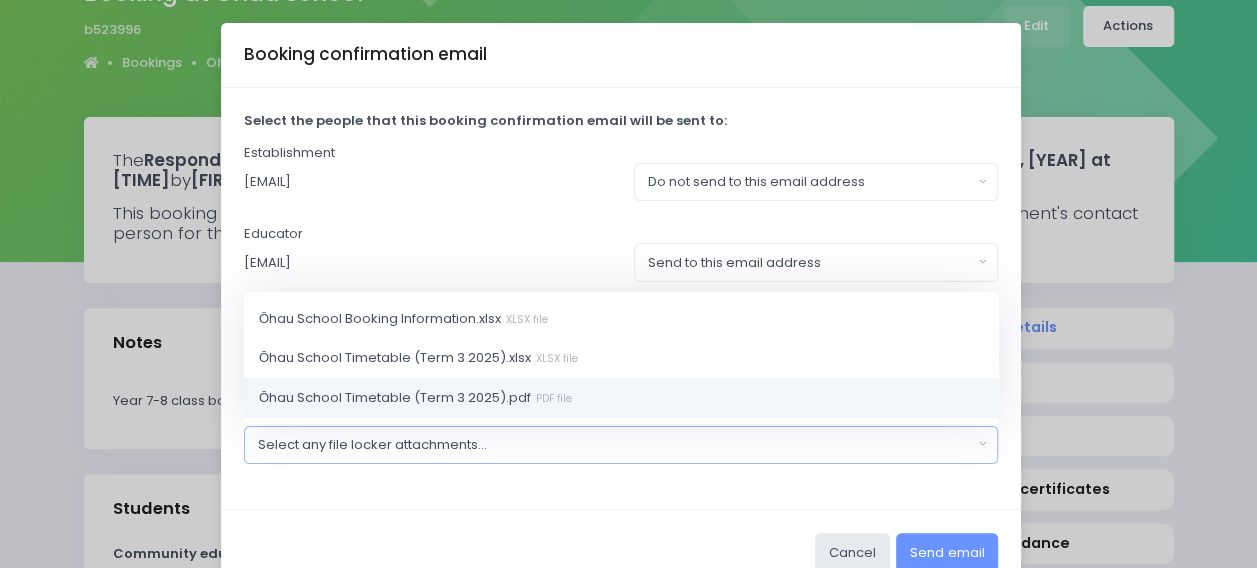 click on "Ōhau School Timetable (Term 3 2025).pdf PDF file" at bounding box center (415, 397) 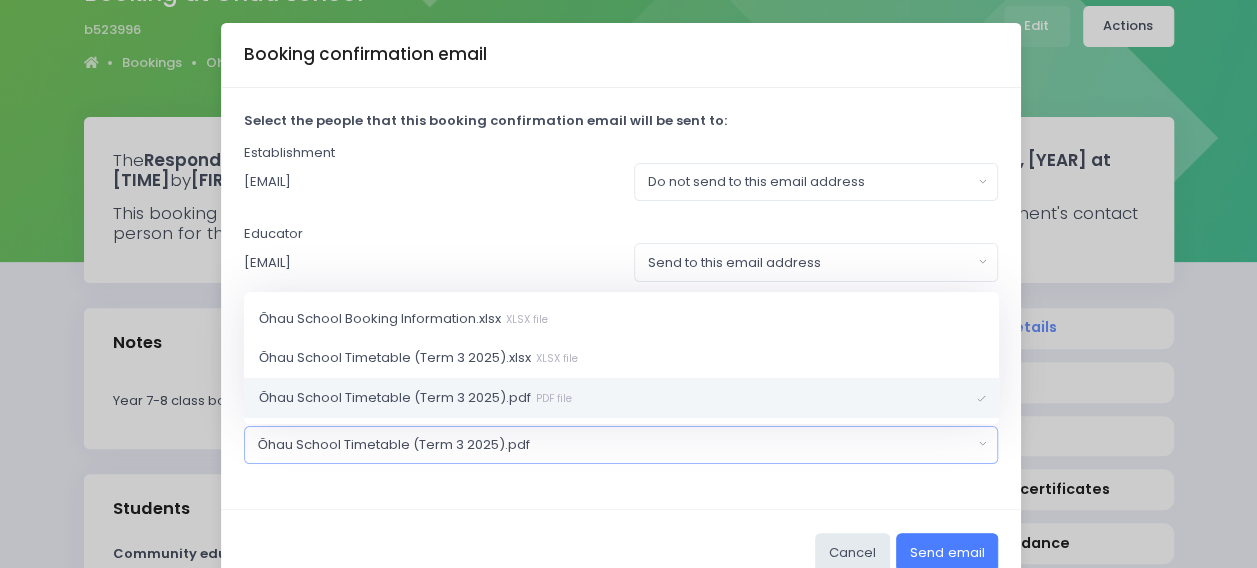 click on "Send email" at bounding box center (947, 552) 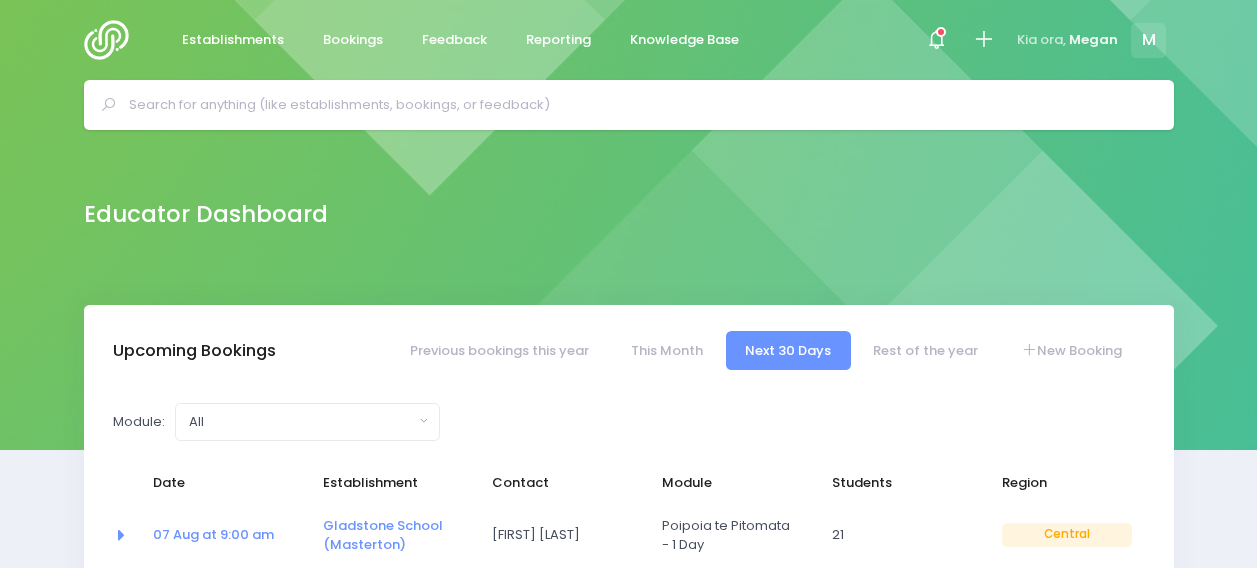 select on "5" 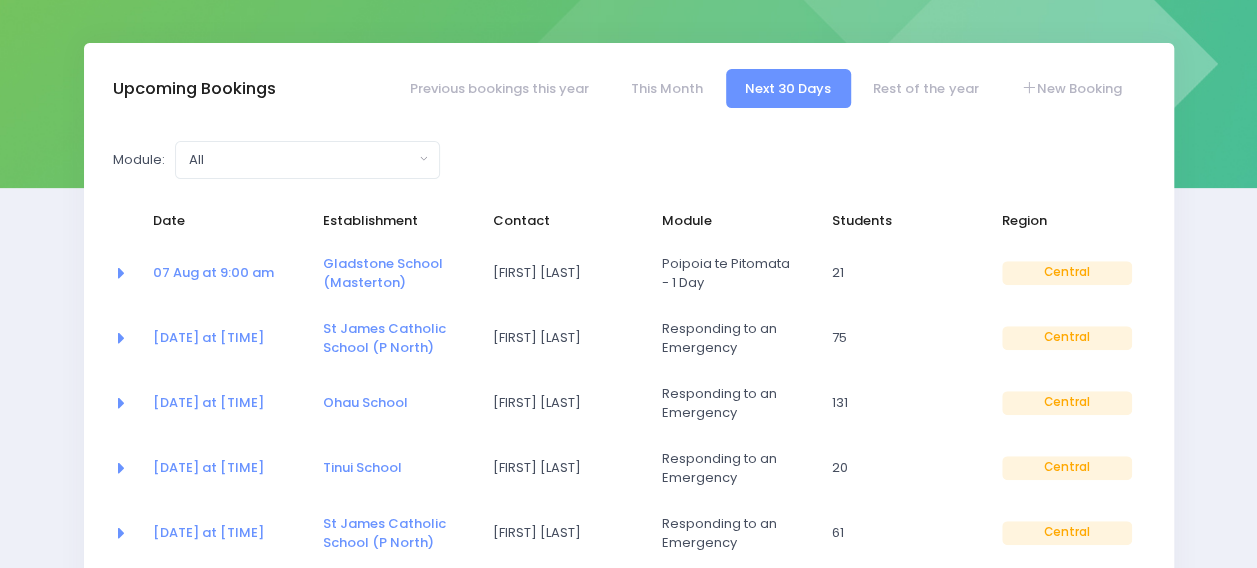 scroll, scrollTop: 274, scrollLeft: 0, axis: vertical 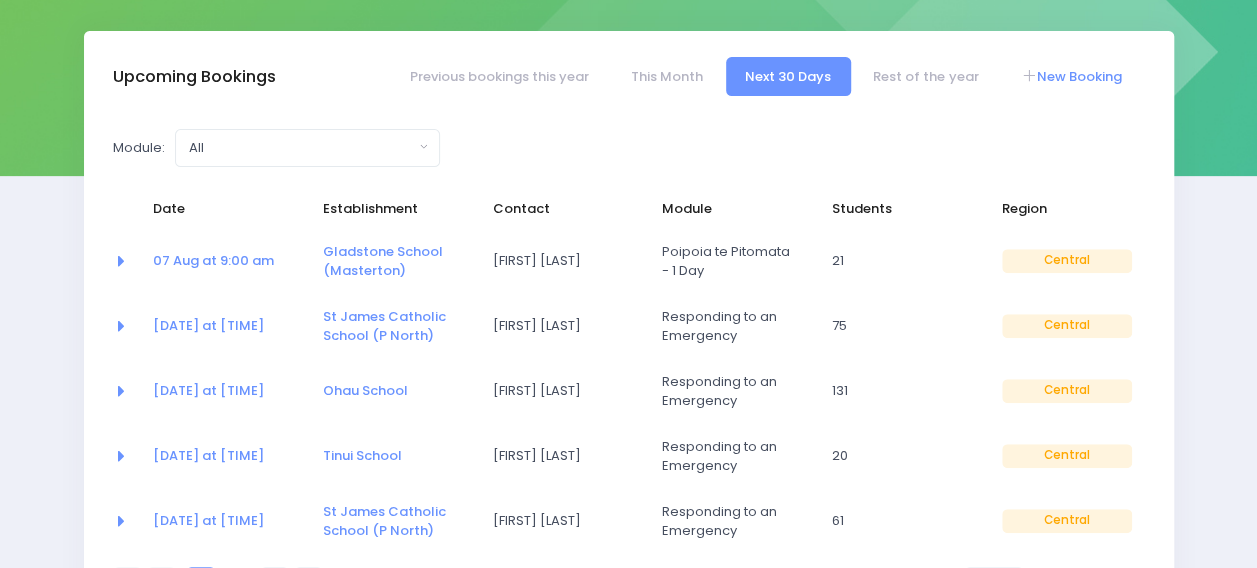 click on "New Booking" at bounding box center (1071, 76) 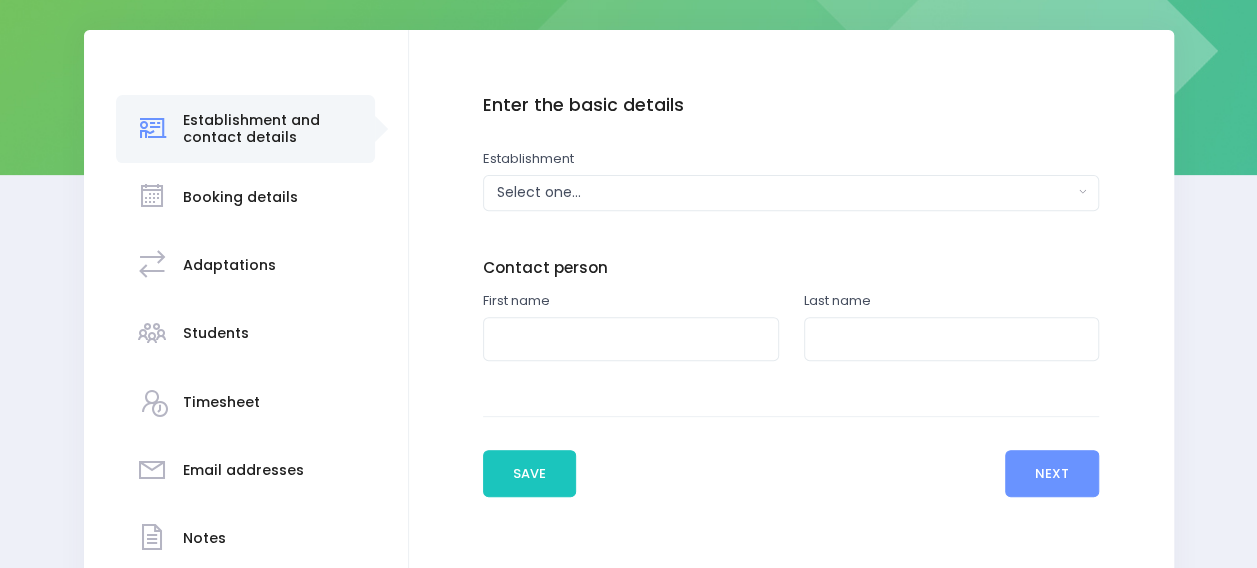 scroll, scrollTop: 276, scrollLeft: 0, axis: vertical 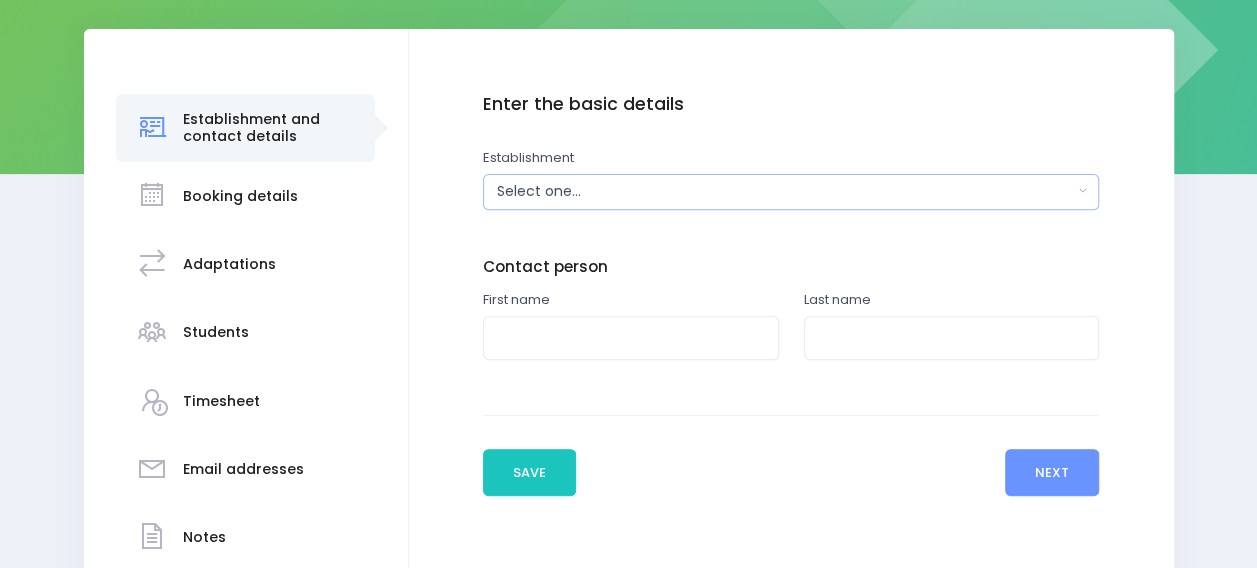 click on "Select one..." at bounding box center (785, 191) 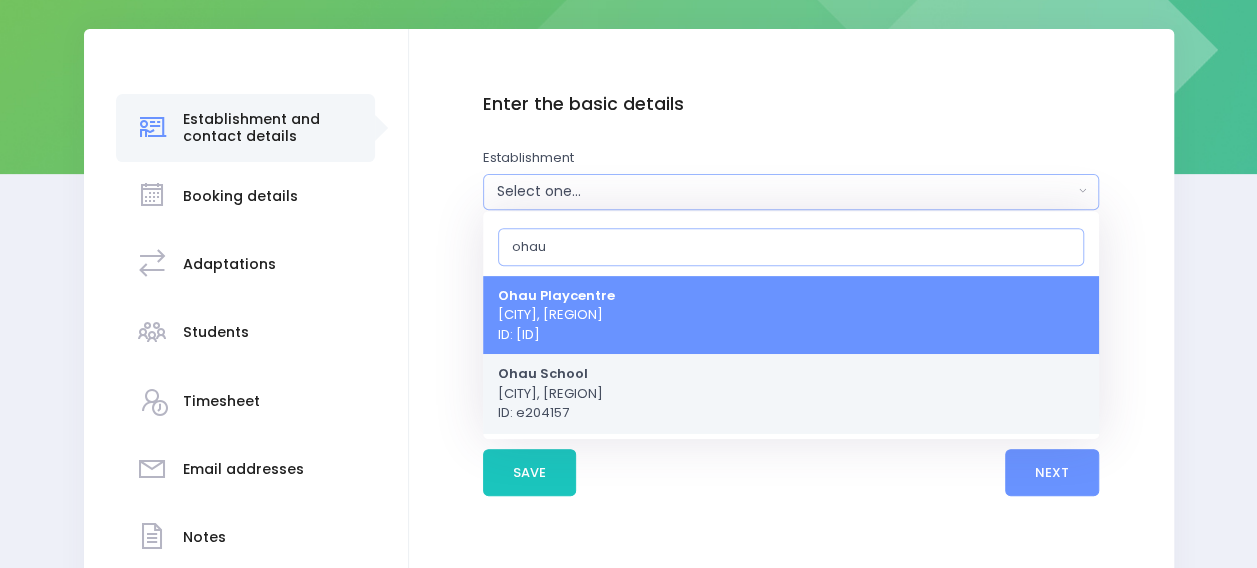 type on "ohau" 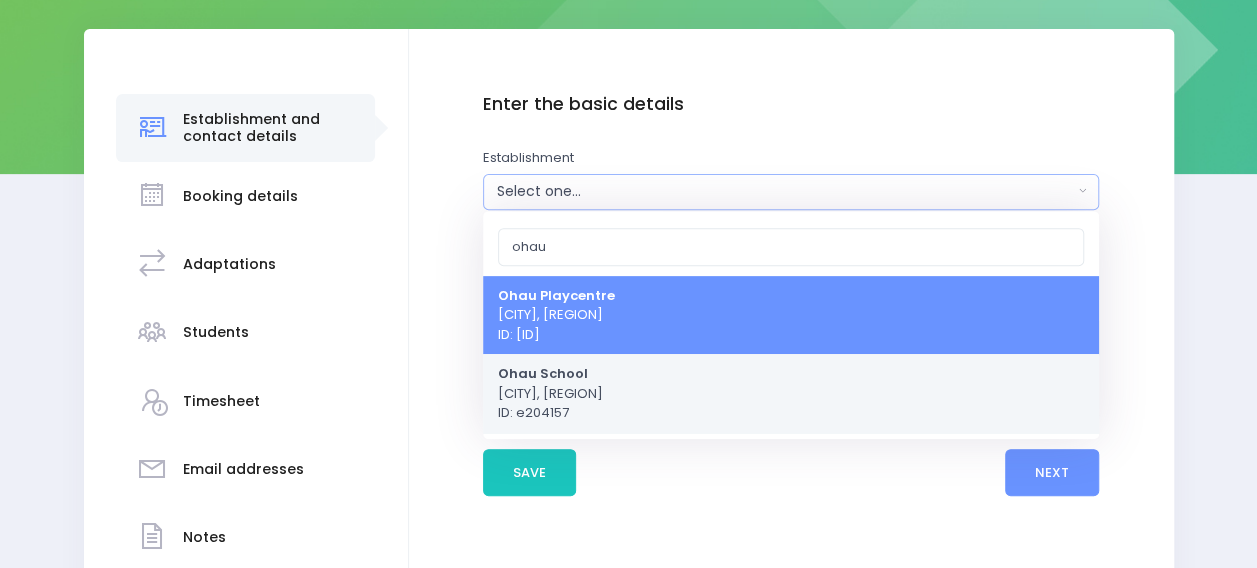 click on "Ohau School" at bounding box center (543, 373) 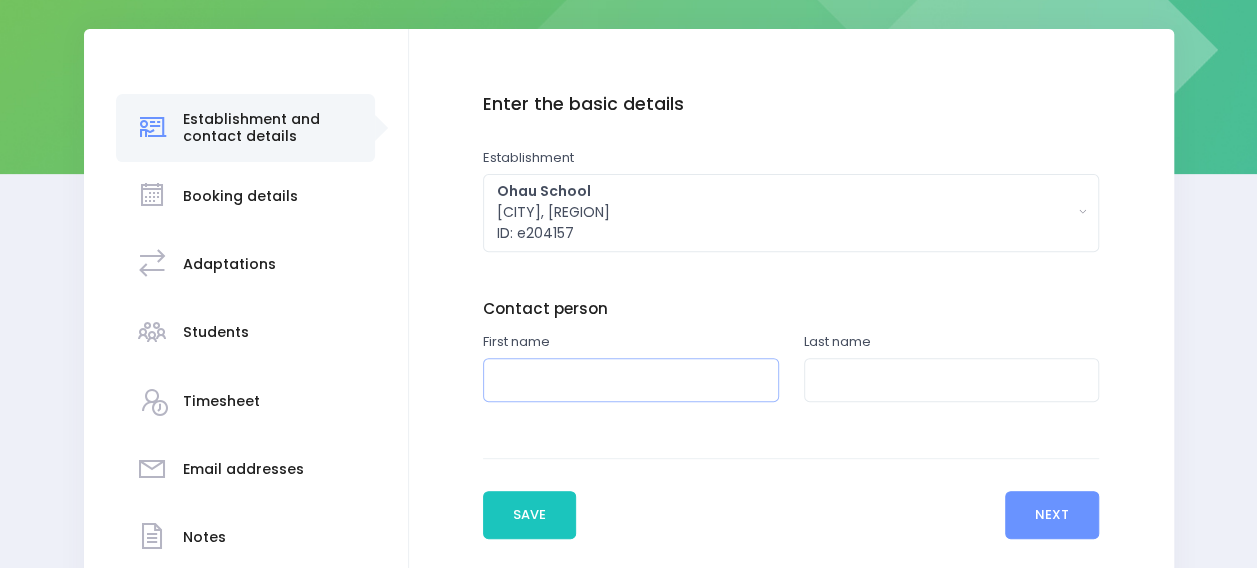 click at bounding box center (631, 380) 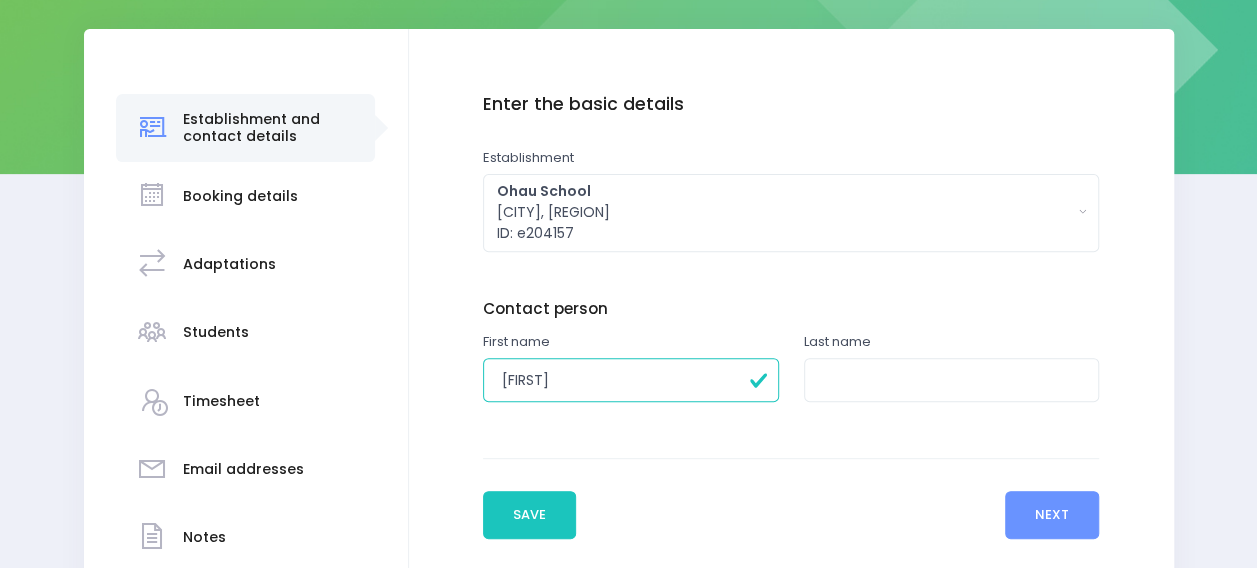 type on "[FIRST]" 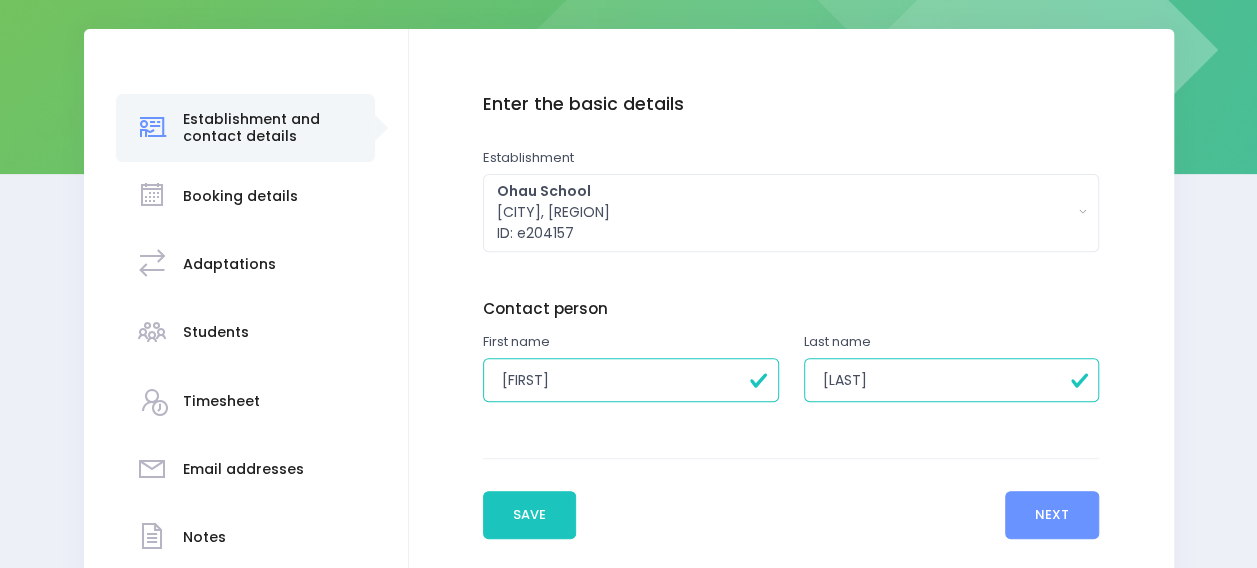 type on "[LAST]" 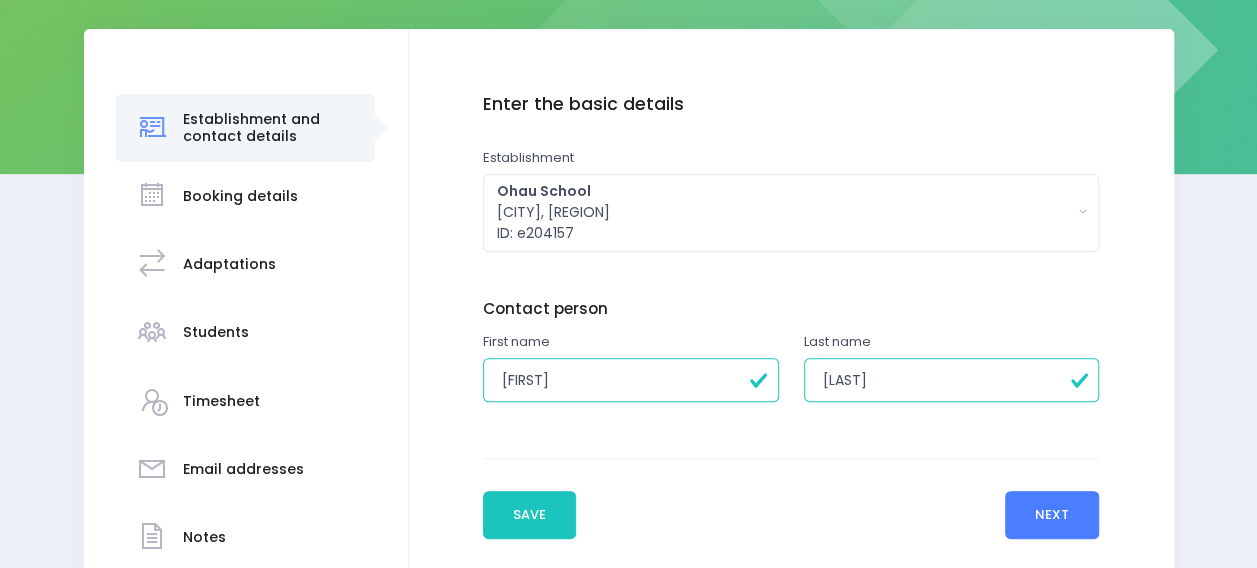click on "Next" at bounding box center (1052, 515) 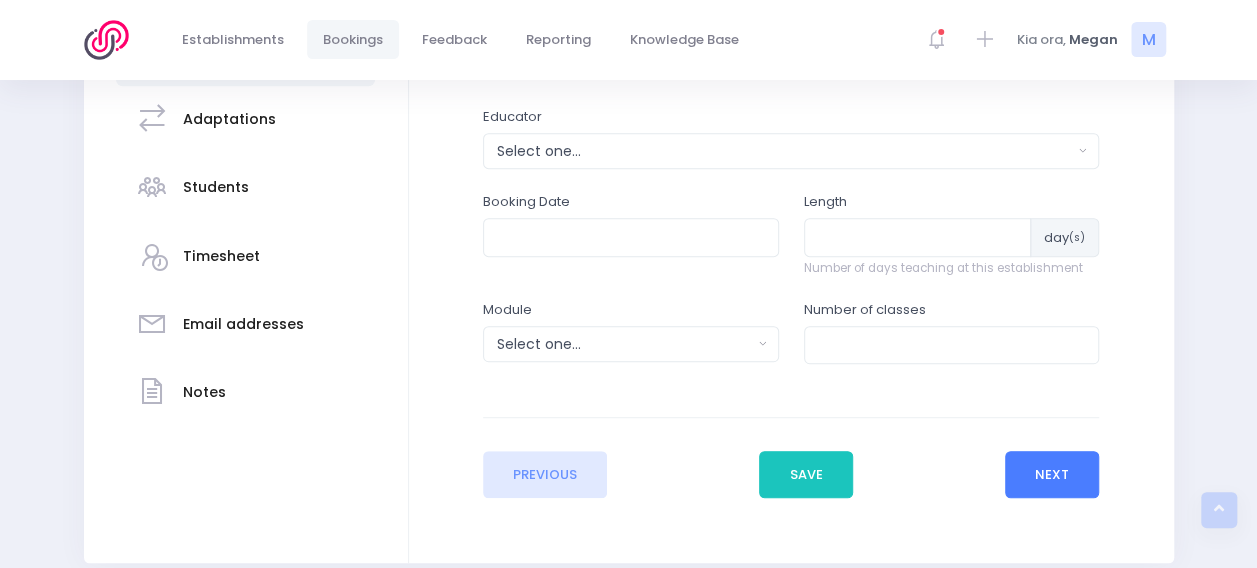scroll, scrollTop: 423, scrollLeft: 0, axis: vertical 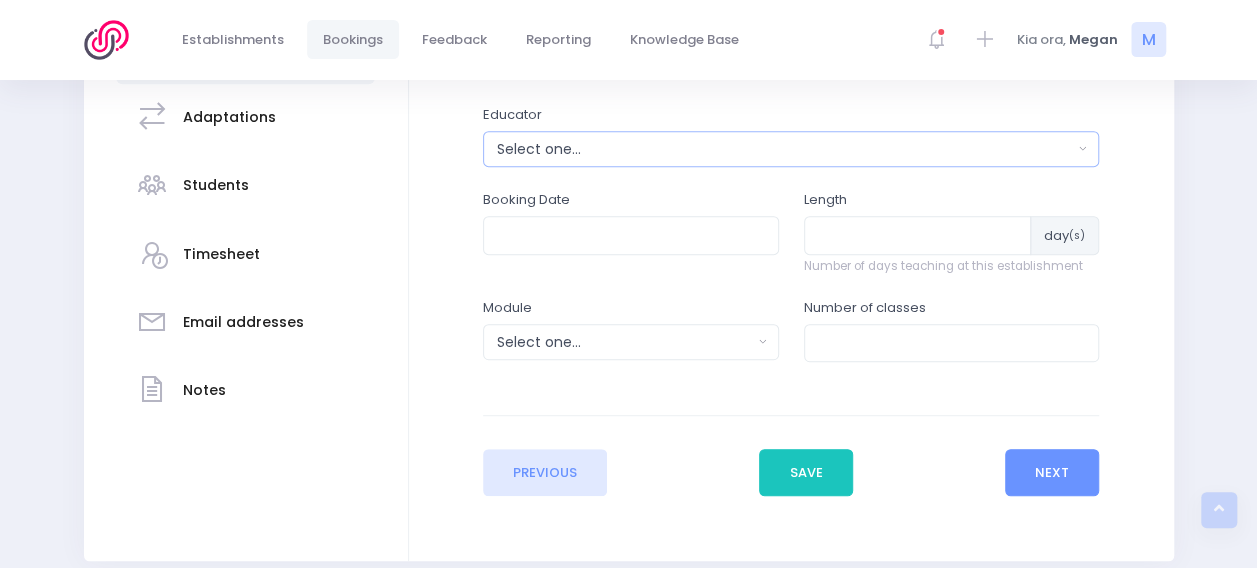 click on "Select one..." at bounding box center (785, 149) 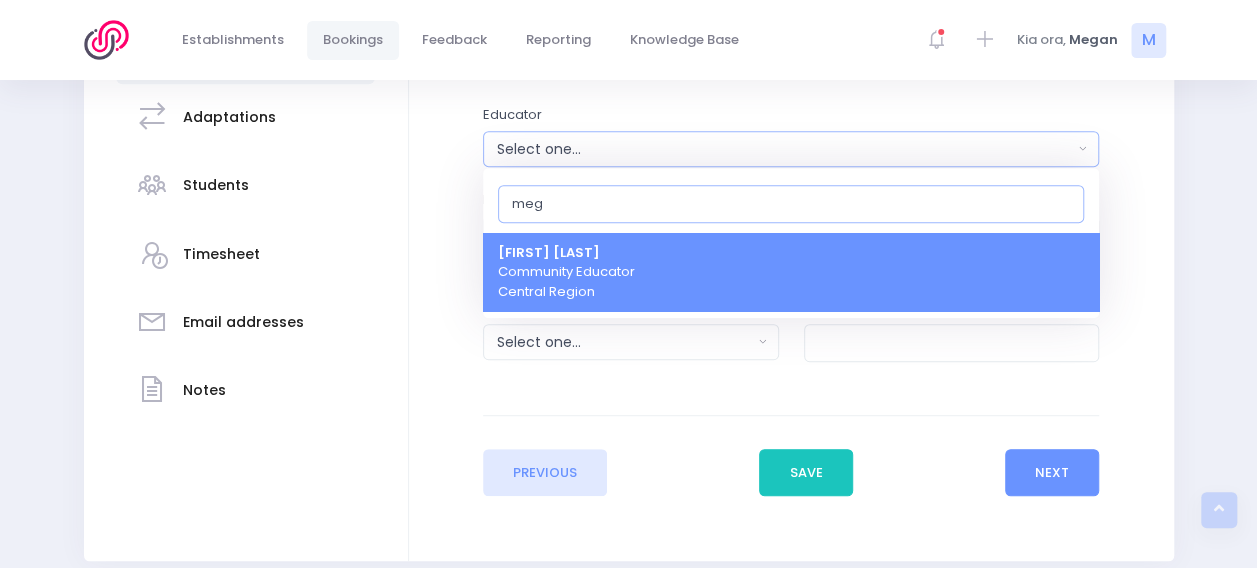 type on "meg" 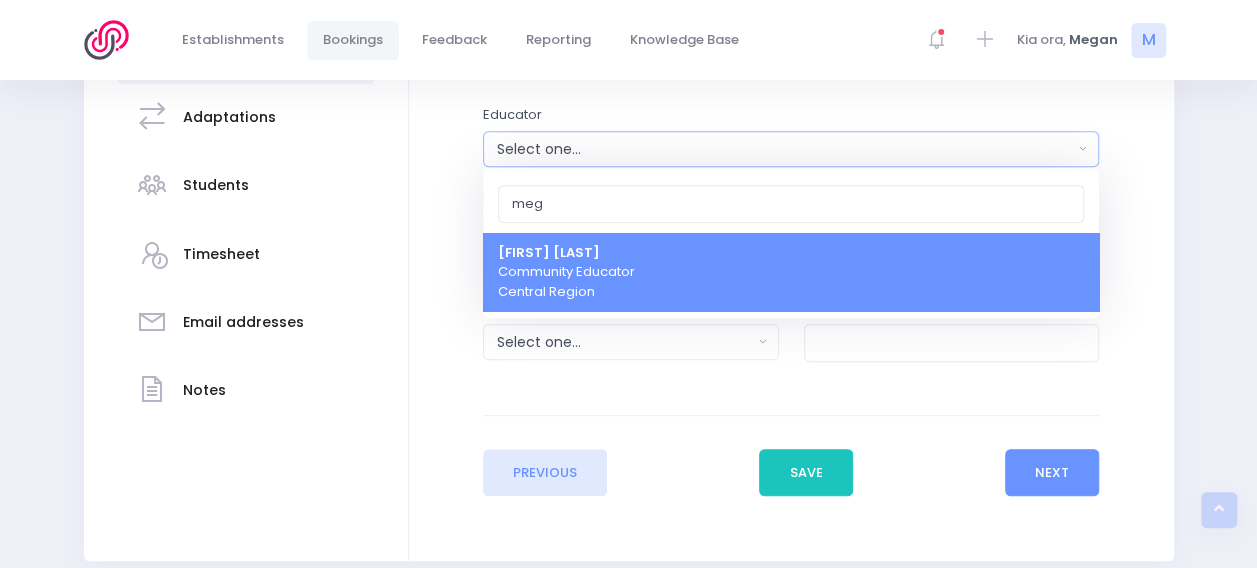 click on "[FIRST] [LAST]" at bounding box center (549, 252) 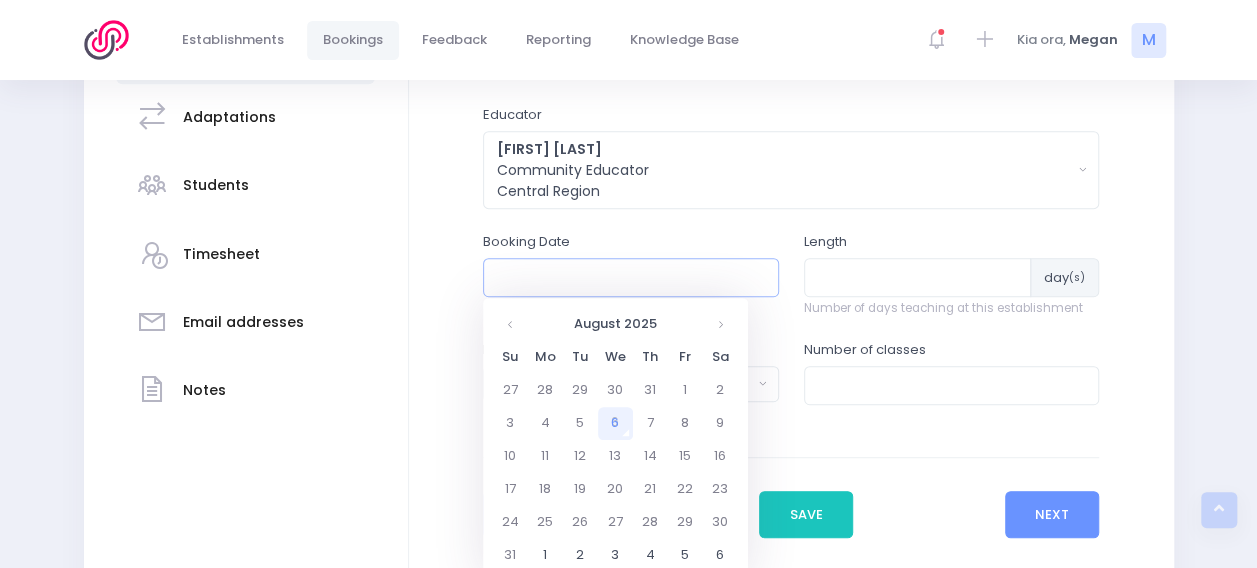 click at bounding box center [631, 277] 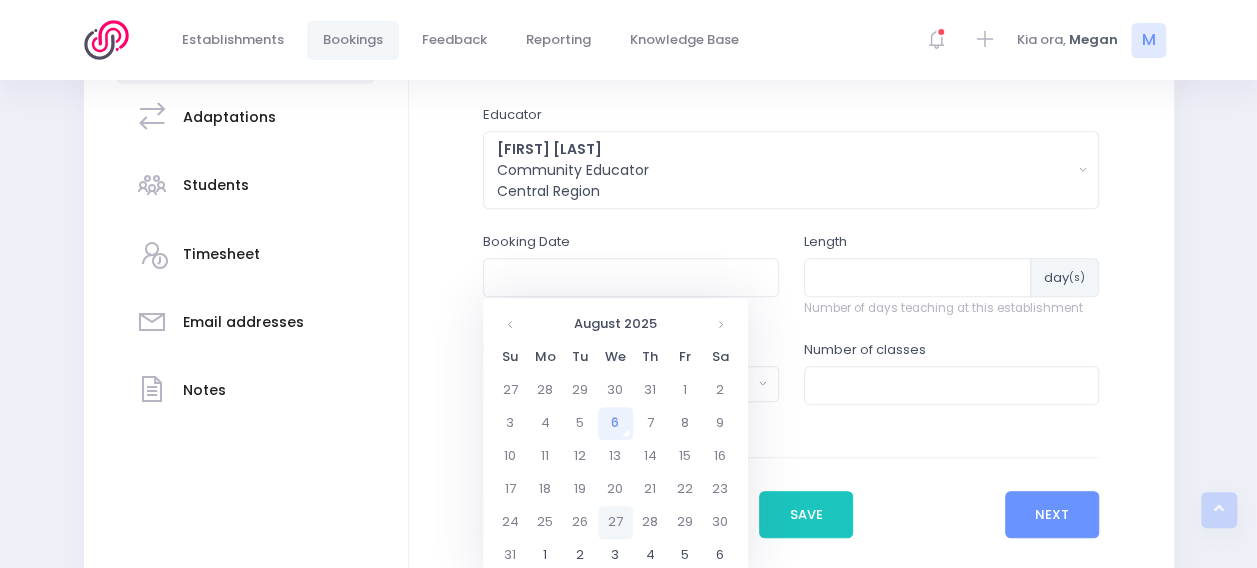 click on "27" at bounding box center (615, 522) 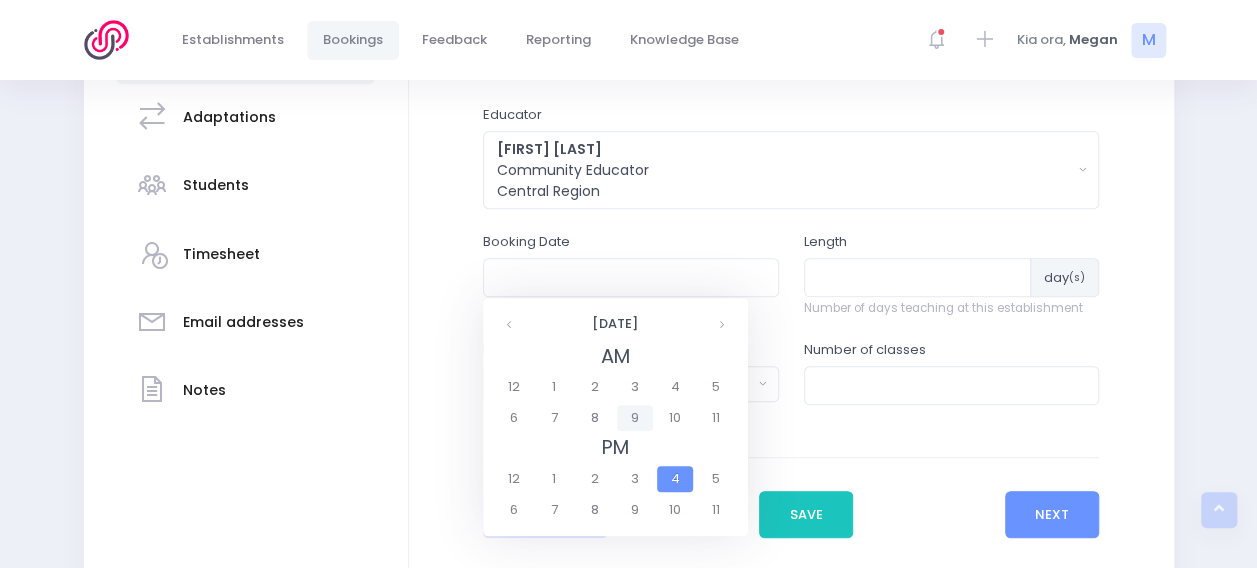 click on "9" at bounding box center [634, 418] 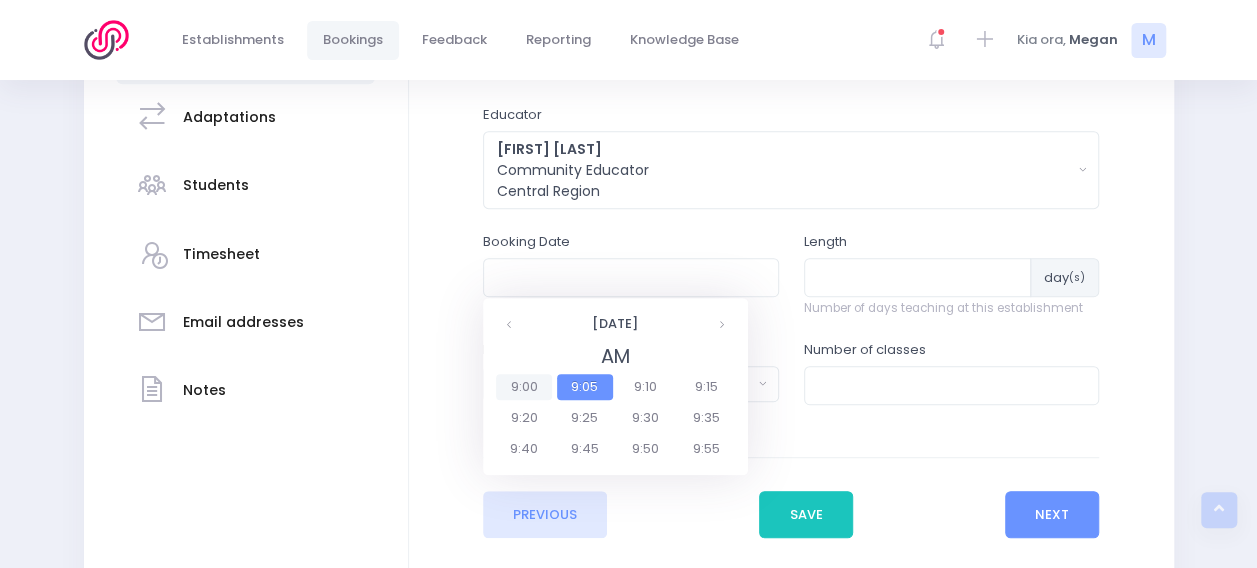 click on "9:00" at bounding box center [524, 387] 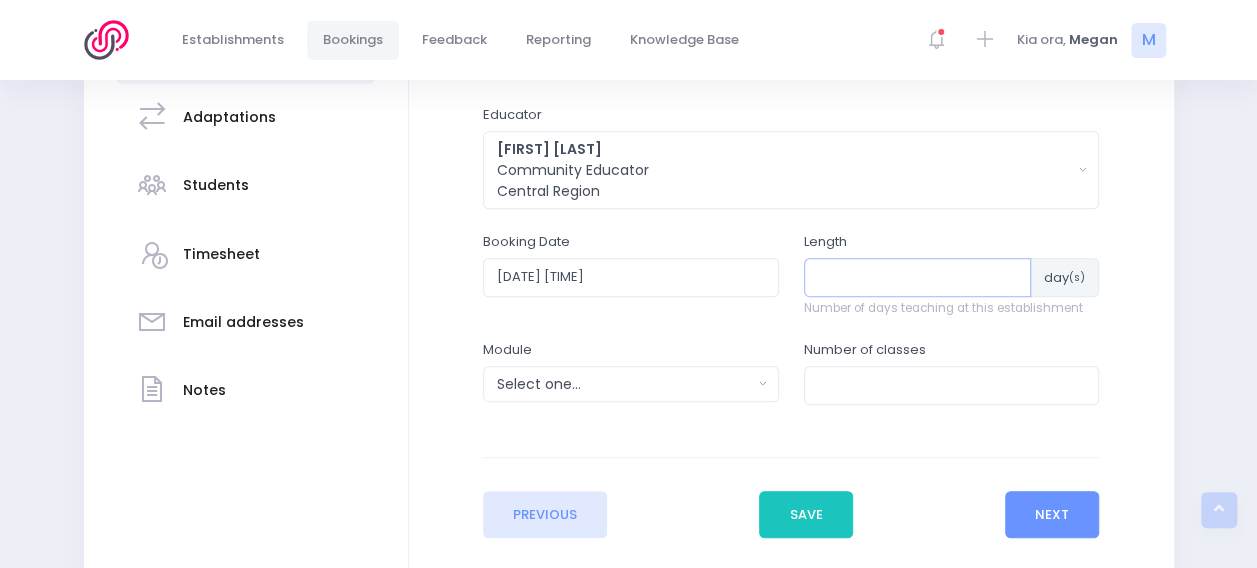 click at bounding box center (918, 277) 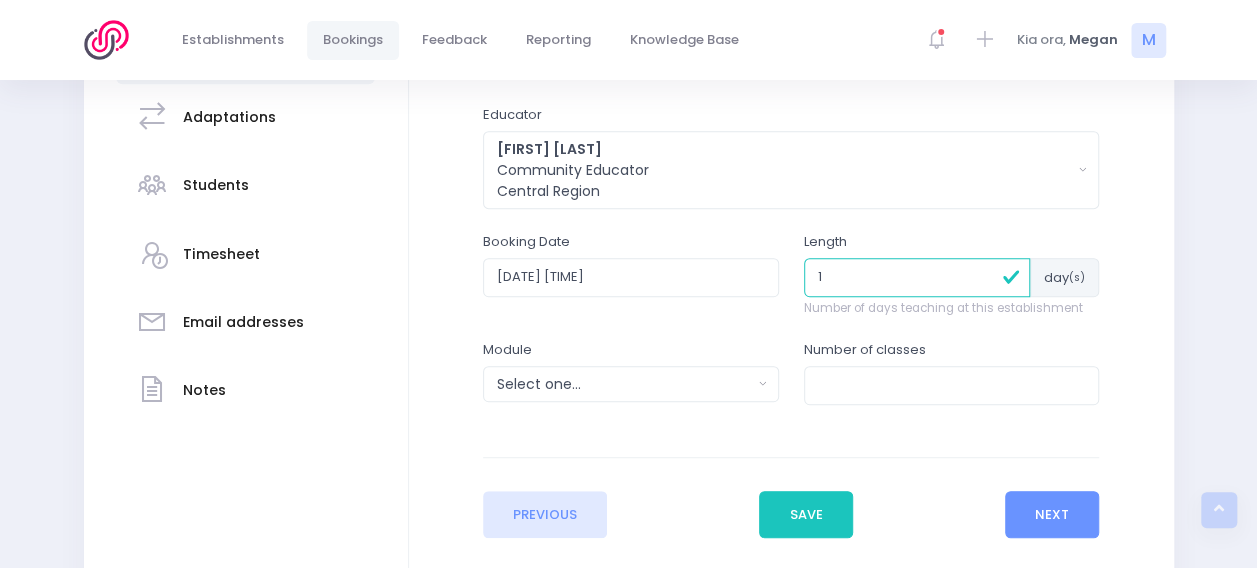 type on "1" 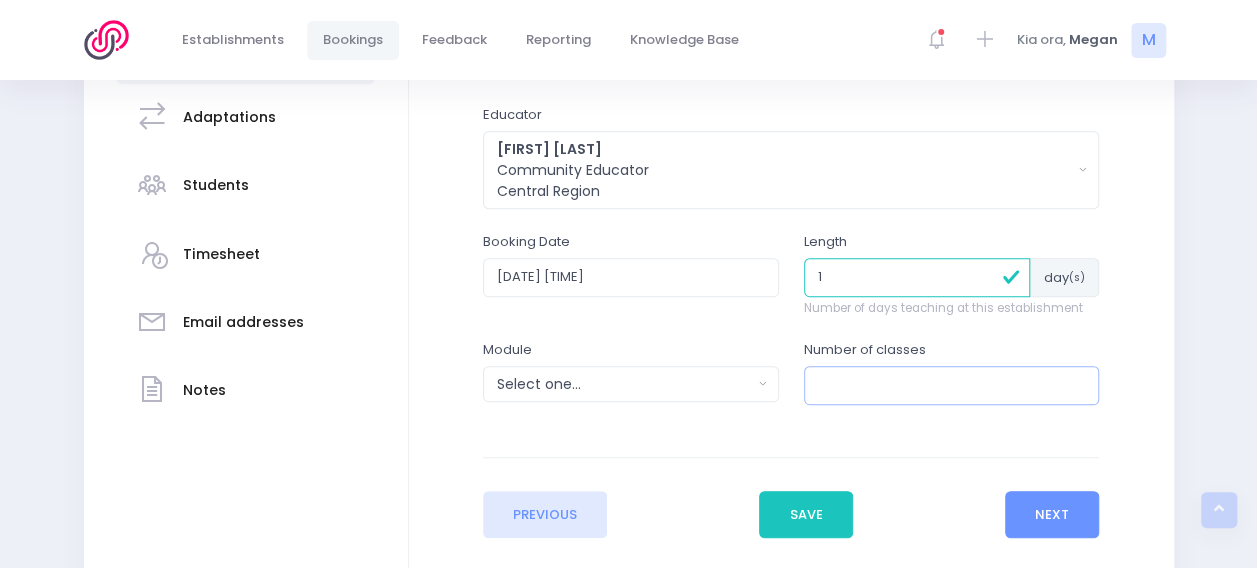 click at bounding box center (952, 385) 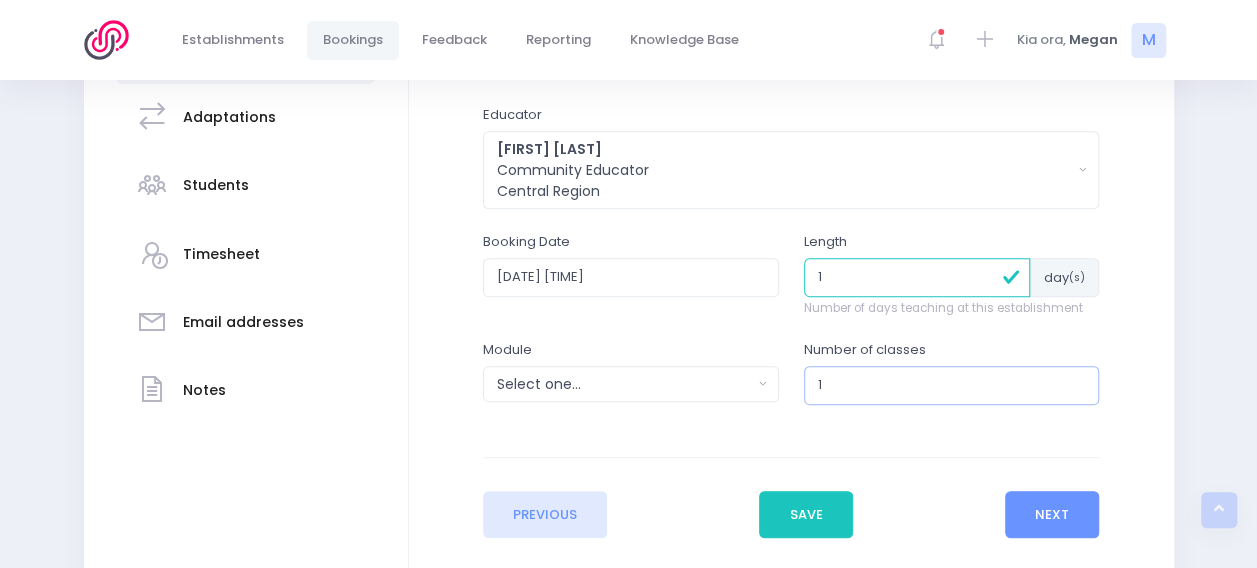 type on "1" 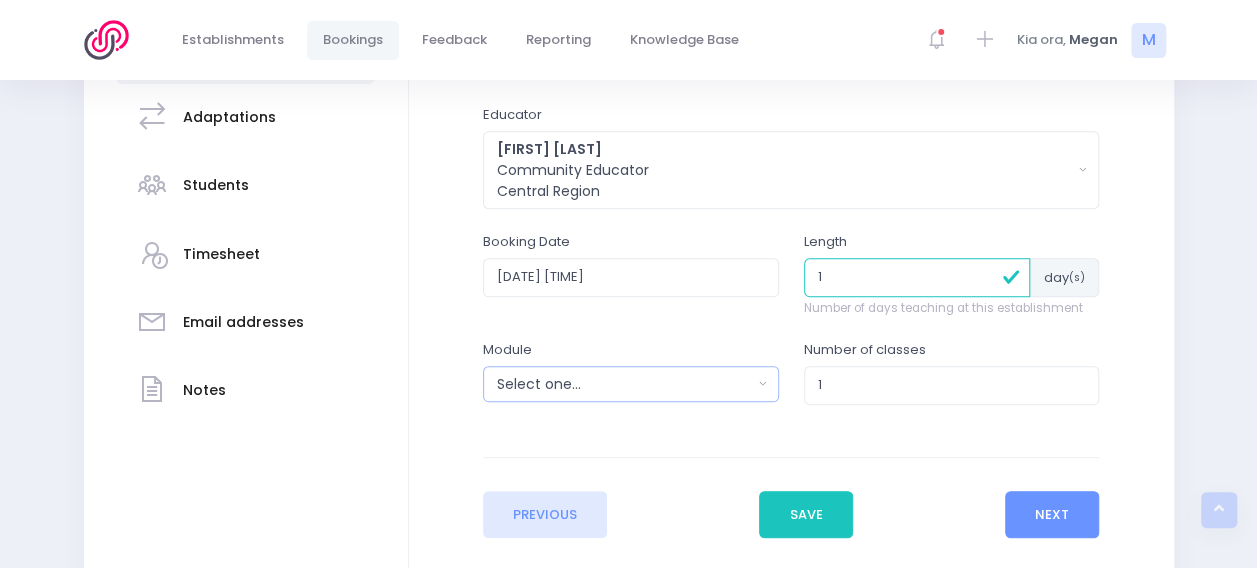 click on "Select one..." at bounding box center [624, 384] 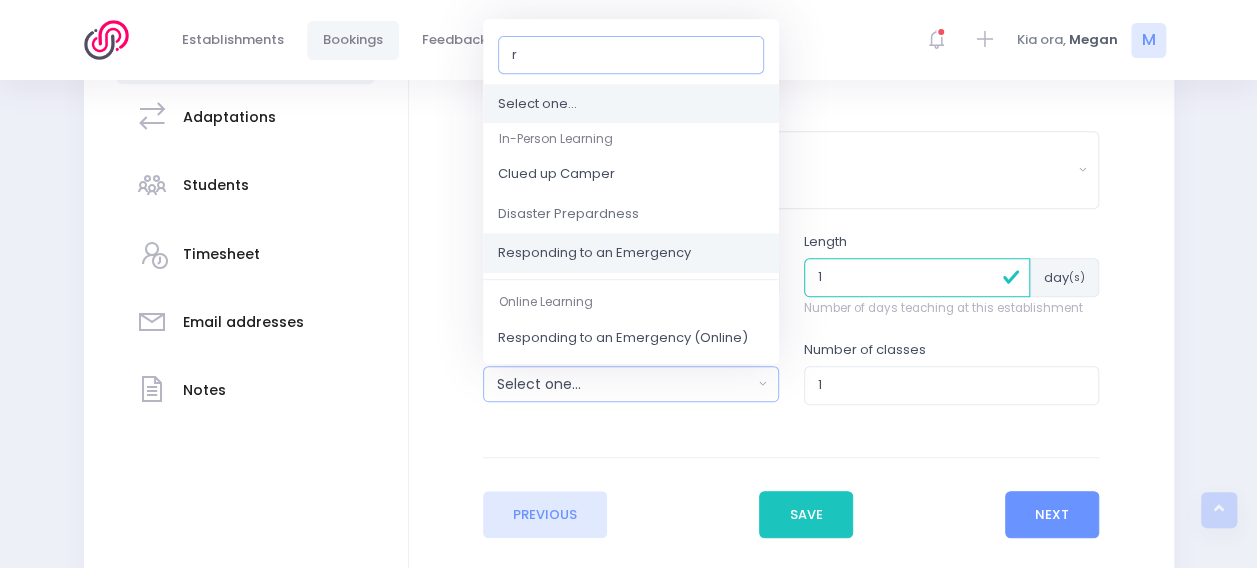 type on "r" 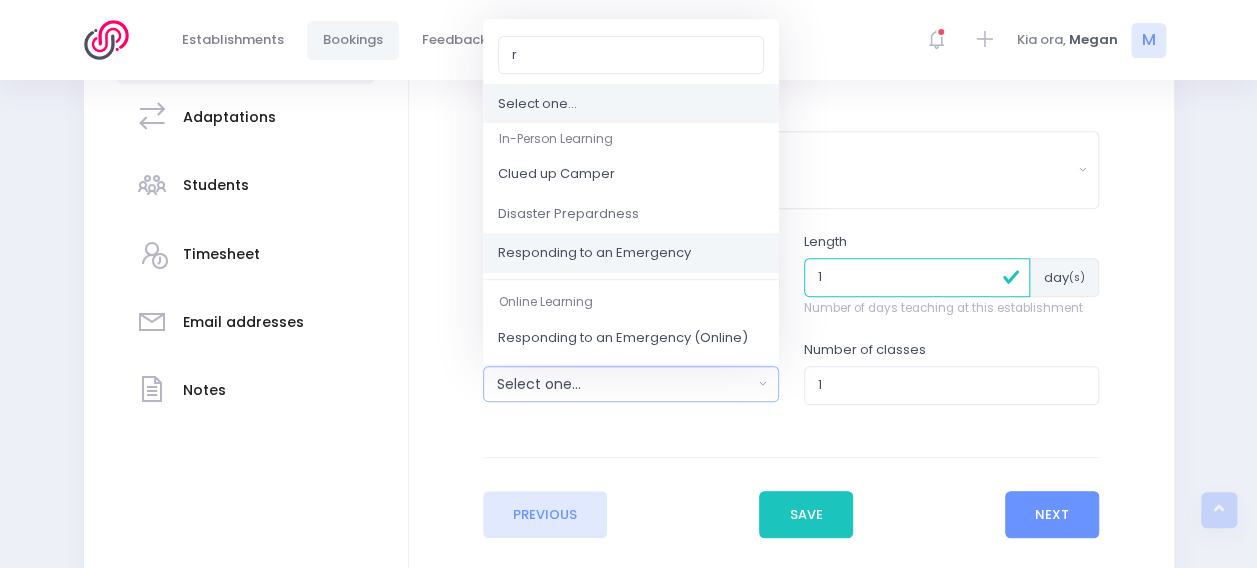 click on "Responding to an Emergency" at bounding box center (594, 254) 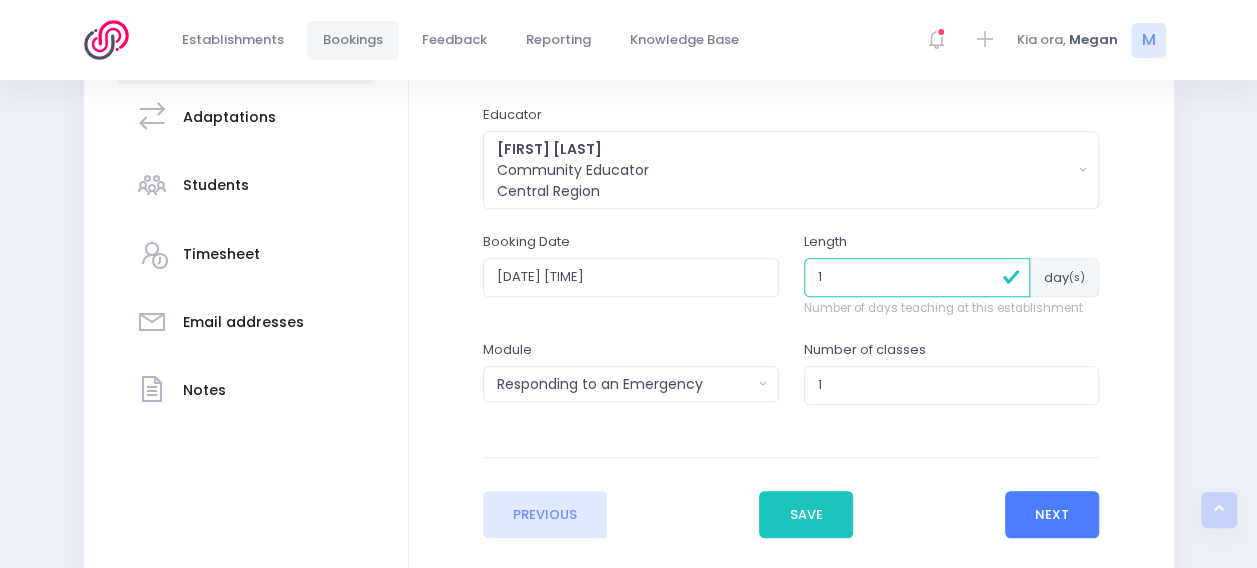 click on "Next" at bounding box center [1052, 515] 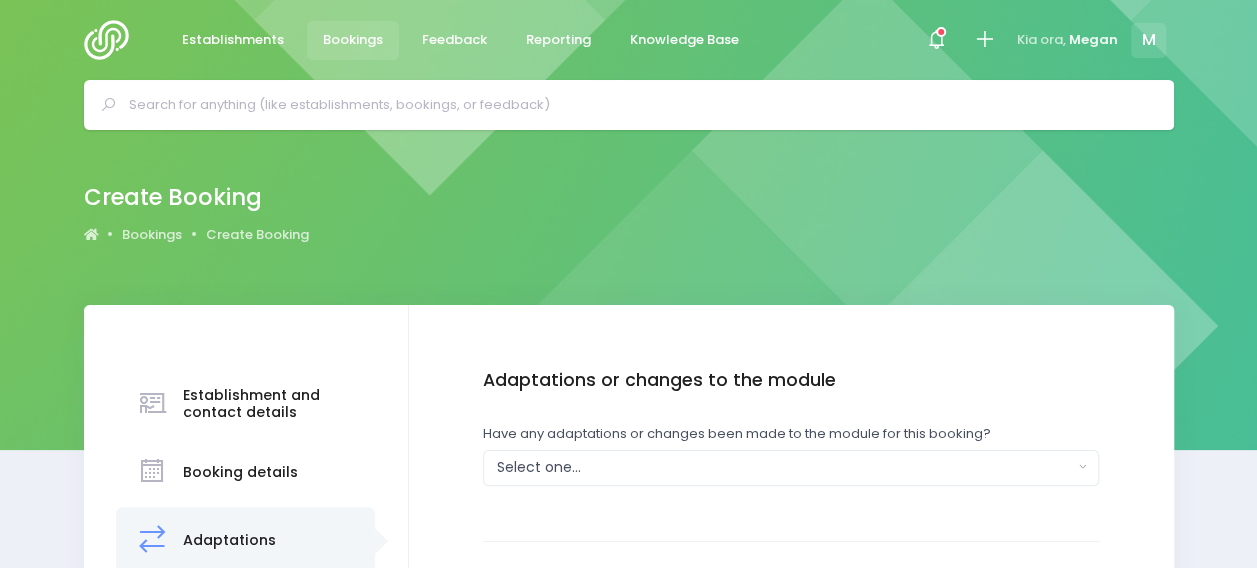 scroll, scrollTop: 84, scrollLeft: 0, axis: vertical 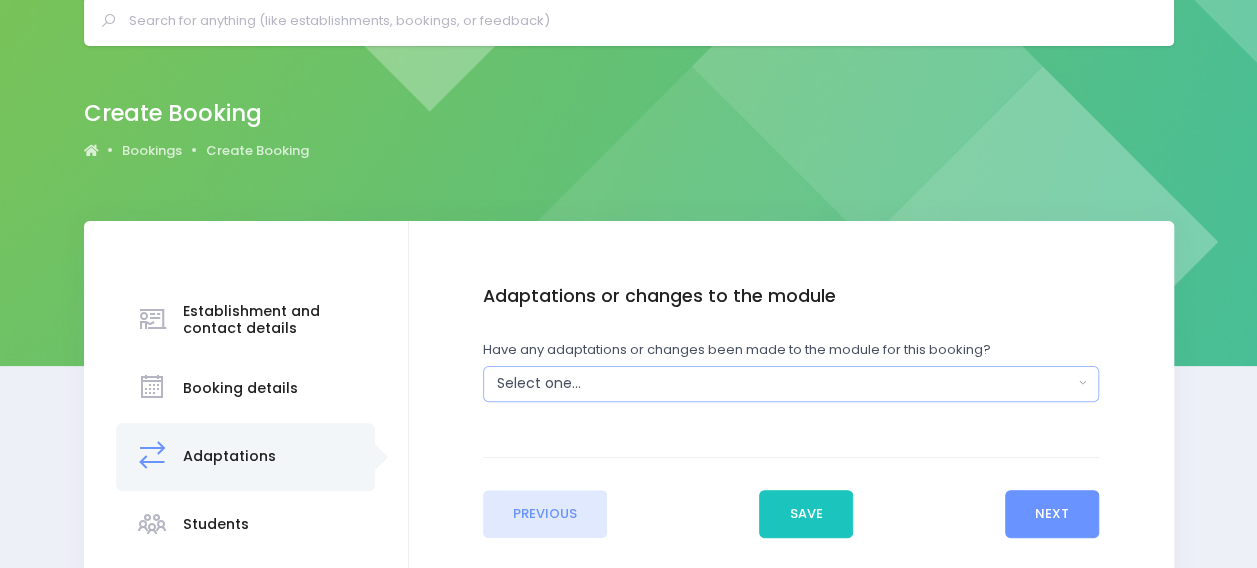 click on "Select one..." at bounding box center [785, 383] 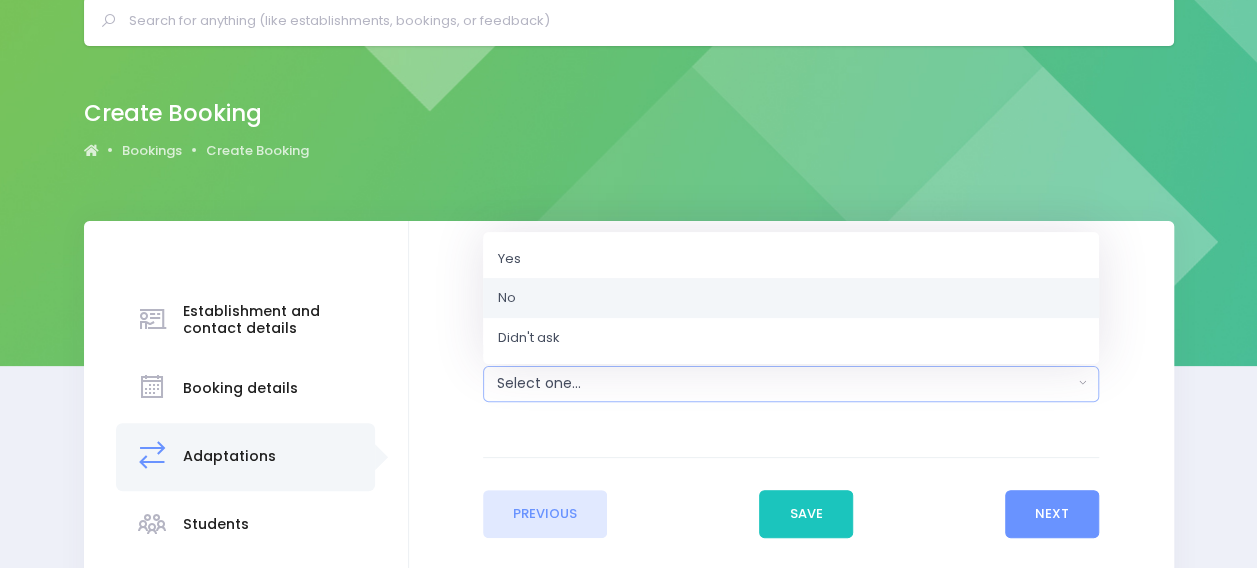 click on "No" at bounding box center [791, 298] 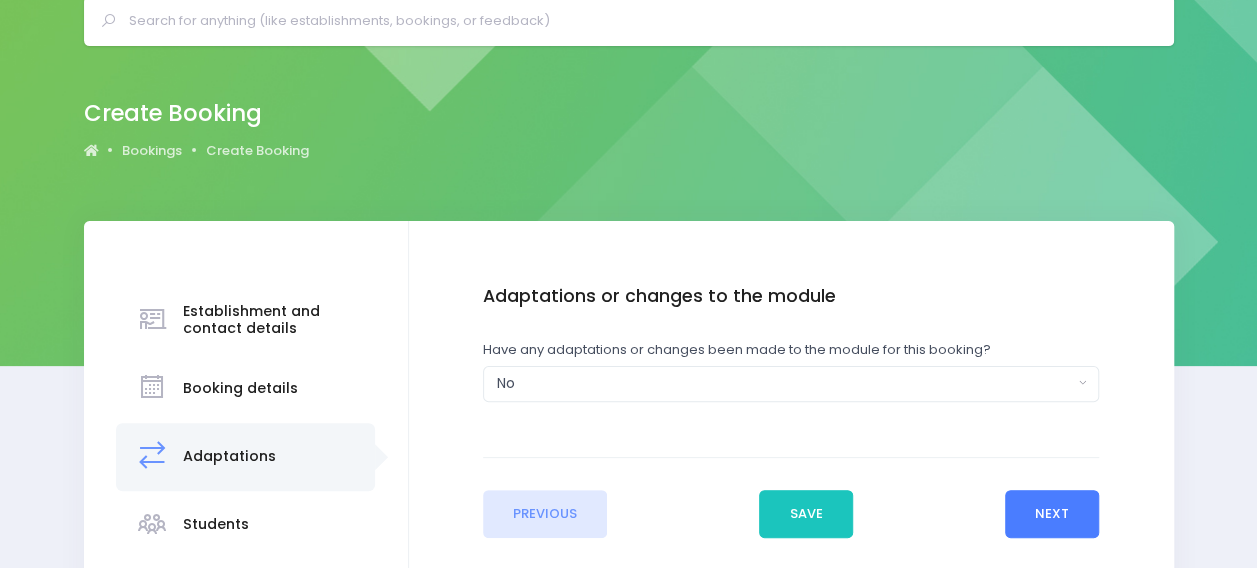 click on "Next" at bounding box center [1052, 514] 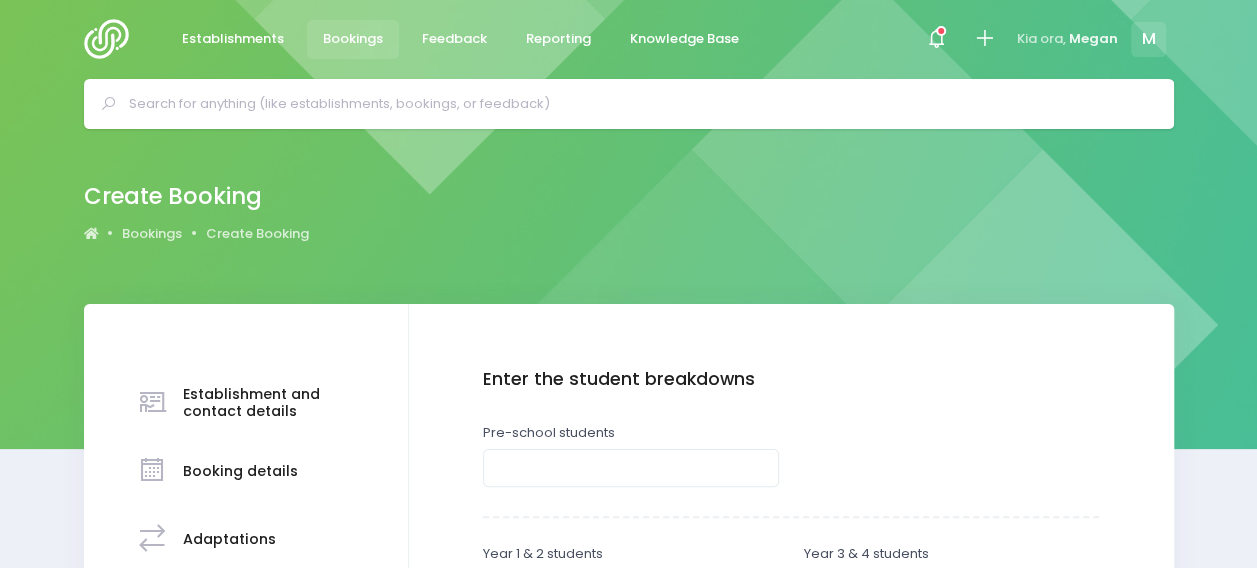 scroll, scrollTop: 294, scrollLeft: 0, axis: vertical 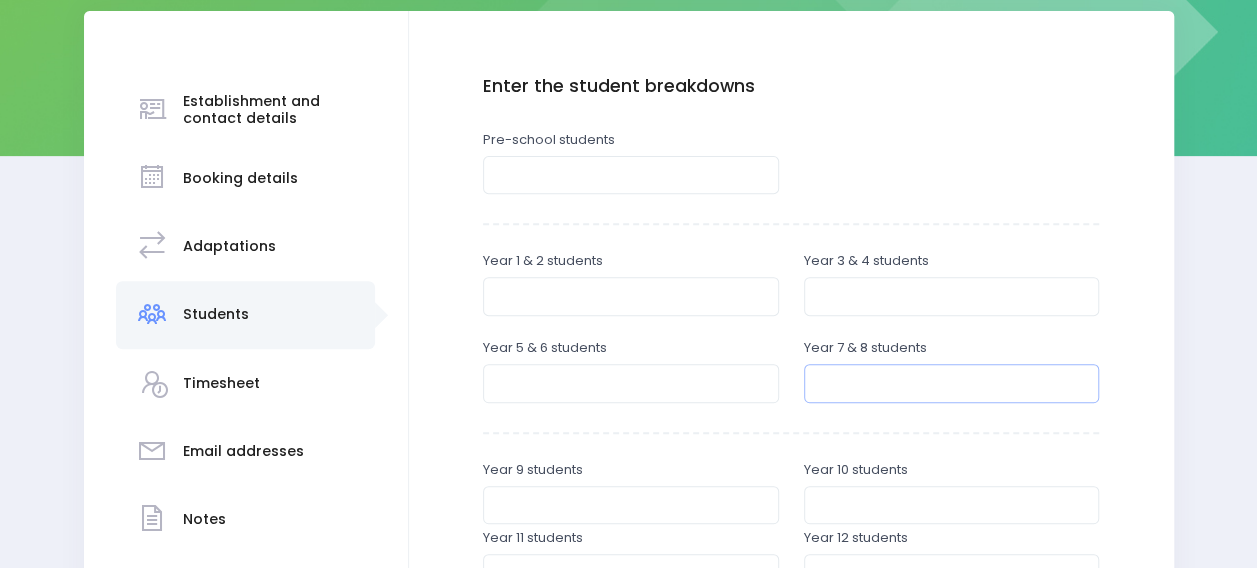 click at bounding box center (952, 383) 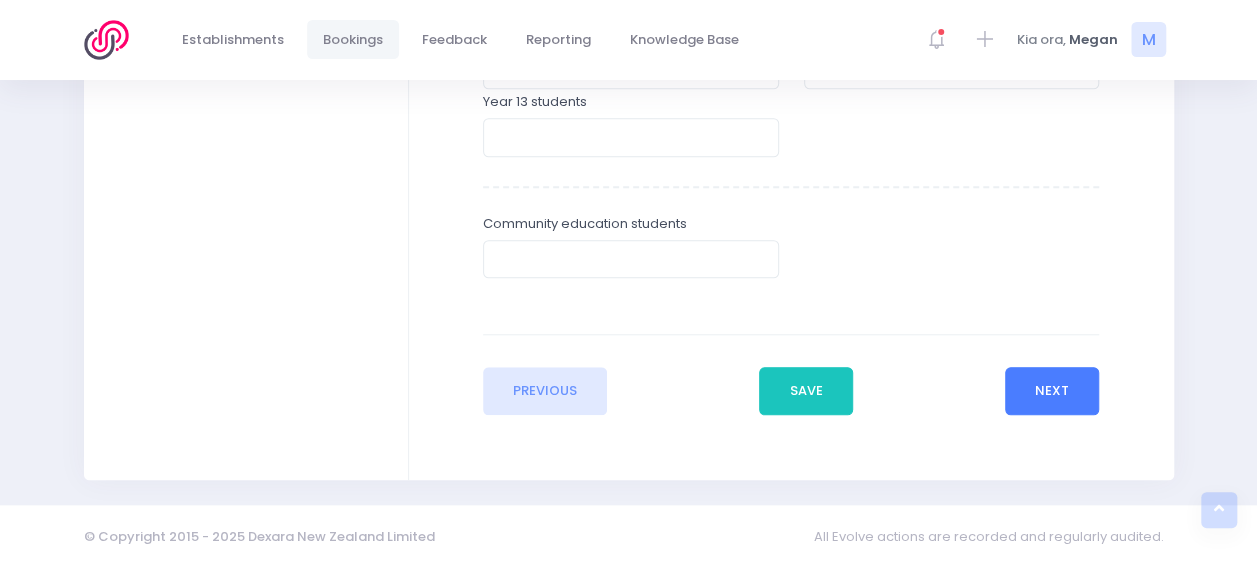type on "30" 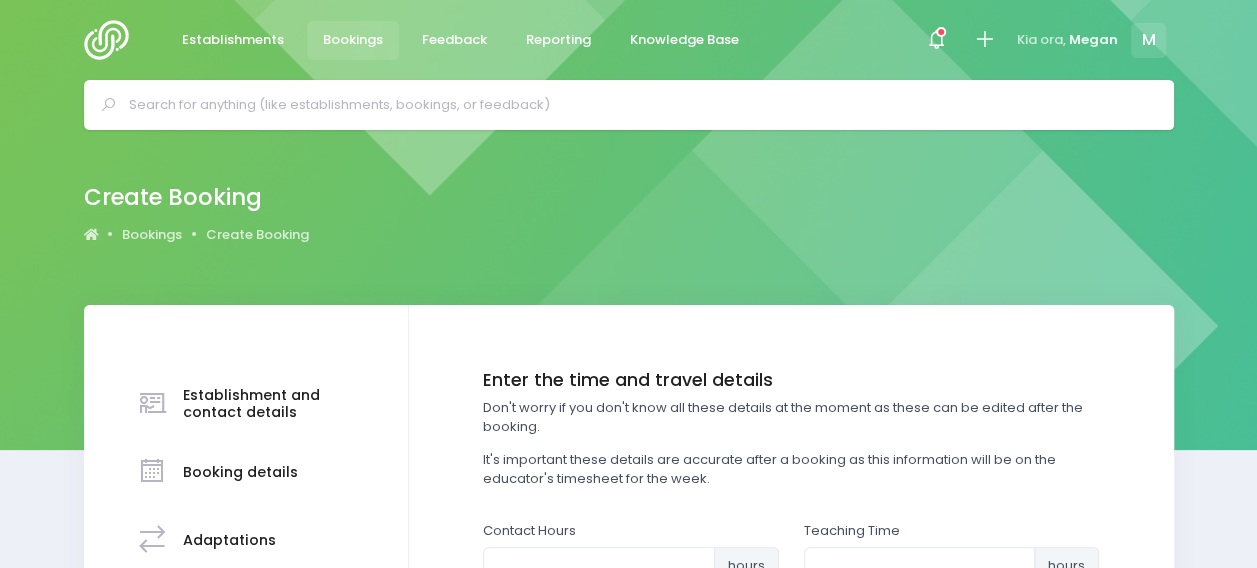 scroll, scrollTop: 325, scrollLeft: 0, axis: vertical 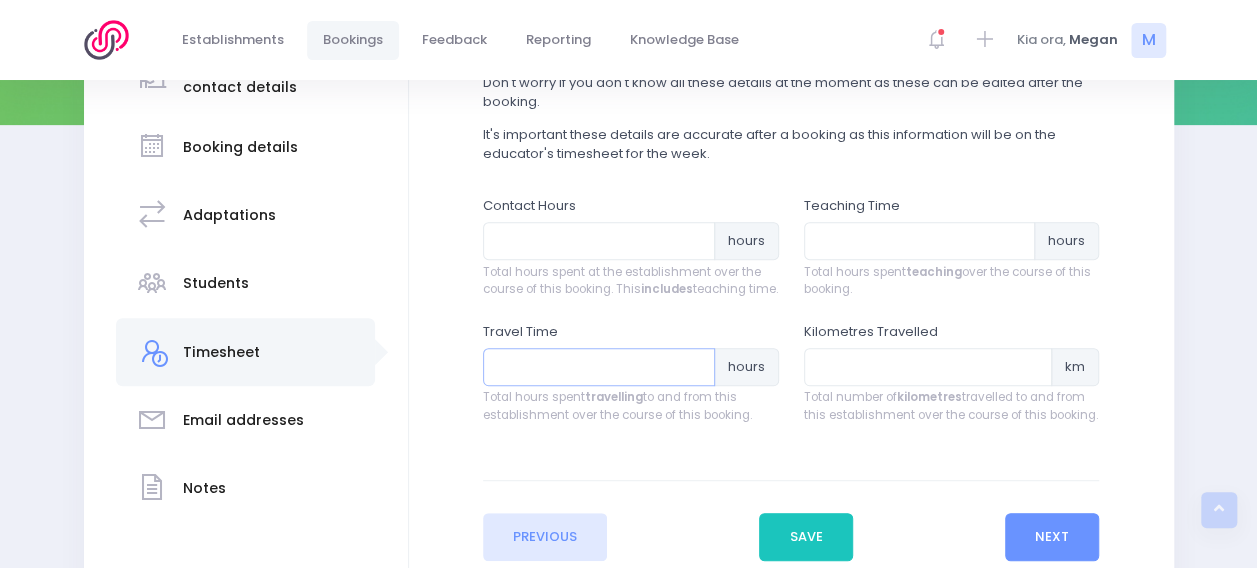 click at bounding box center (599, 367) 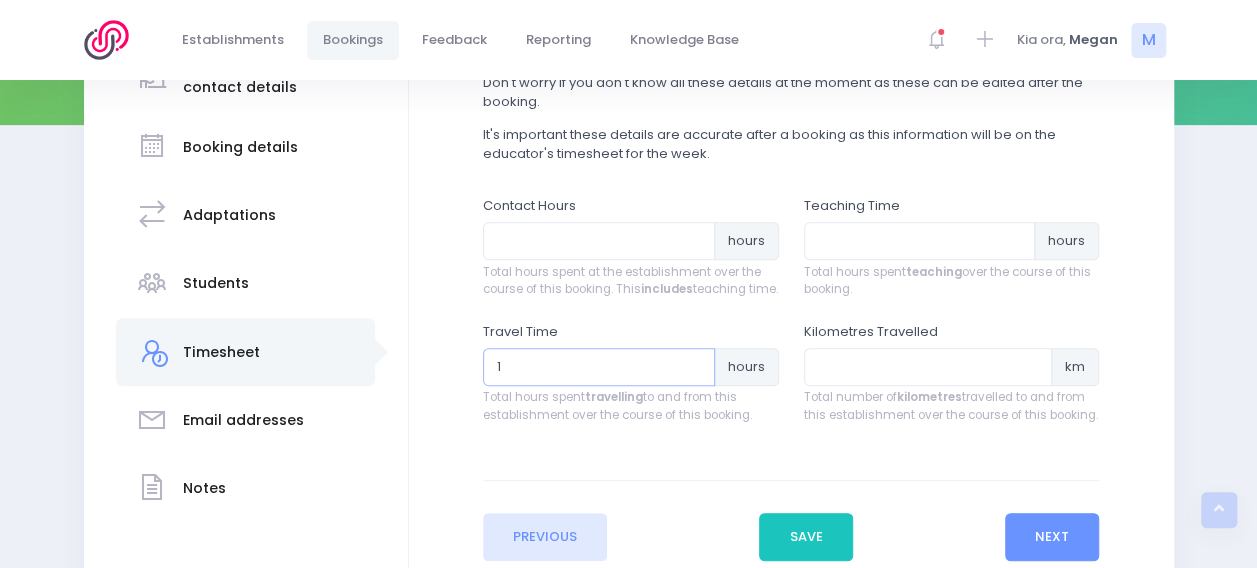 type on "1" 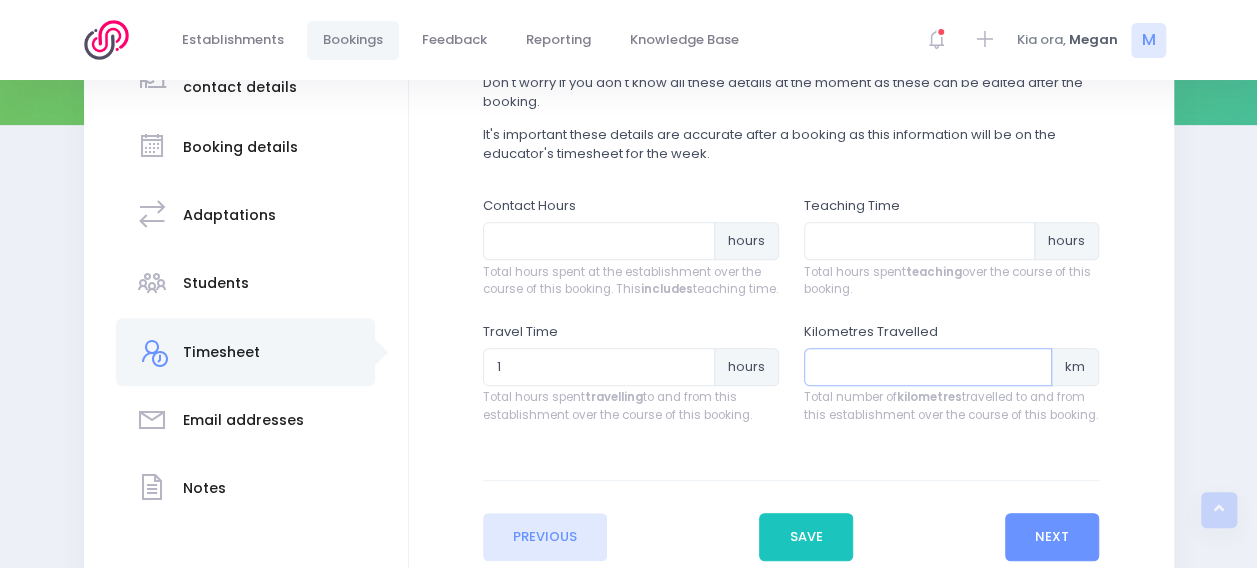 click at bounding box center [928, 367] 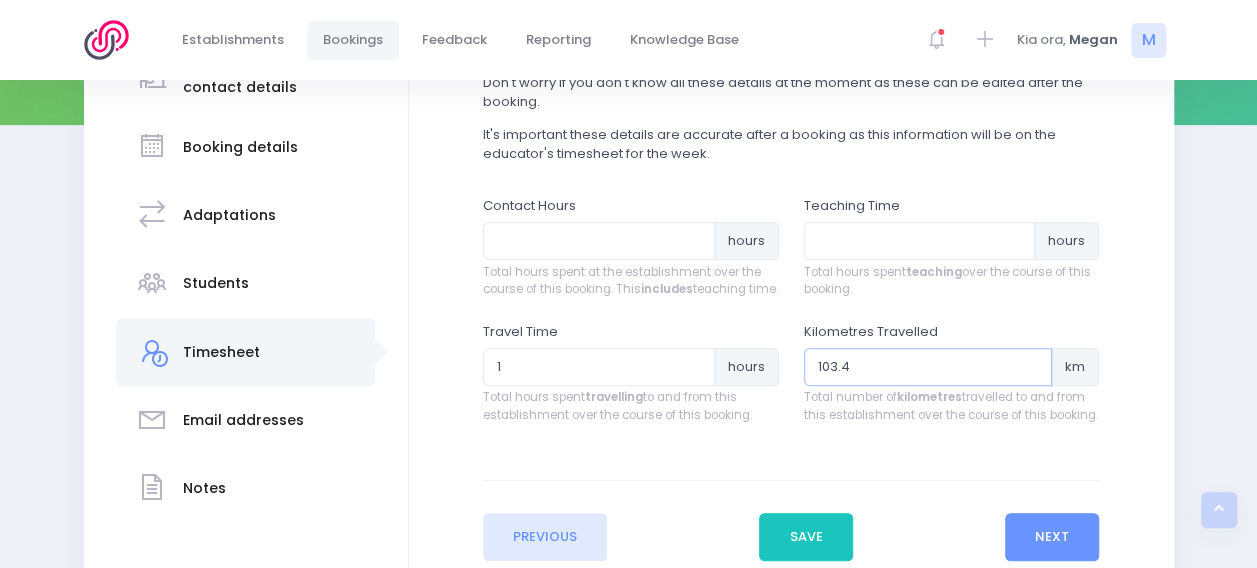 type on "103.4" 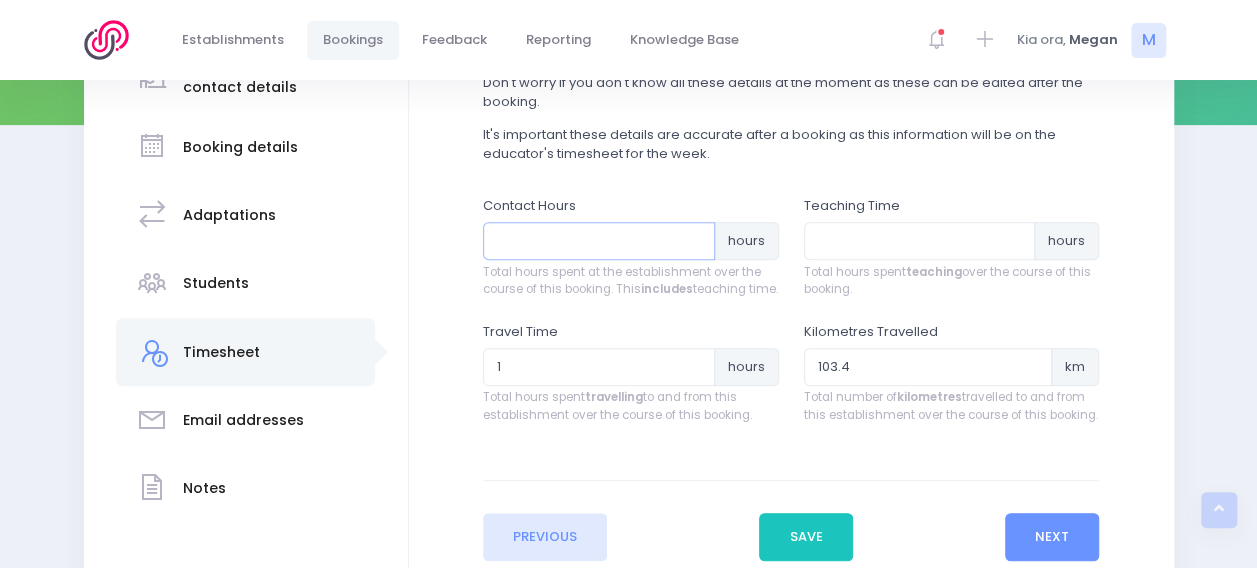 click at bounding box center (599, 241) 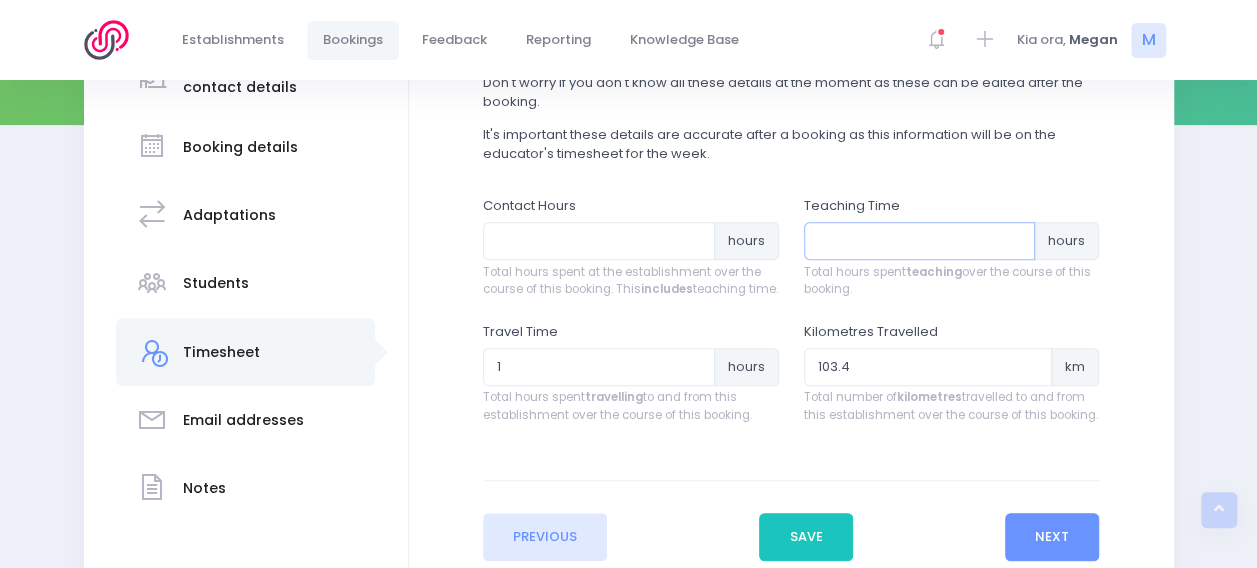 click at bounding box center (920, 241) 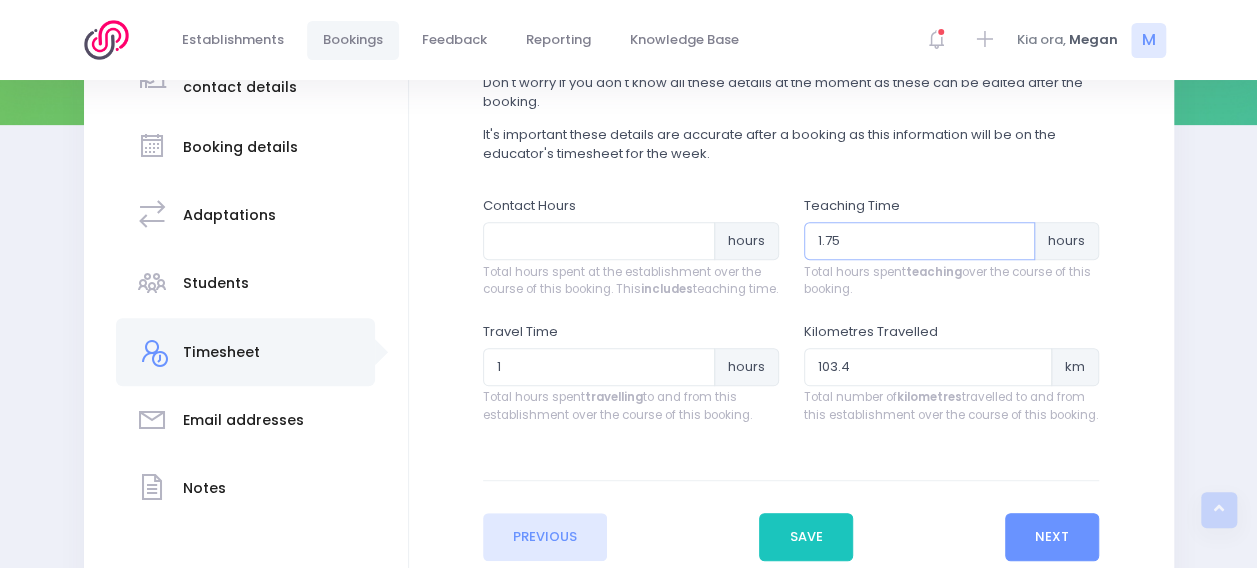 type on "1.75" 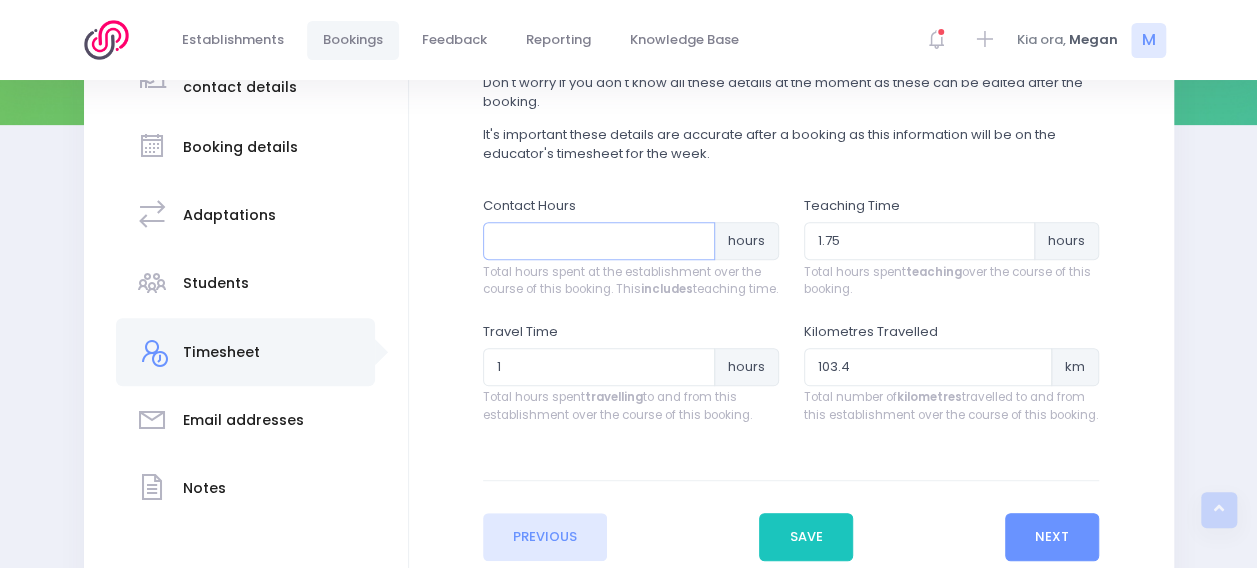 click at bounding box center [599, 241] 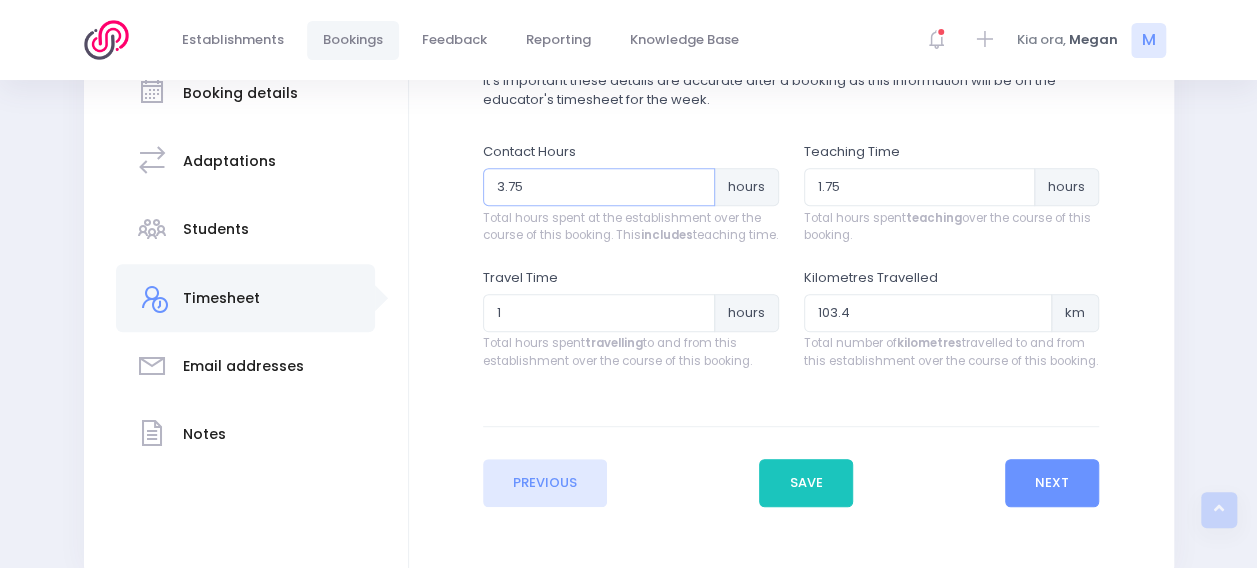 scroll, scrollTop: 375, scrollLeft: 0, axis: vertical 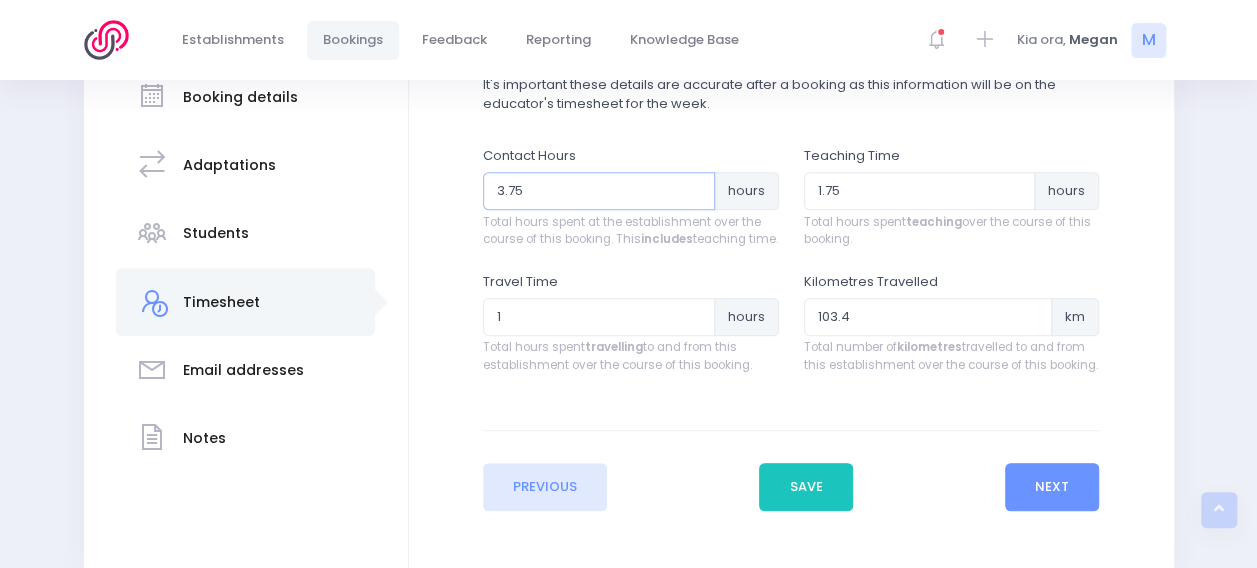 click on "3.75" at bounding box center (599, 191) 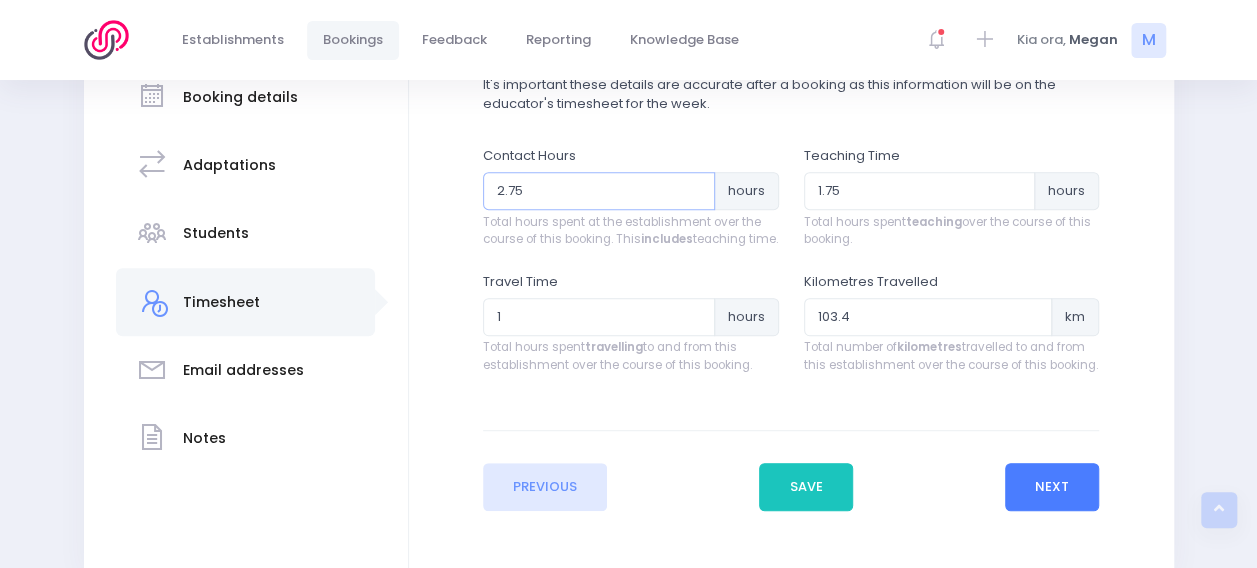 type on "2.75" 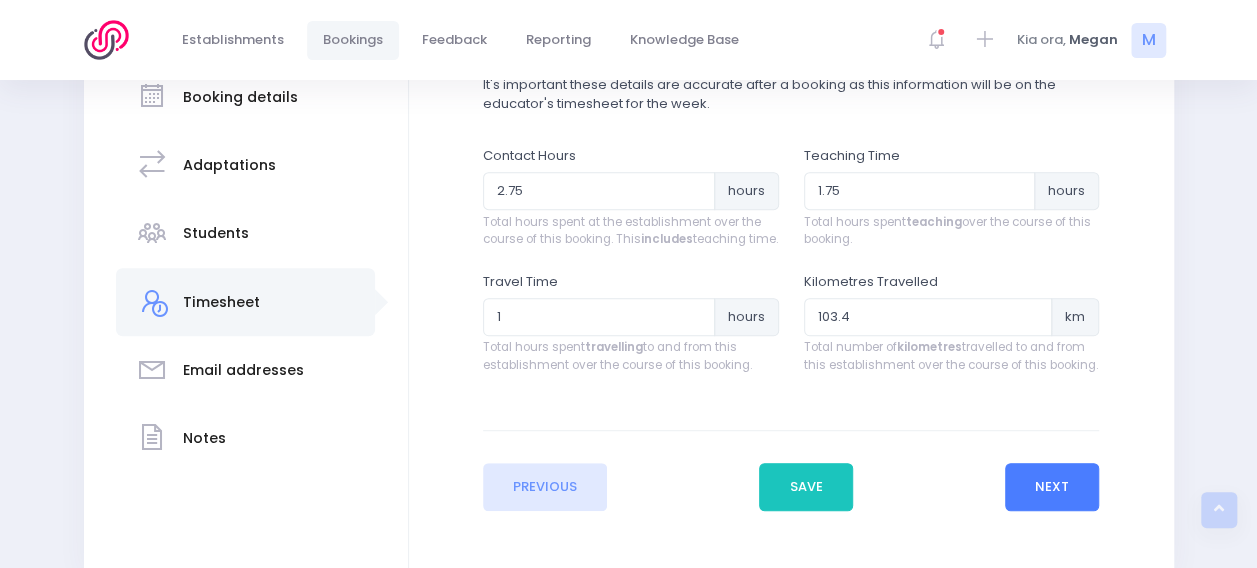 click on "Next" at bounding box center (1052, 487) 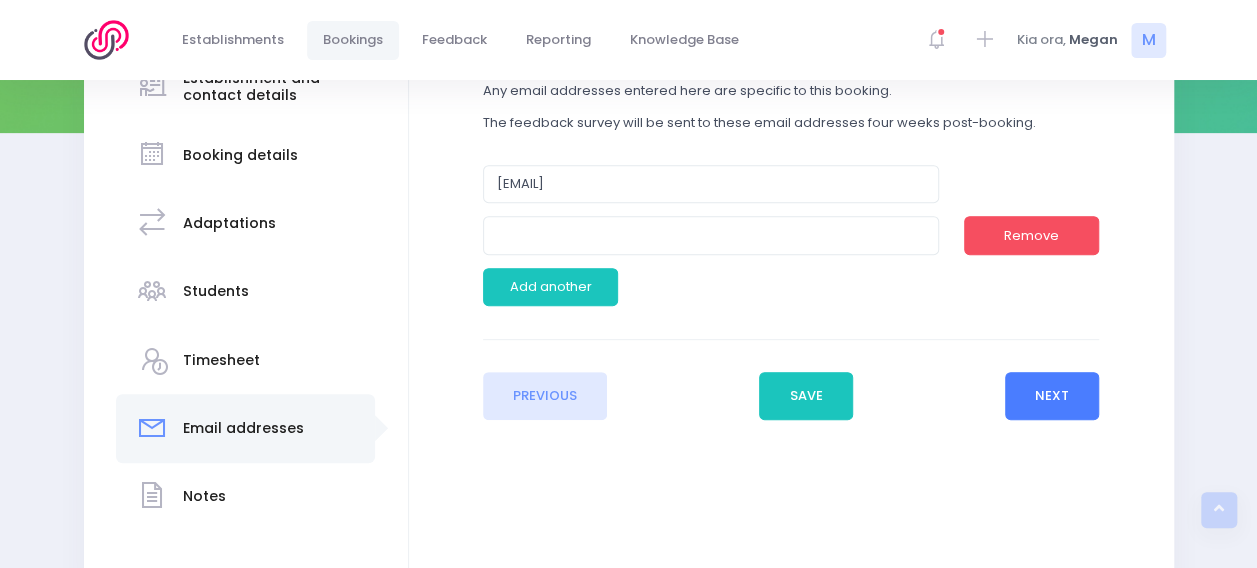 scroll, scrollTop: 404, scrollLeft: 0, axis: vertical 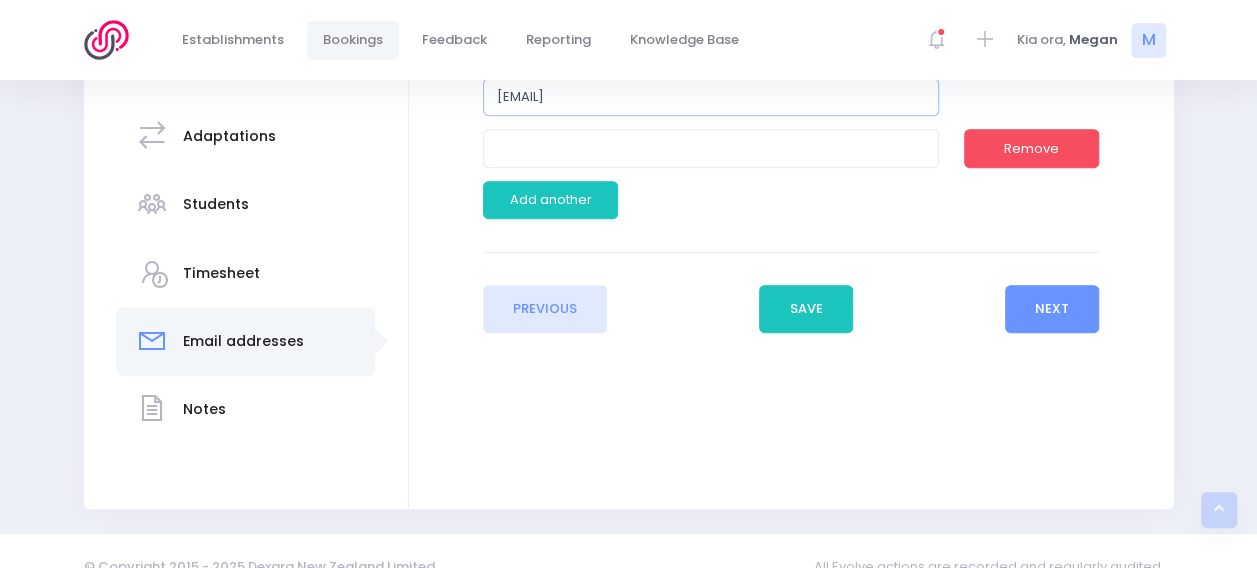 drag, startPoint x: 603, startPoint y: 100, endPoint x: 455, endPoint y: 124, distance: 149.93332 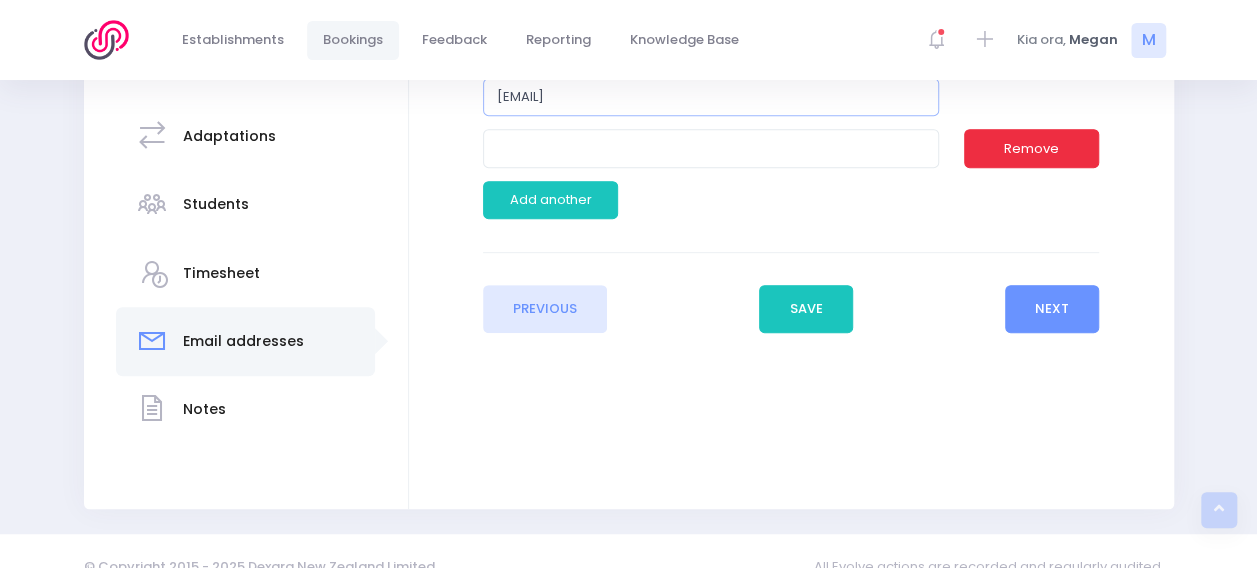 type on "rthomsen@ohau.school.nz" 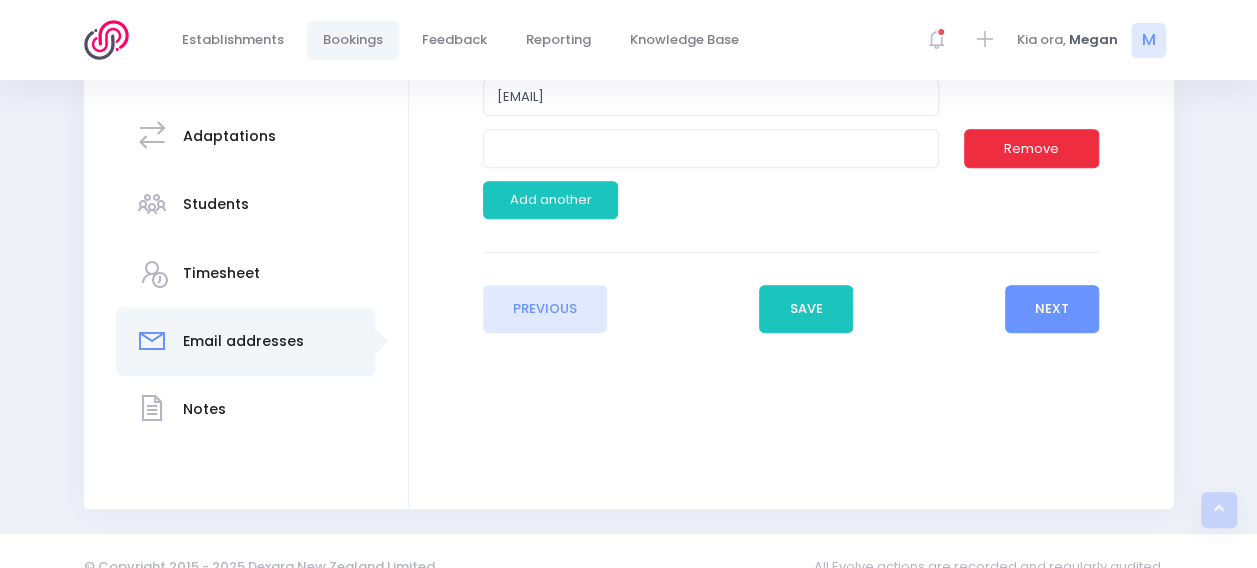 click on "Remove" at bounding box center (1031, 148) 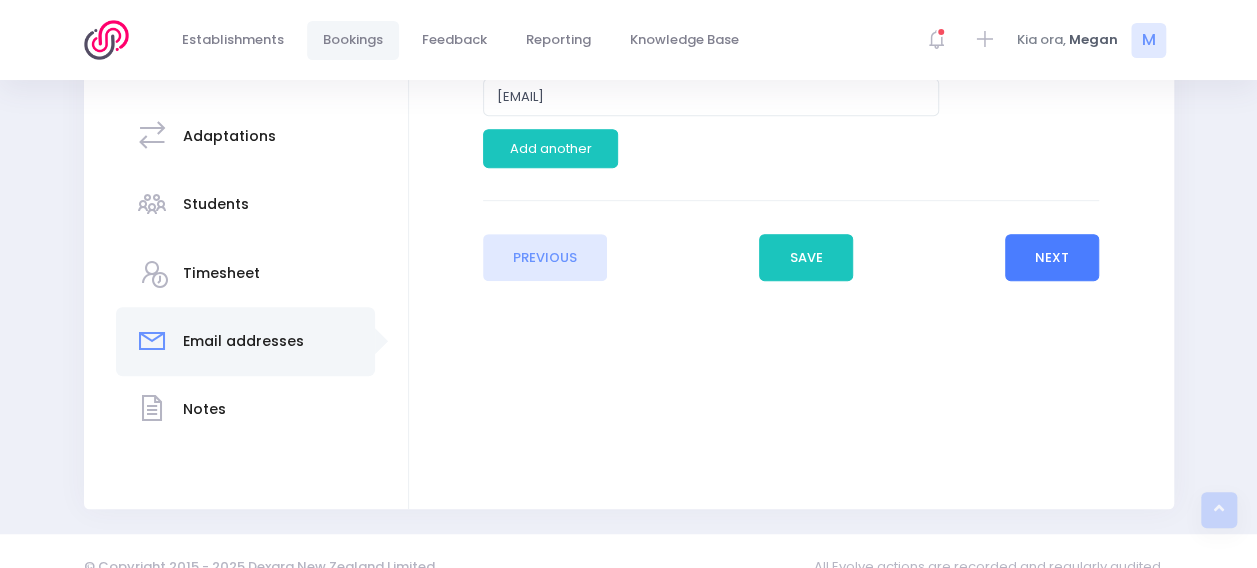 click on "Next" at bounding box center [1052, 258] 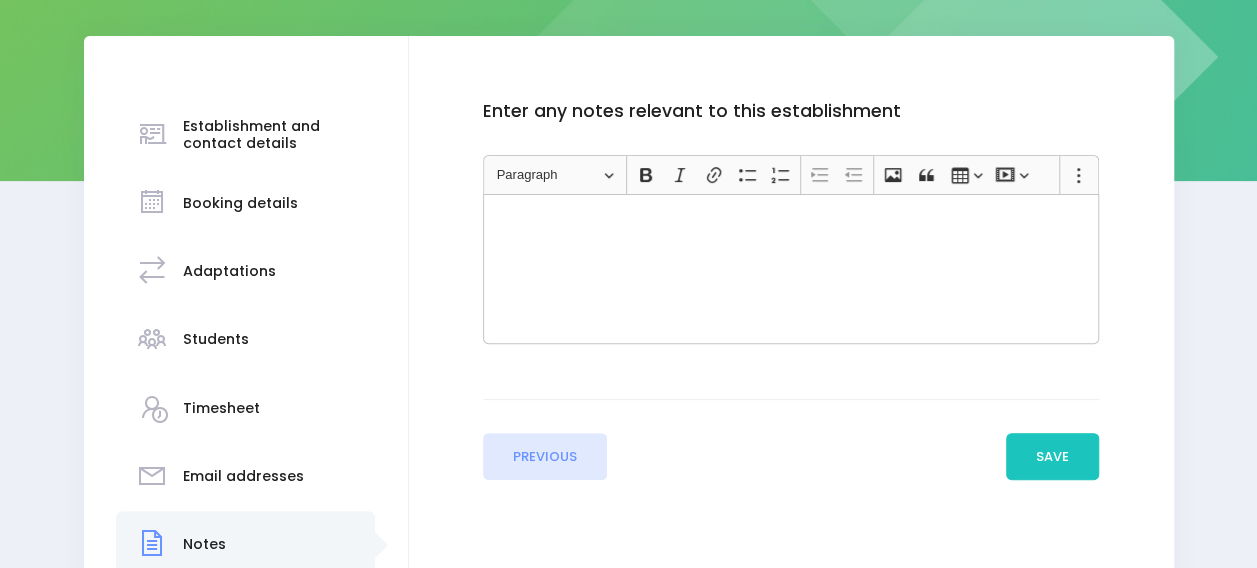 scroll, scrollTop: 270, scrollLeft: 0, axis: vertical 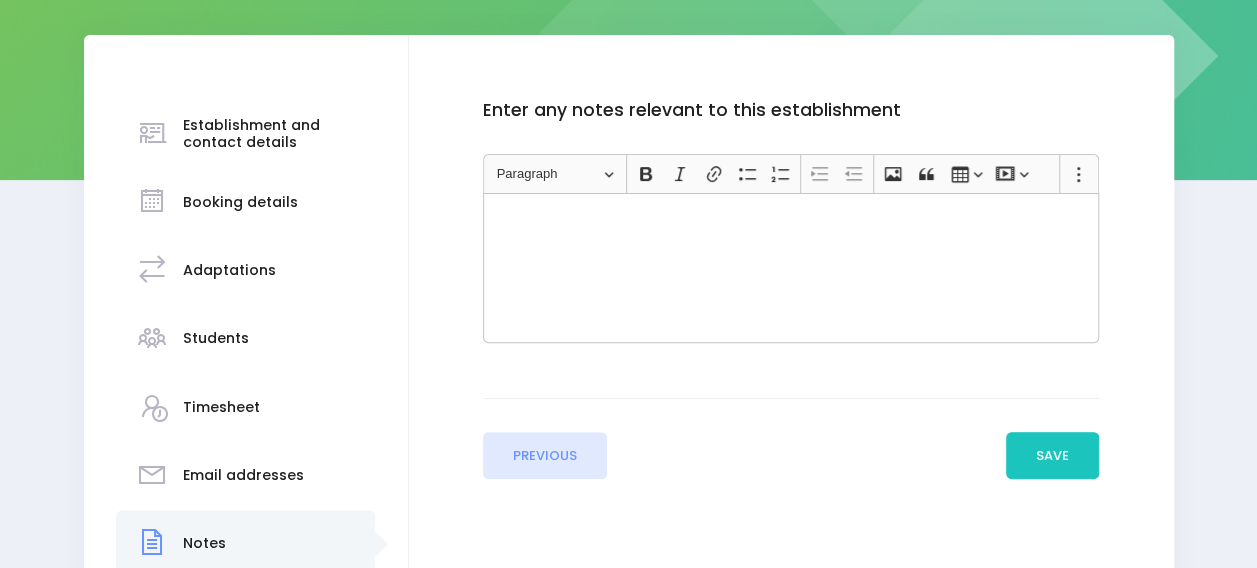 click at bounding box center (791, 268) 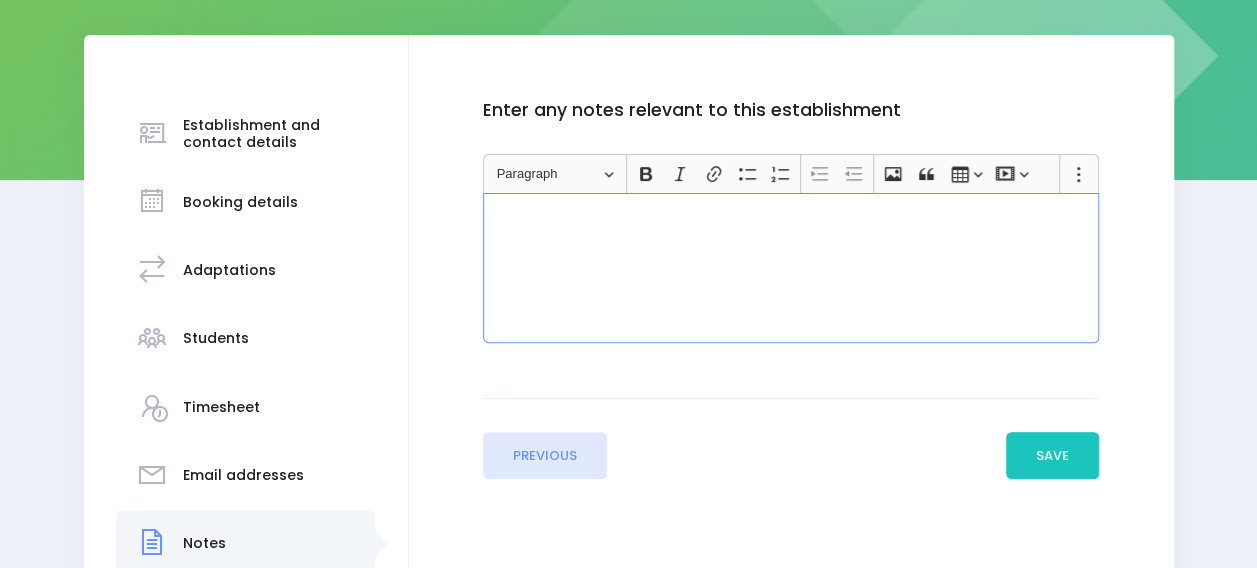 type 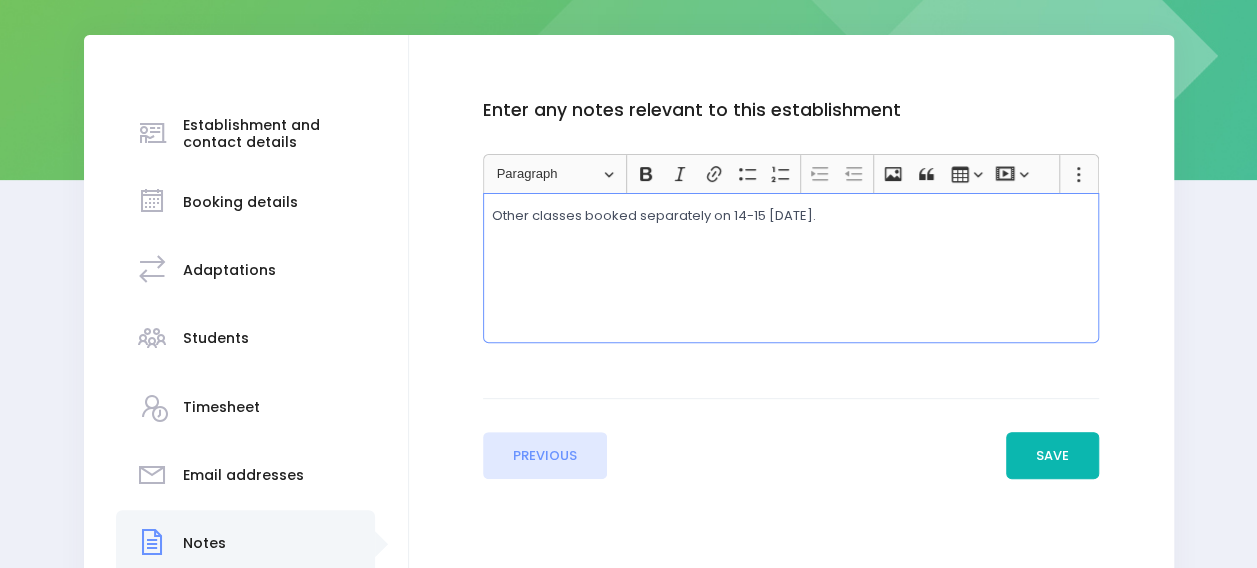 click on "Save" at bounding box center (1053, 456) 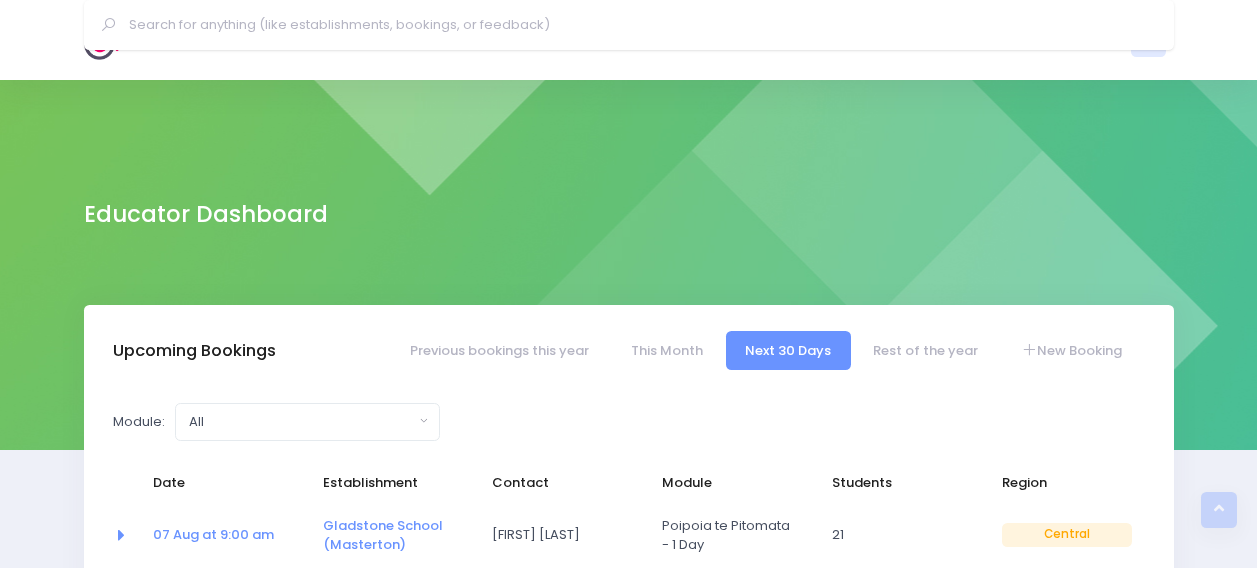 select on "5" 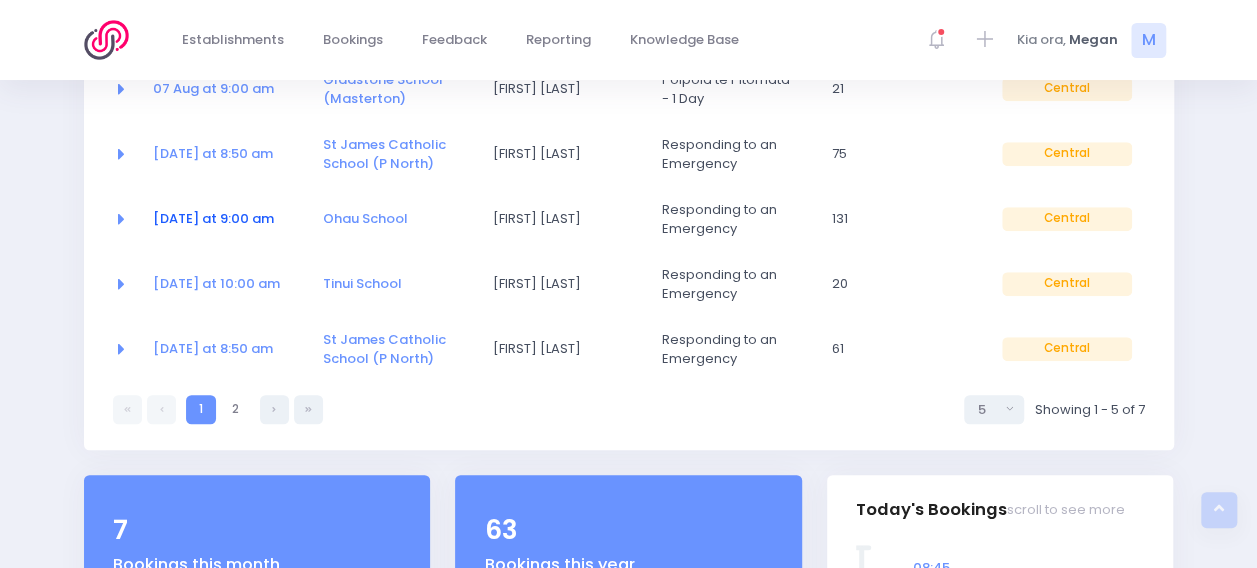 click on "[DATE] at 9:00 am" at bounding box center (213, 218) 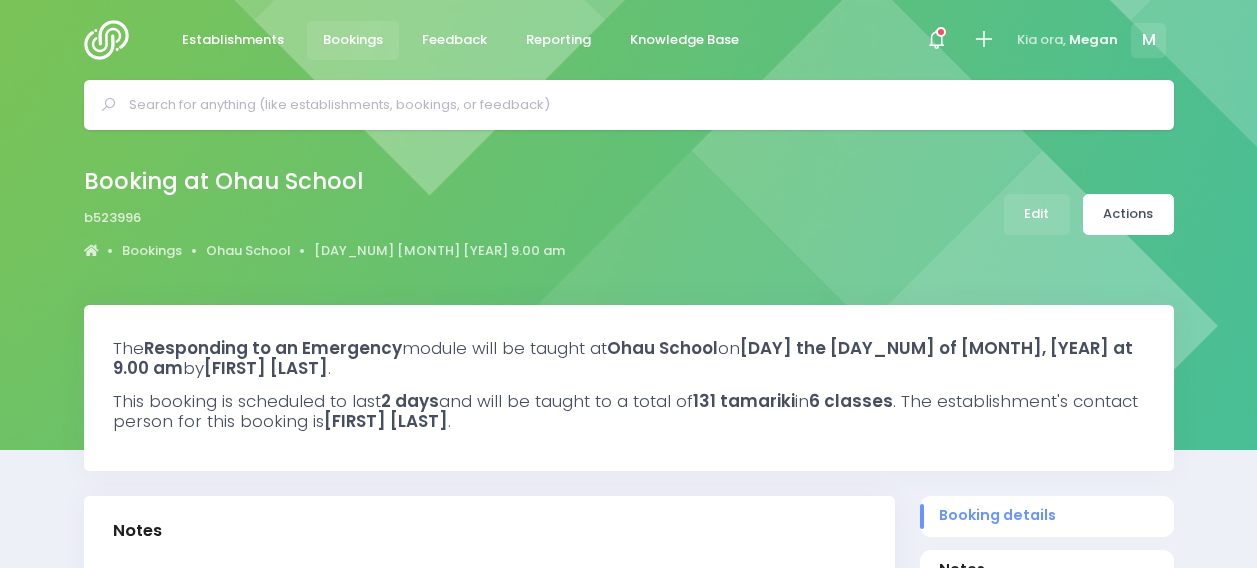 select on "5" 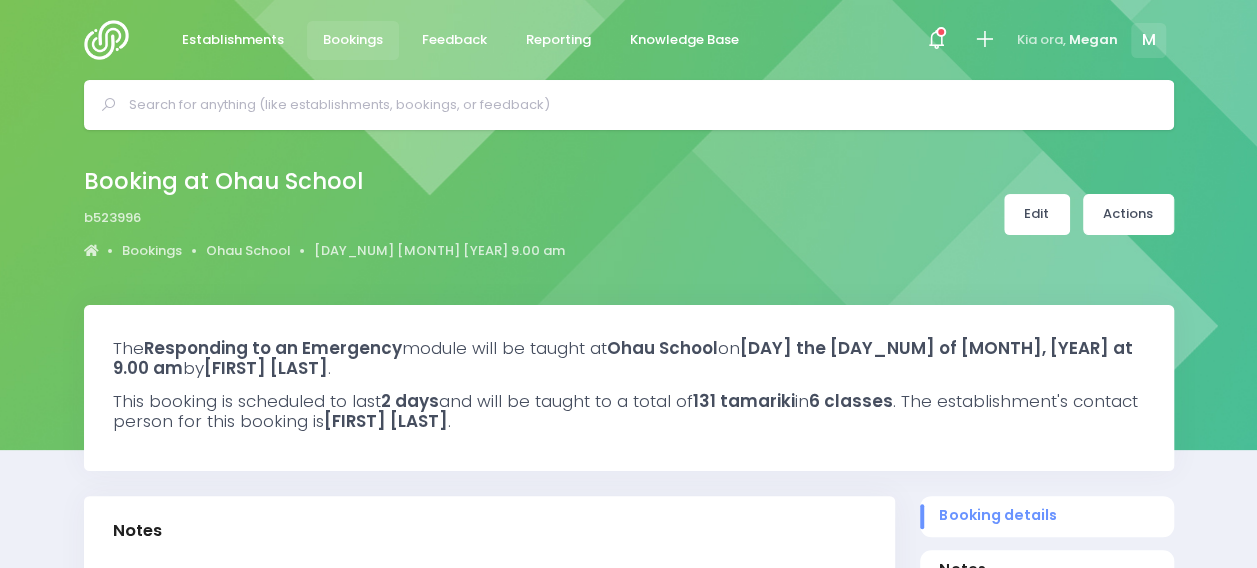 click on "Edit" at bounding box center (1037, 214) 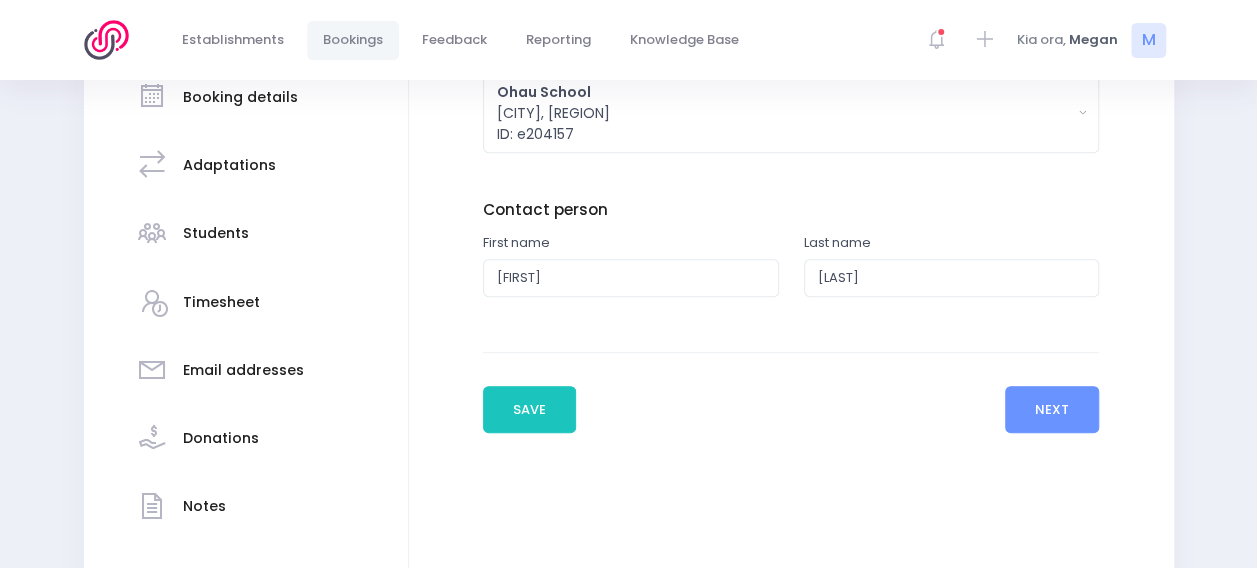 scroll, scrollTop: 382, scrollLeft: 0, axis: vertical 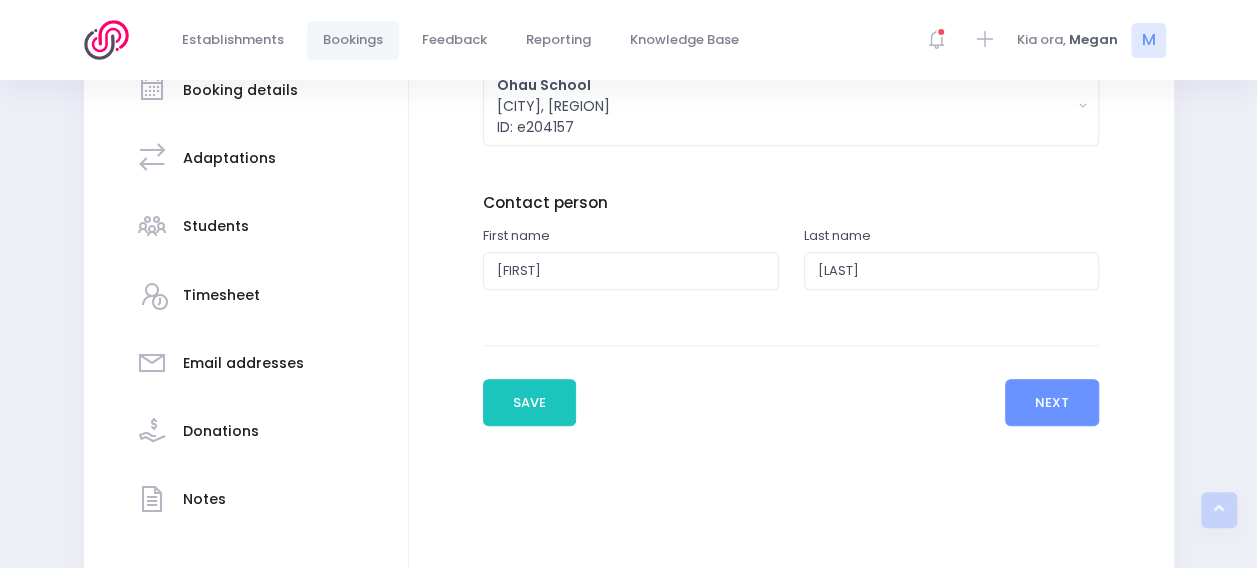 click on "Timesheet" at bounding box center (221, 295) 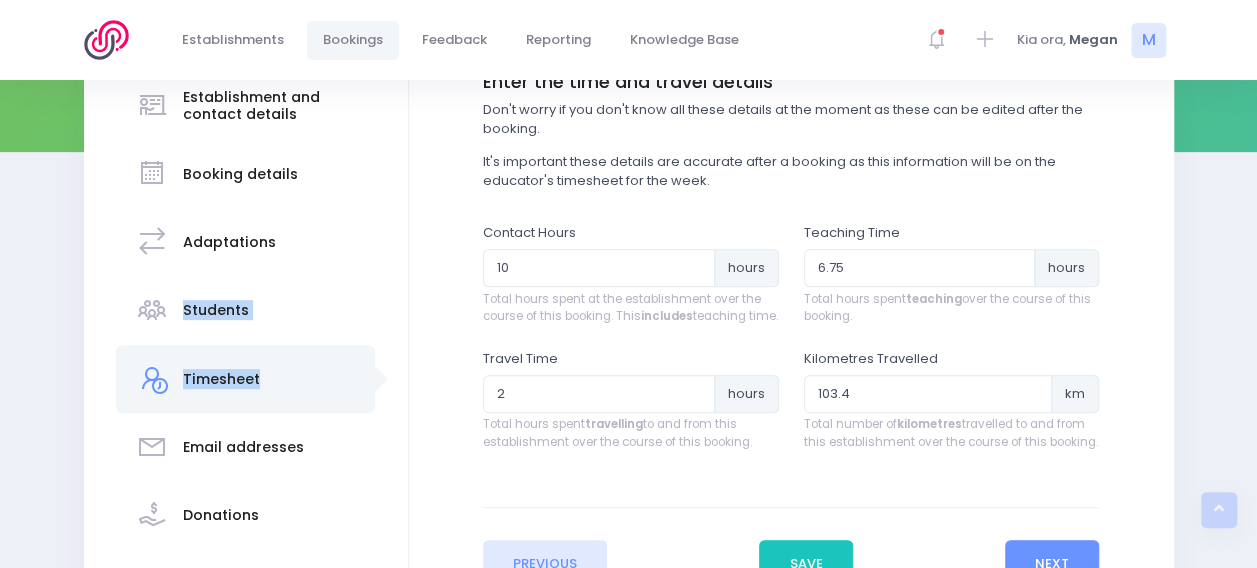 click on "Establishment and contact details
Booking details
Adaptations Students Timesheet" at bounding box center [245, 345] 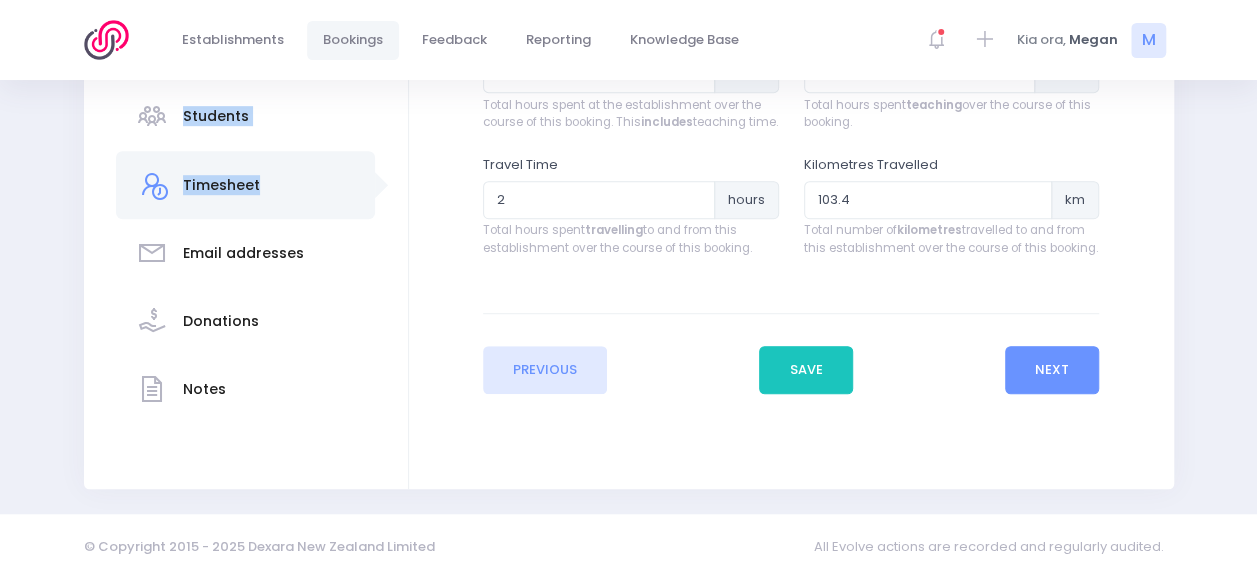 scroll, scrollTop: 503, scrollLeft: 0, axis: vertical 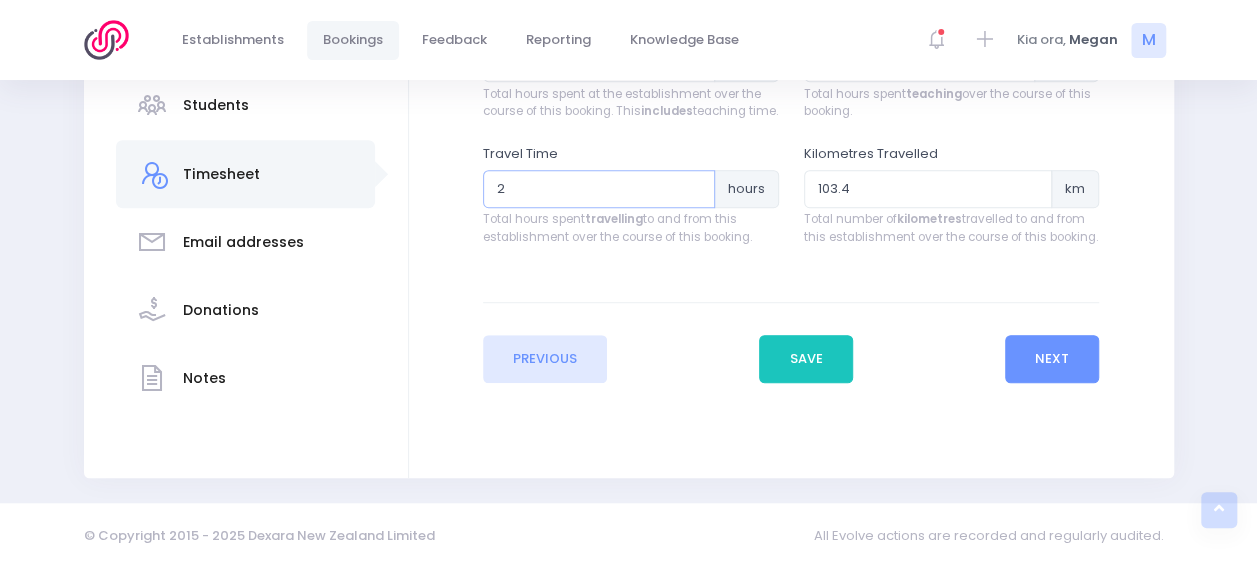drag, startPoint x: 564, startPoint y: 217, endPoint x: 431, endPoint y: 187, distance: 136.34148 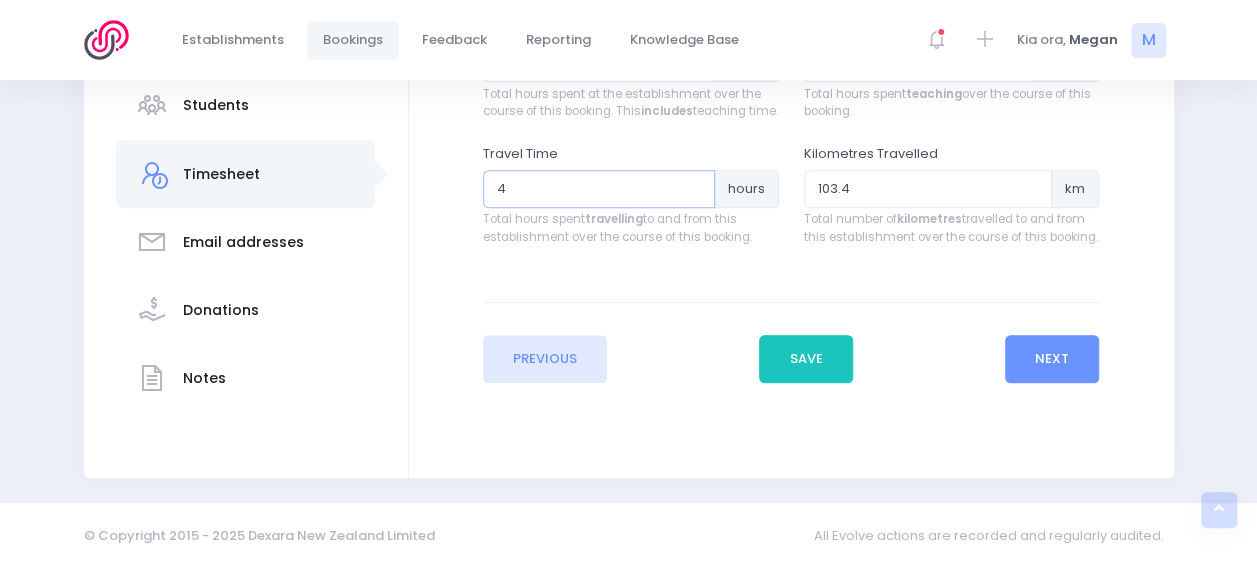 type on "4" 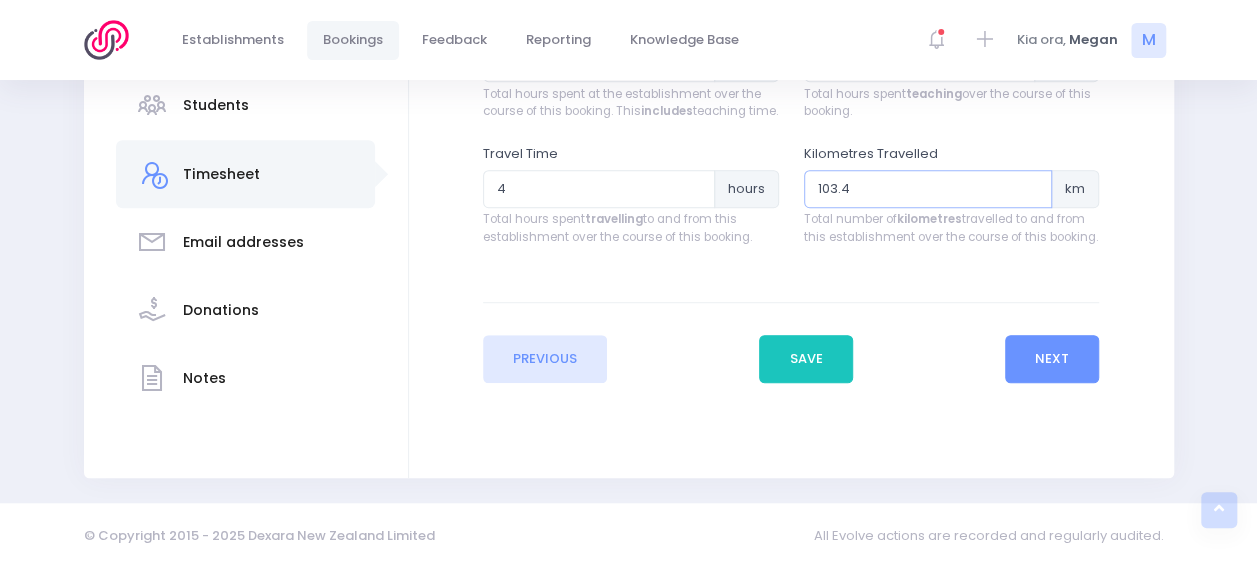 drag, startPoint x: 872, startPoint y: 210, endPoint x: 699, endPoint y: 208, distance: 173.01157 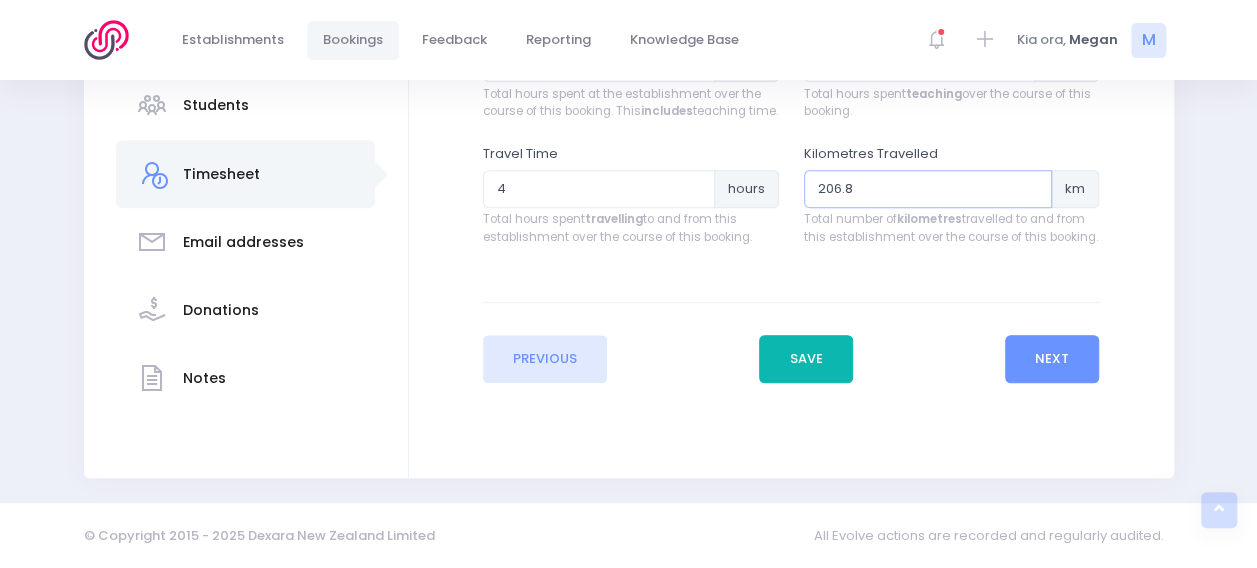 type on "206.8" 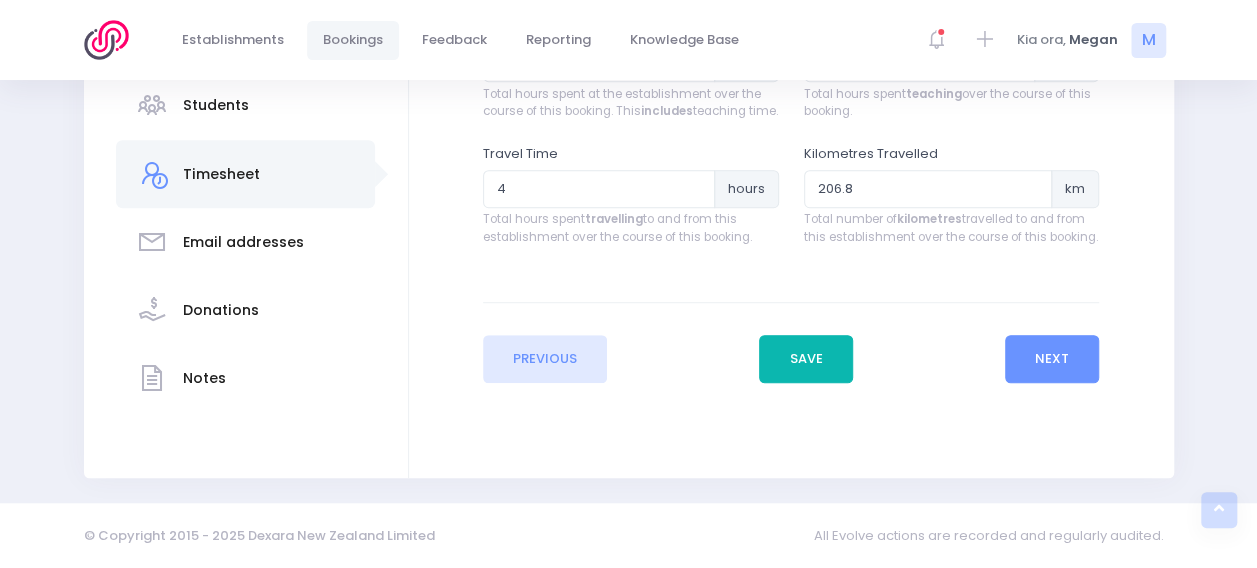 click on "Save" at bounding box center (806, 359) 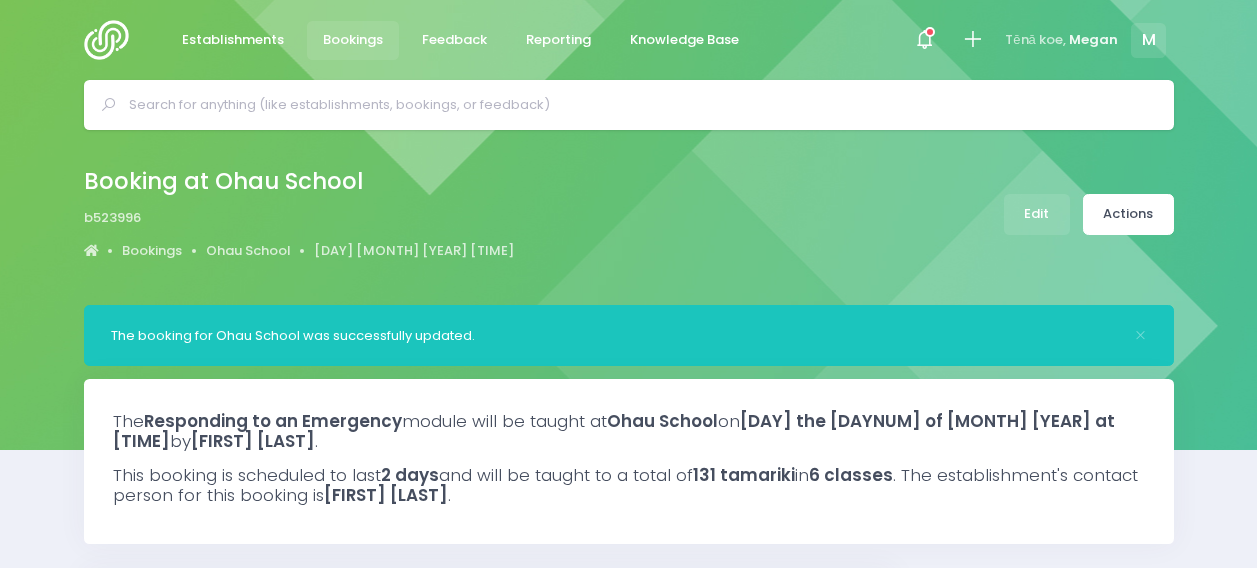 select on "5" 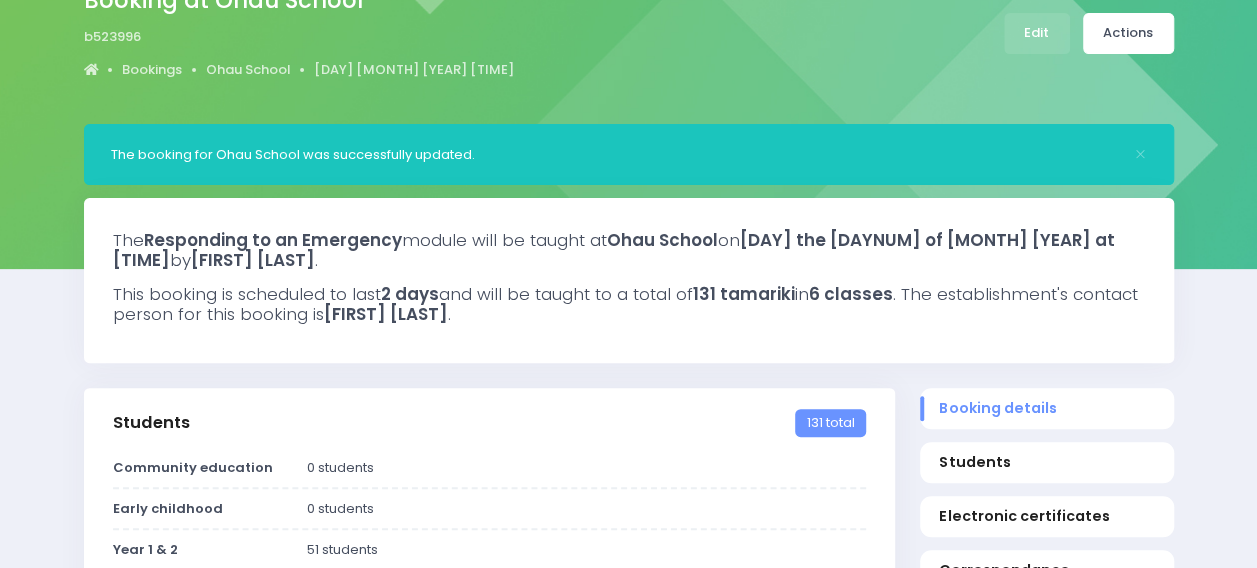 scroll, scrollTop: 182, scrollLeft: 0, axis: vertical 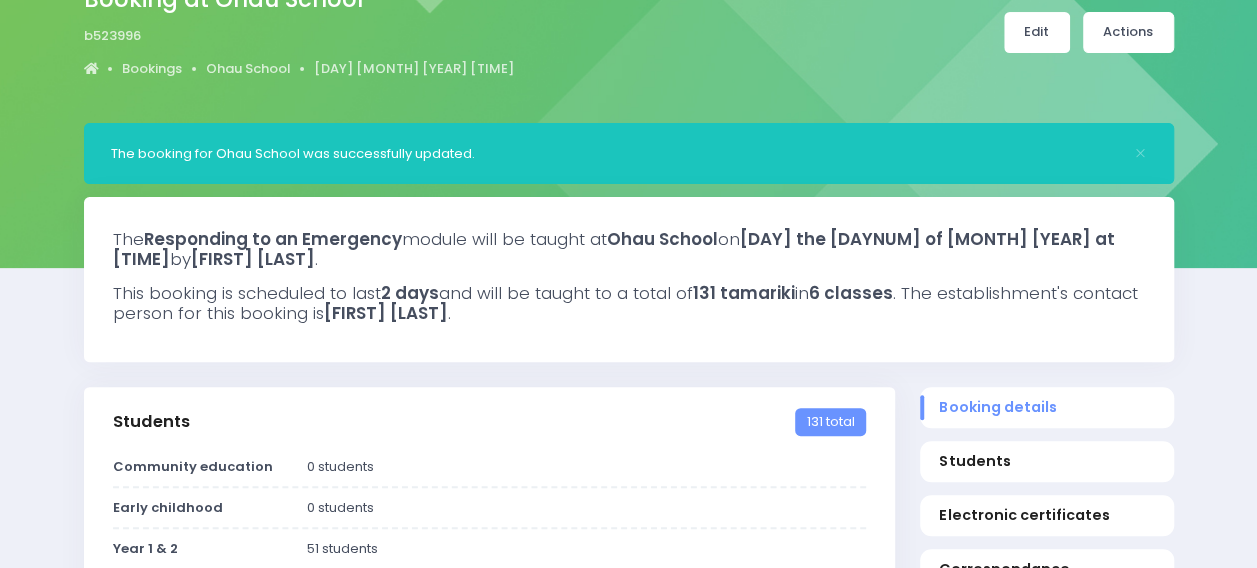 click on "Edit" at bounding box center (1037, 32) 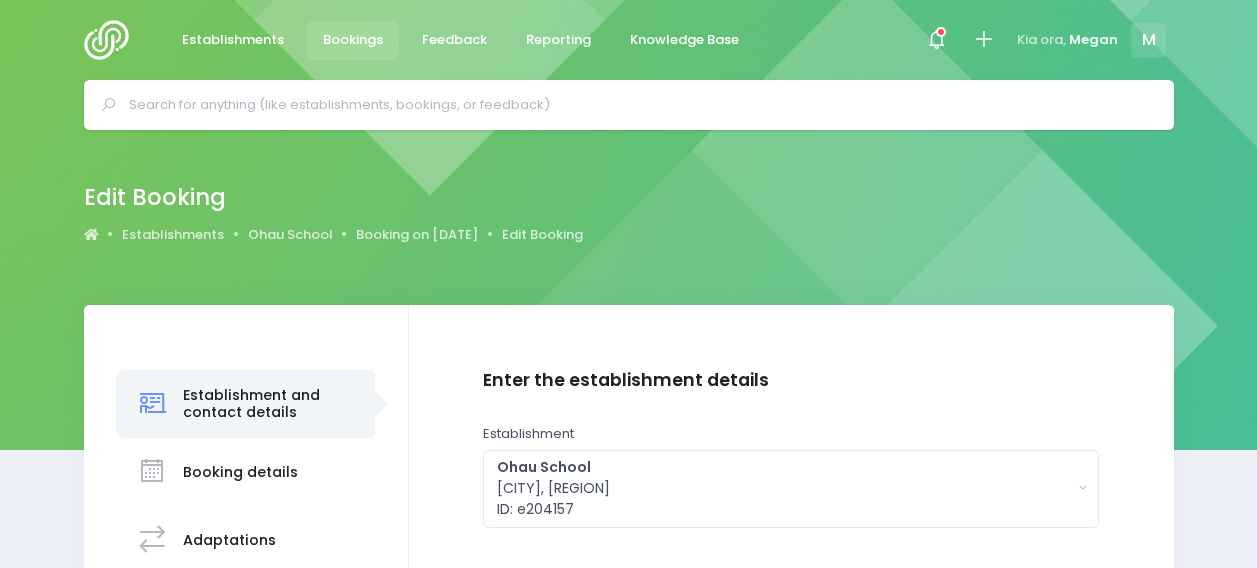 scroll, scrollTop: 499, scrollLeft: 0, axis: vertical 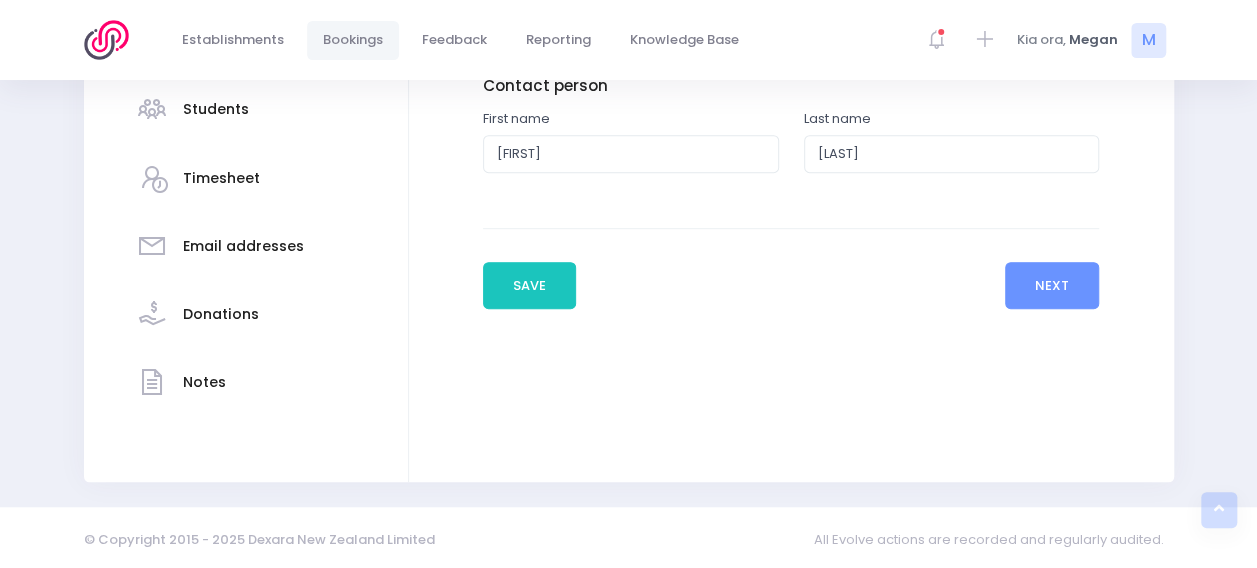 click on "Donations" at bounding box center (245, 315) 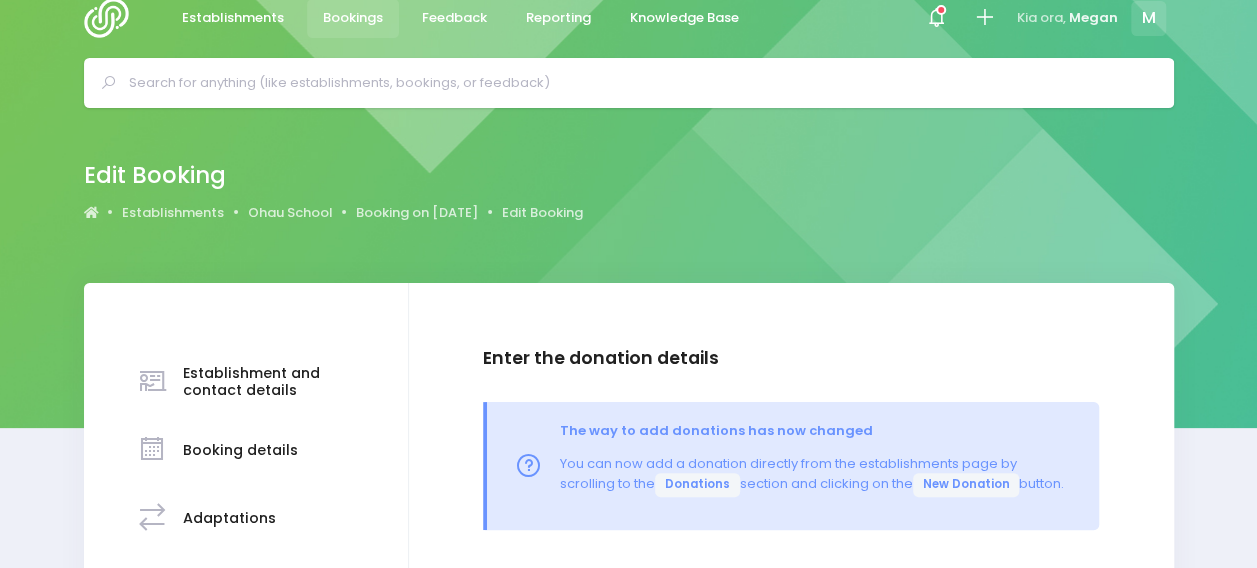 scroll, scrollTop: 0, scrollLeft: 0, axis: both 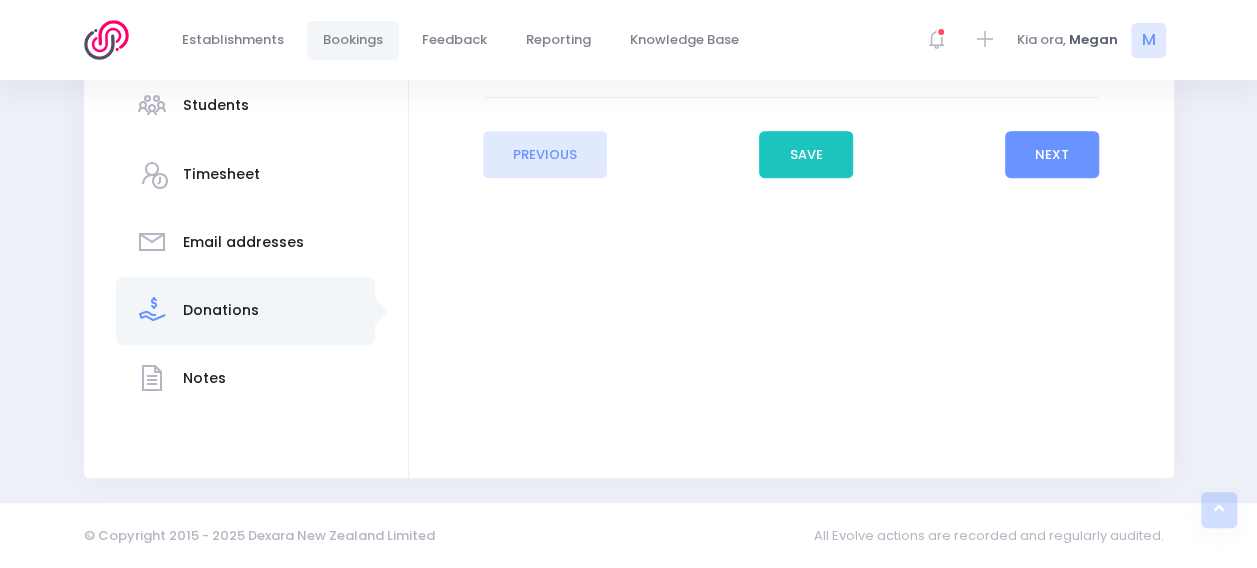 click on "Notes" at bounding box center [246, 379] 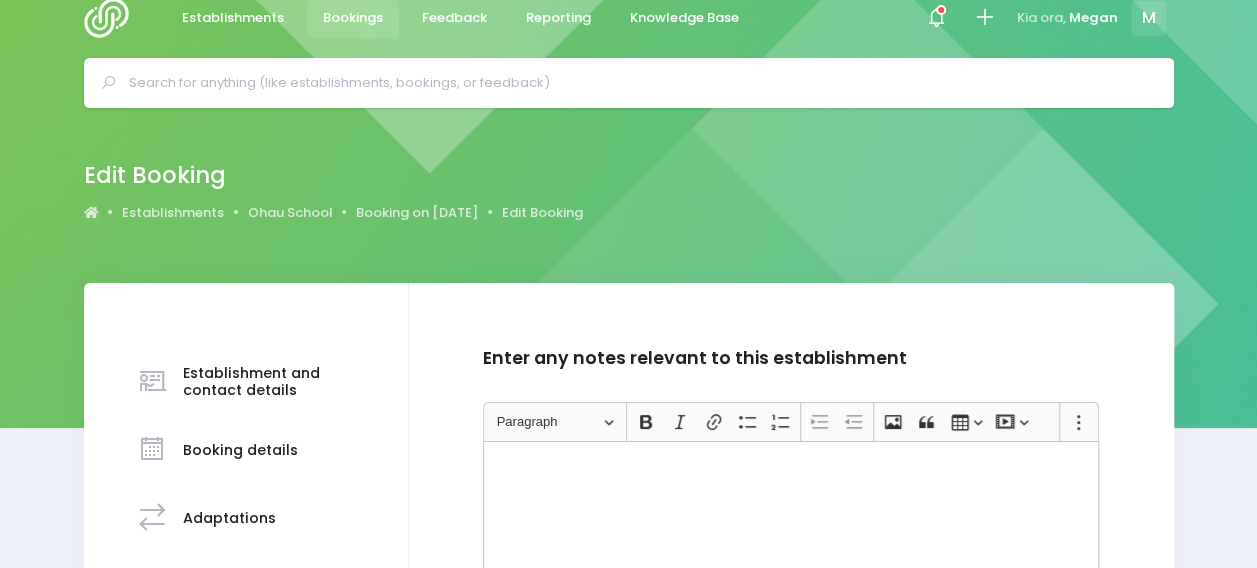 scroll, scrollTop: 0, scrollLeft: 0, axis: both 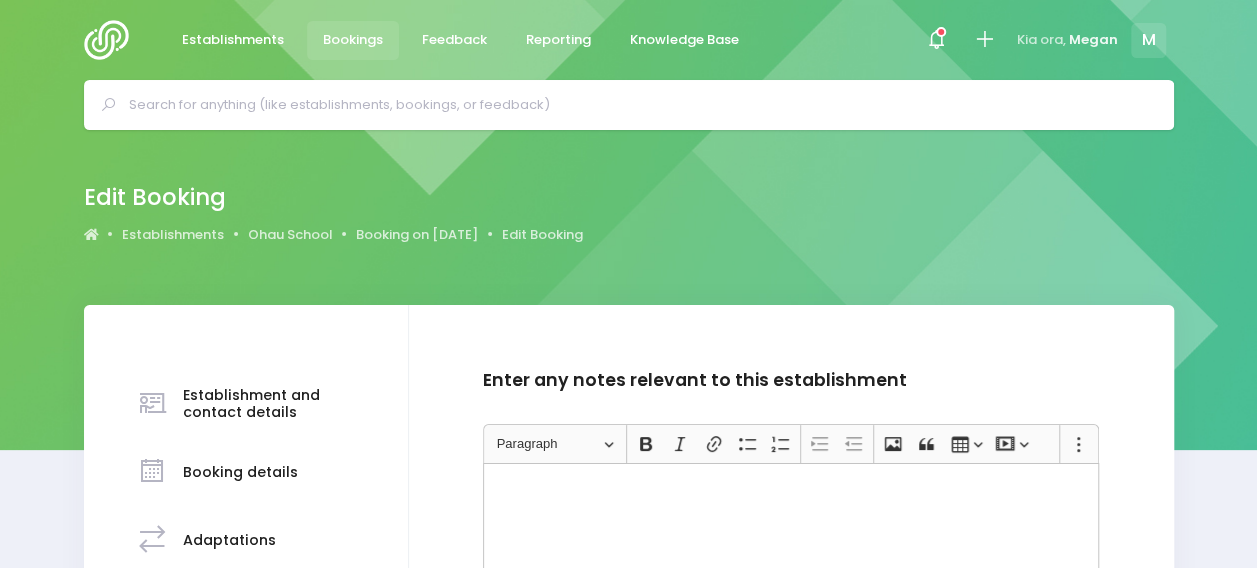 click at bounding box center [791, 538] 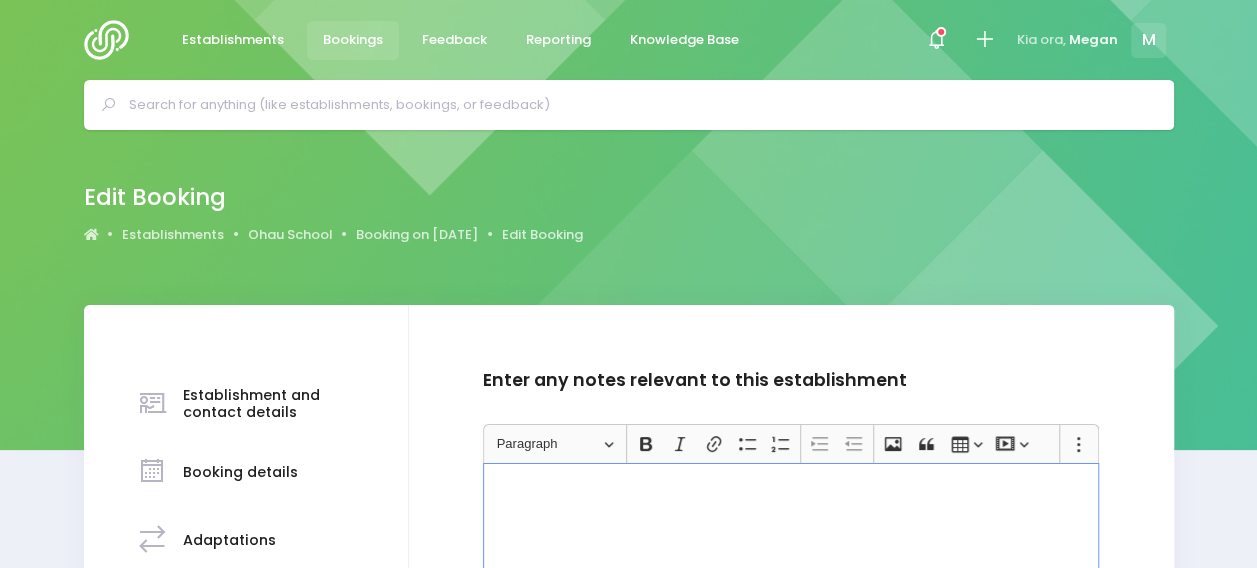 type 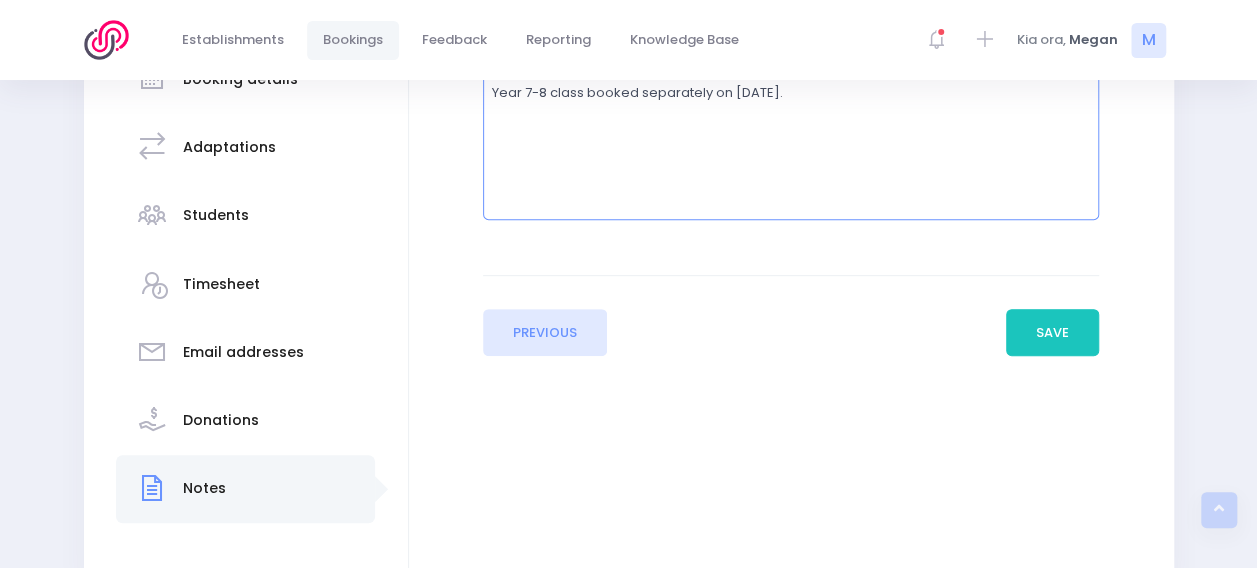 scroll, scrollTop: 408, scrollLeft: 0, axis: vertical 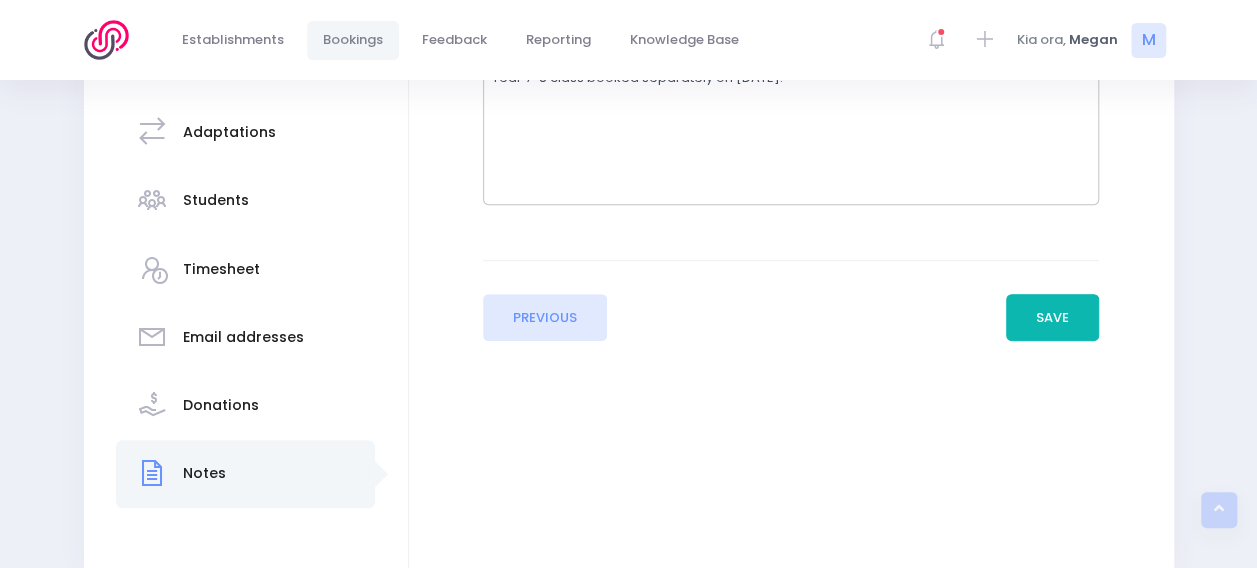 click on "Save" at bounding box center [1053, 318] 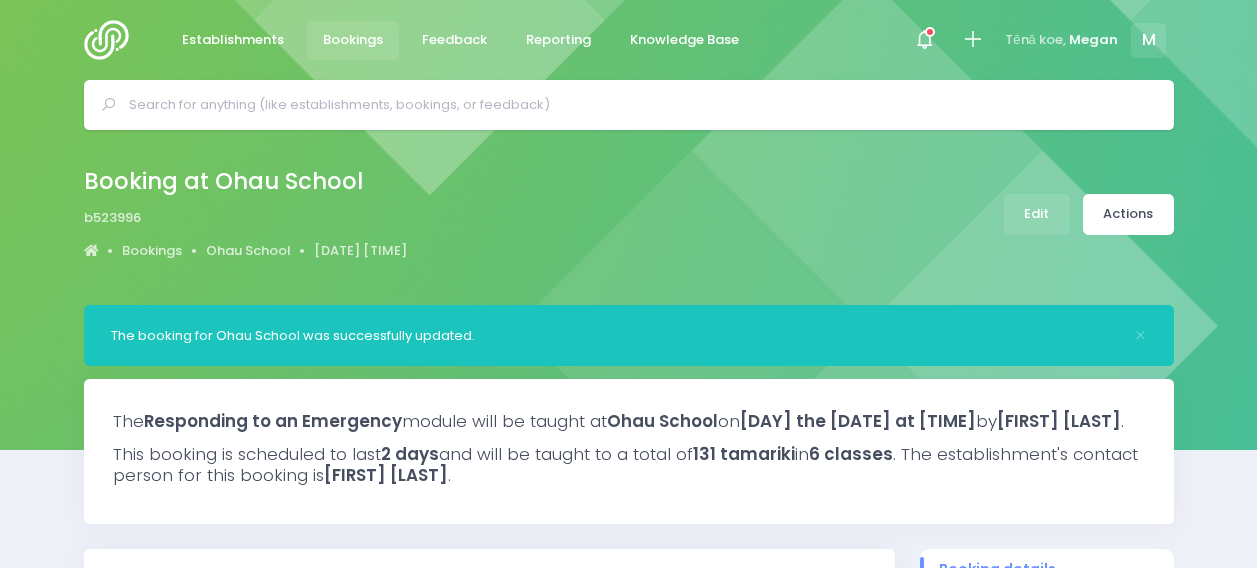 select on "5" 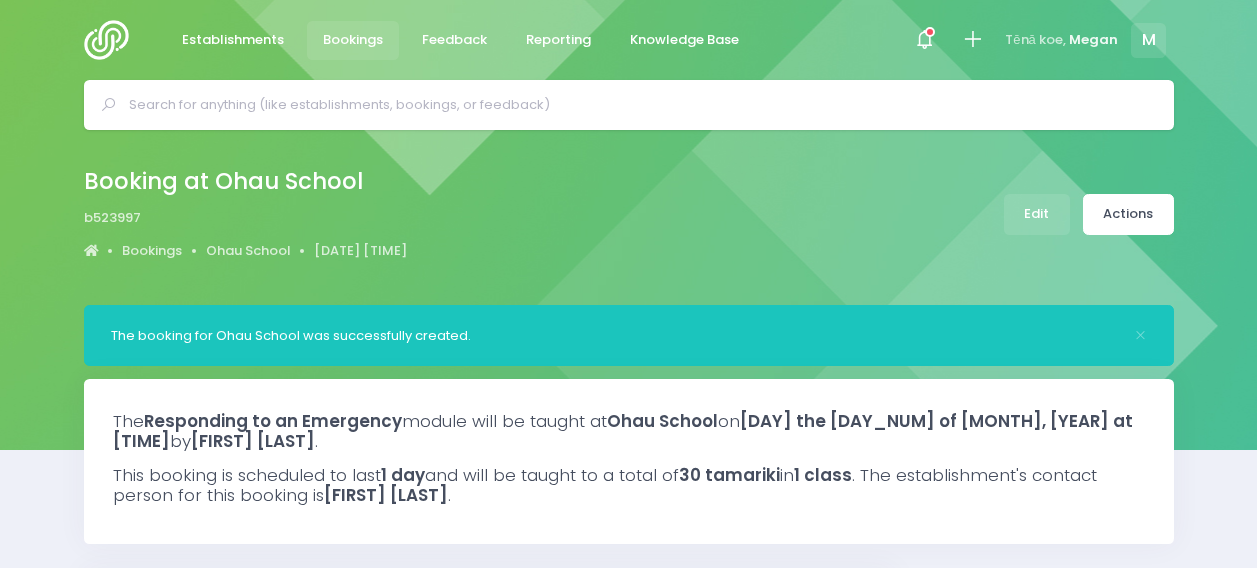 select on "5" 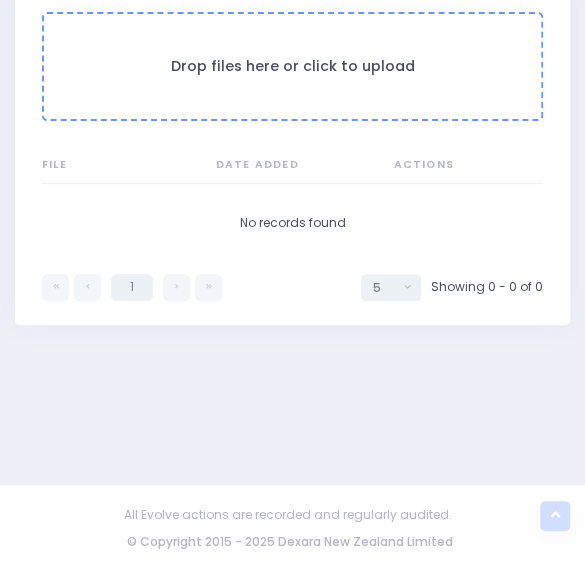 scroll, scrollTop: 1584, scrollLeft: 0, axis: vertical 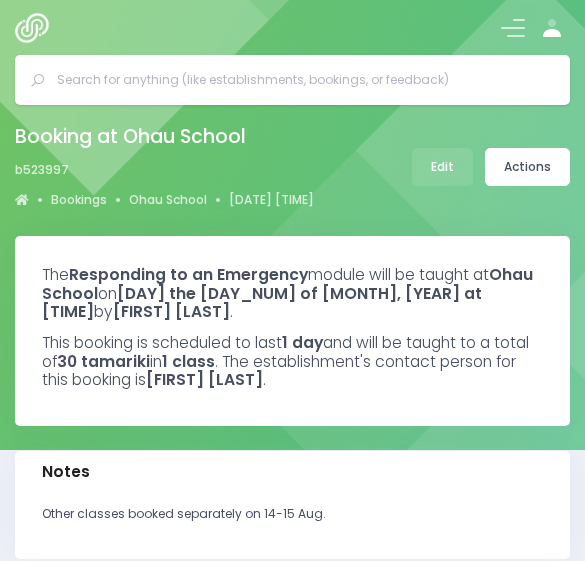 select on "5" 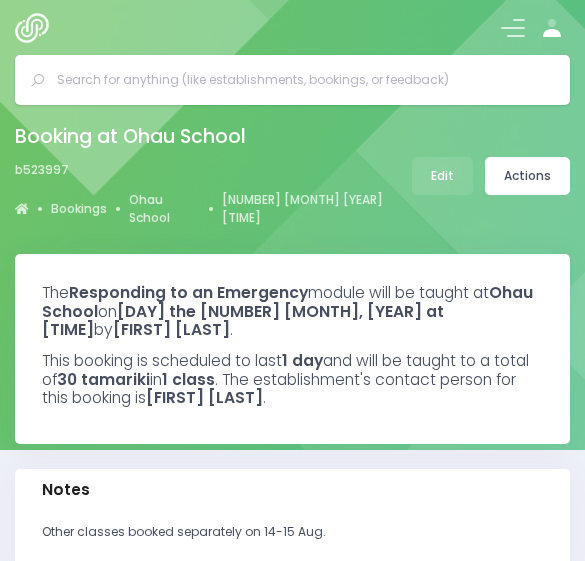 select on "5" 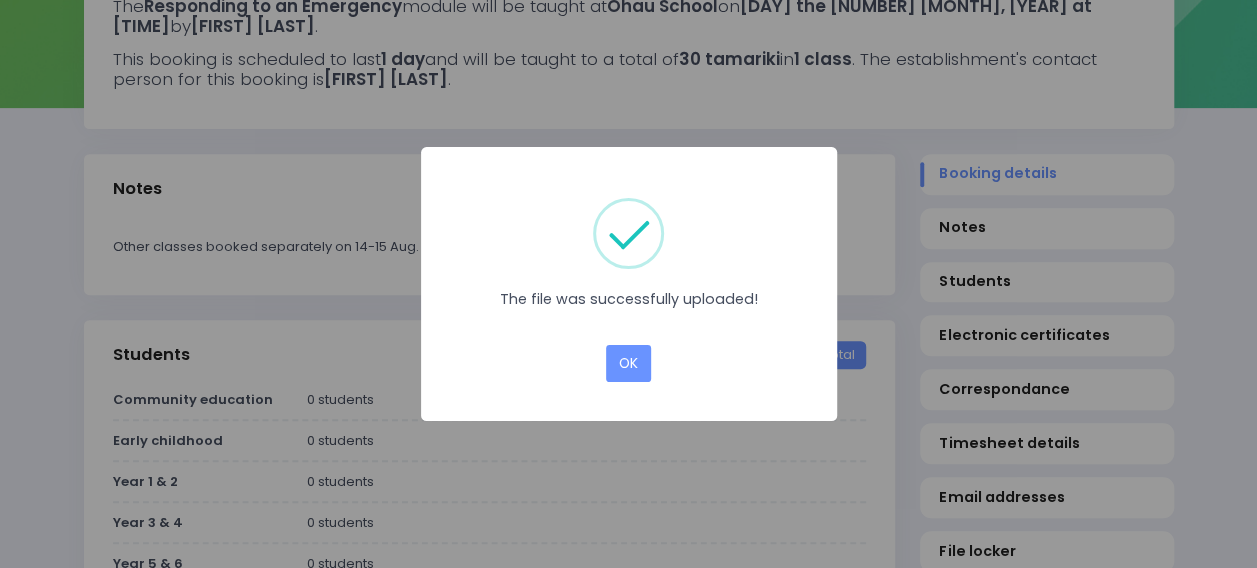scroll, scrollTop: 63, scrollLeft: 0, axis: vertical 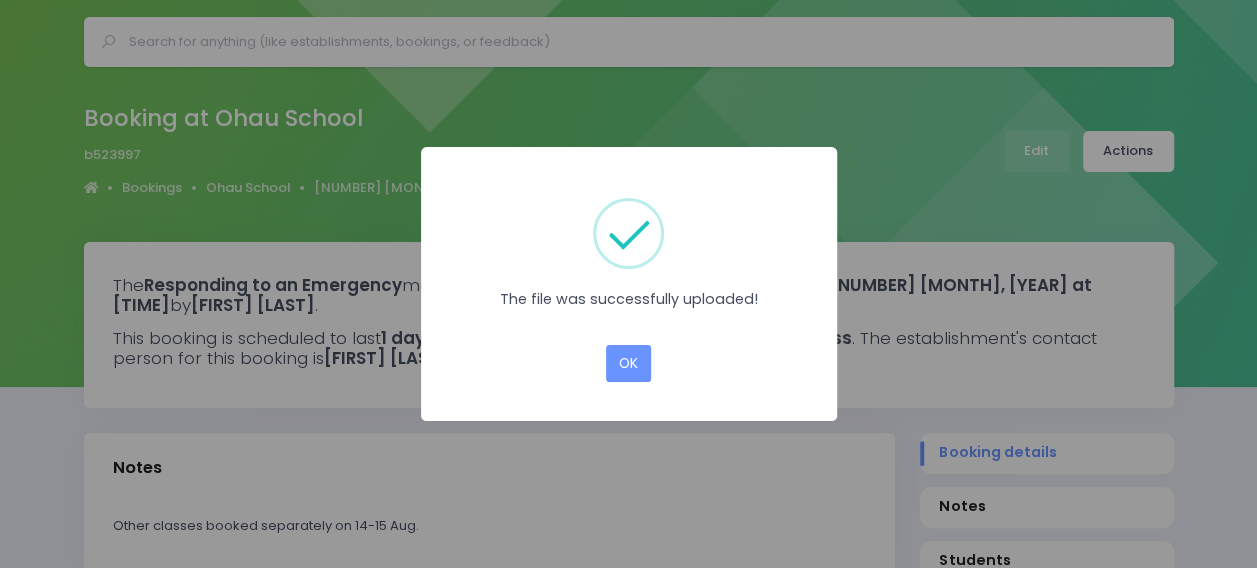 click on "× The file was successfully uploaded! OK Cancel" at bounding box center [628, 284] 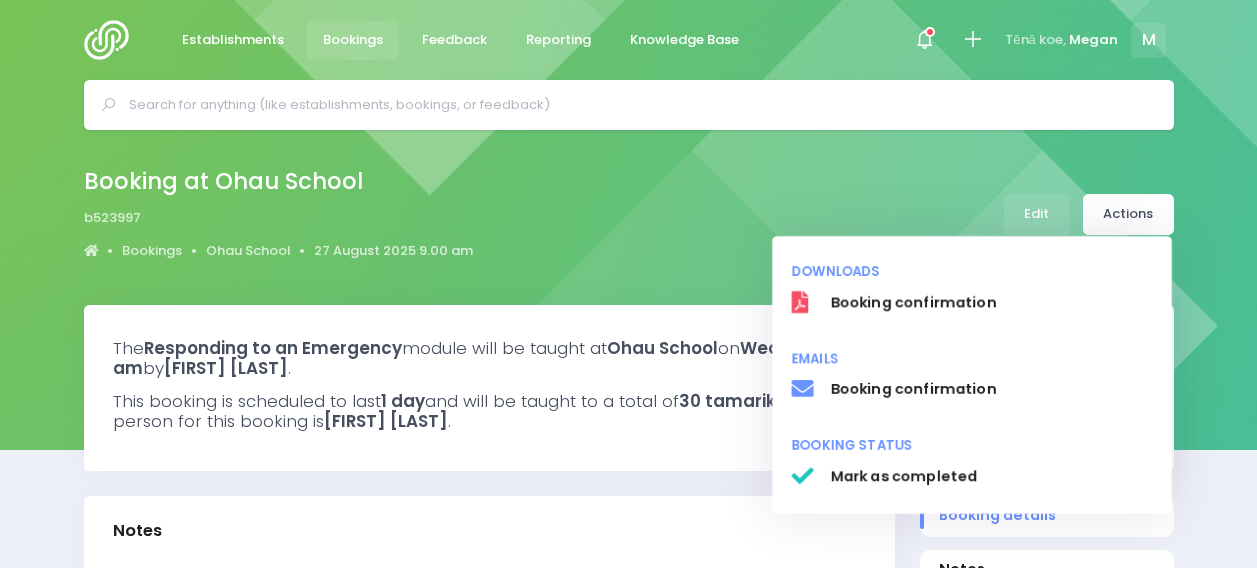select on "5" 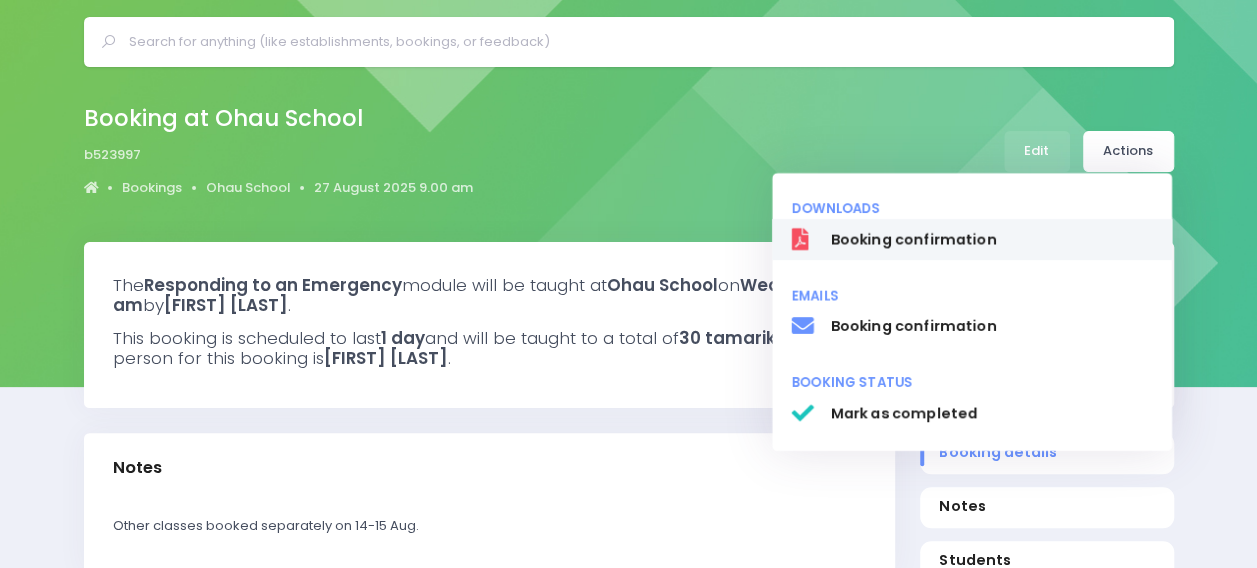 click on "Booking confirmation" at bounding box center (991, 239) 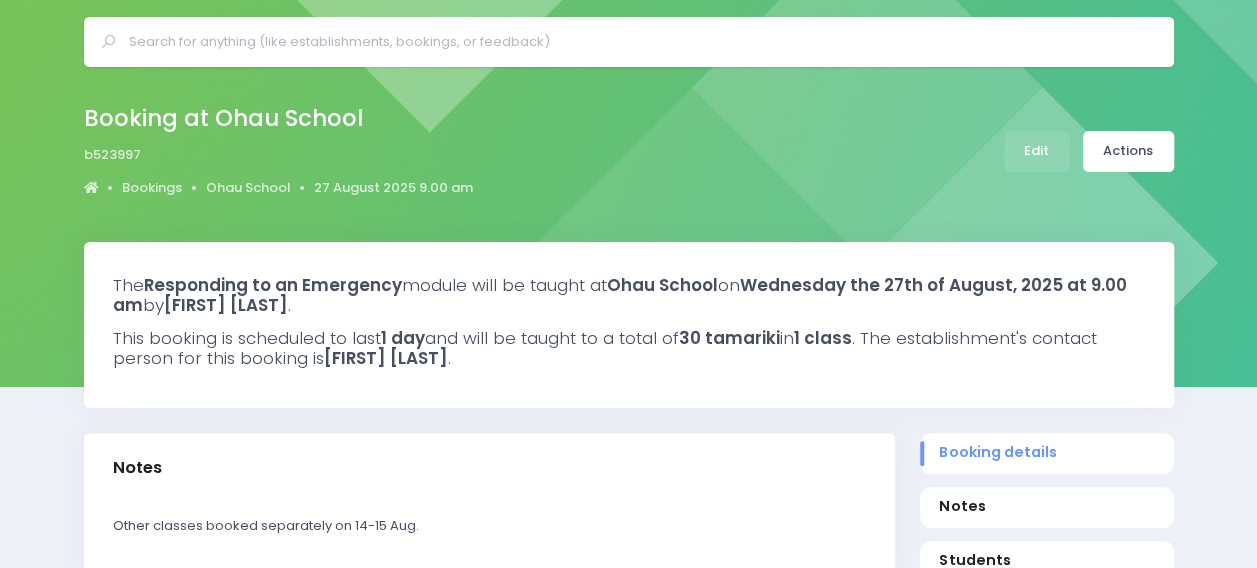 click on "Booking at Ohau School
b523997
Bookings
Ohau School
27 August 2025 9.00 am" at bounding box center (629, 151) 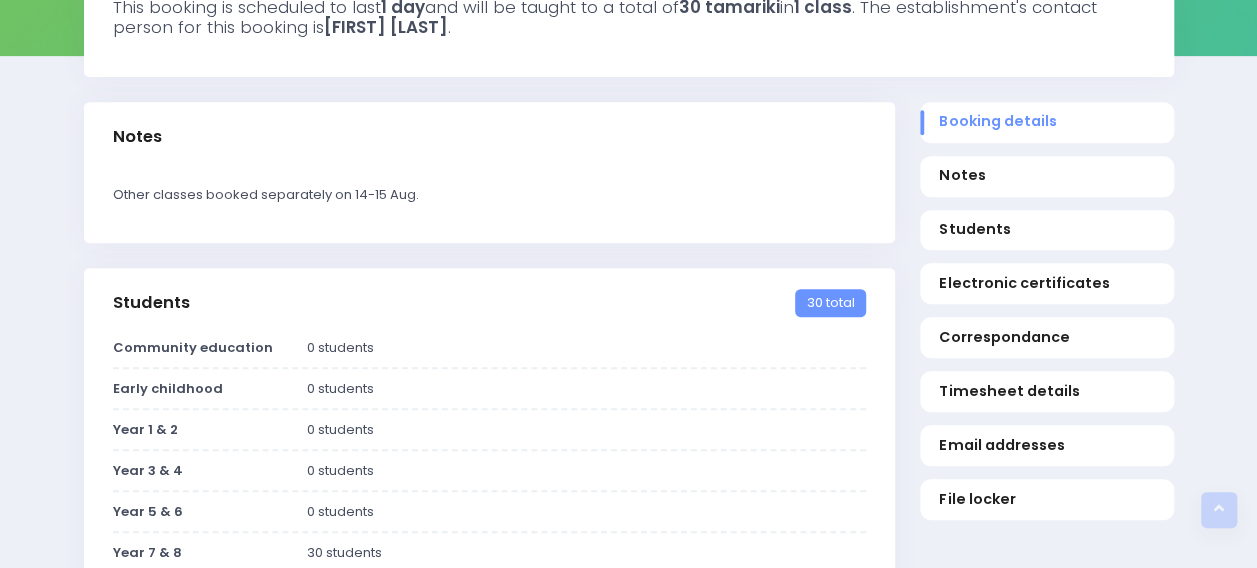 scroll, scrollTop: 0, scrollLeft: 0, axis: both 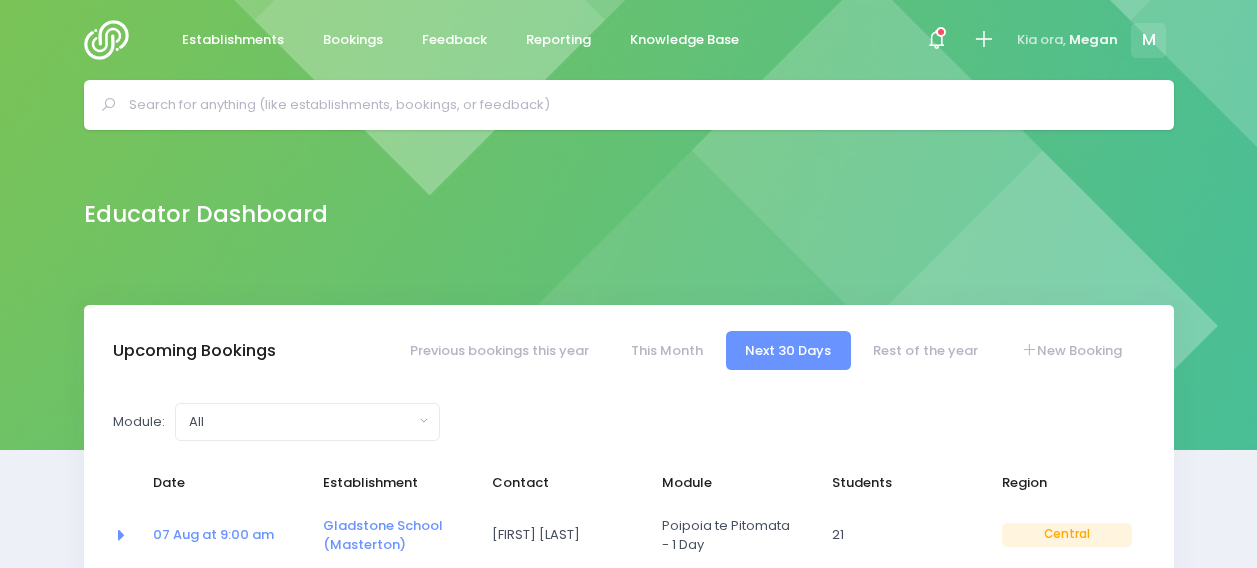 select on "5" 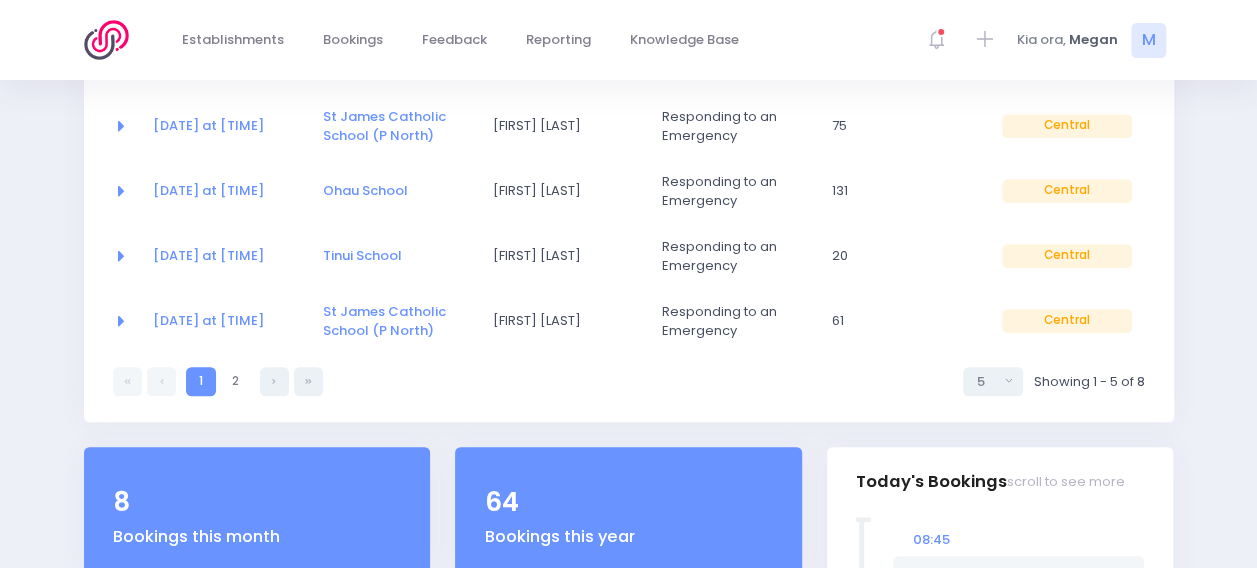 scroll, scrollTop: 476, scrollLeft: 0, axis: vertical 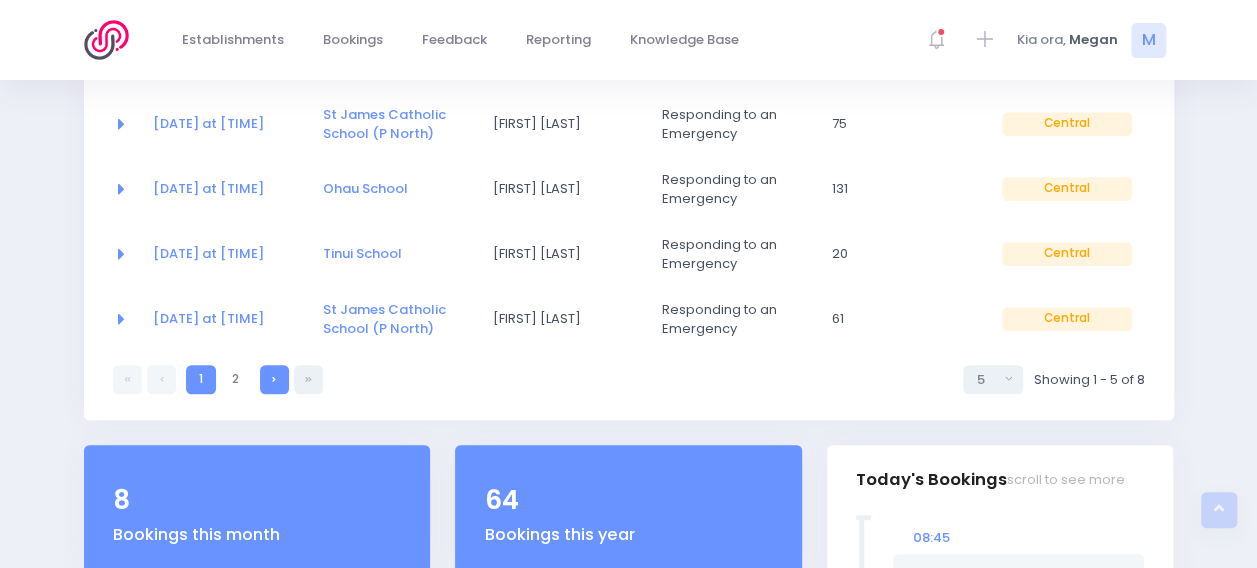 click at bounding box center [274, 379] 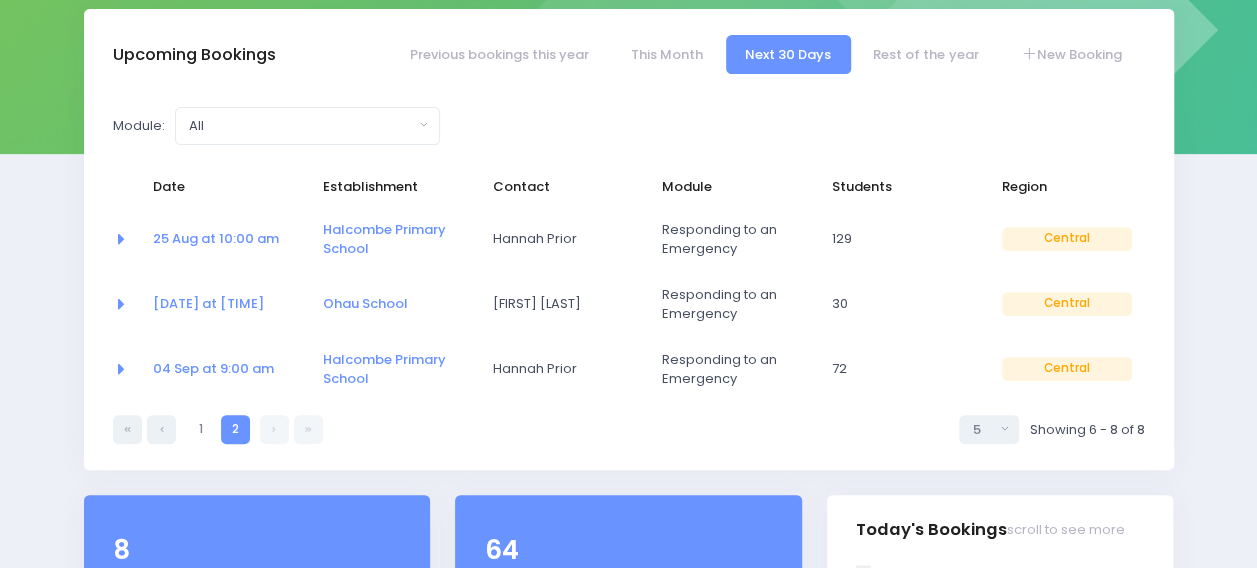 scroll, scrollTop: 295, scrollLeft: 0, axis: vertical 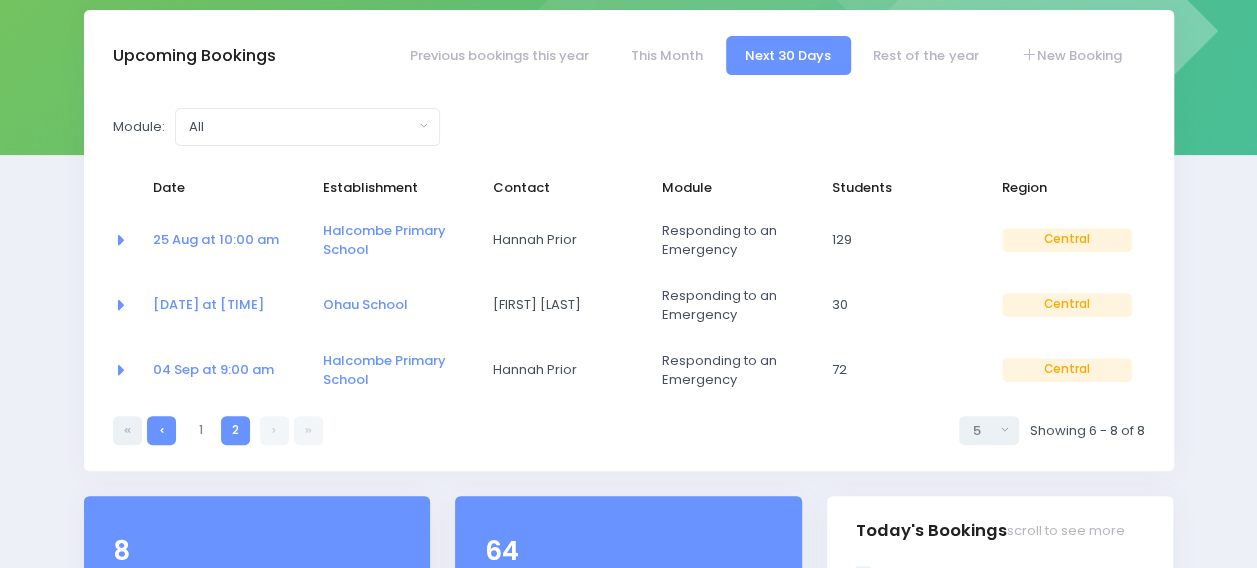 click at bounding box center (161, 430) 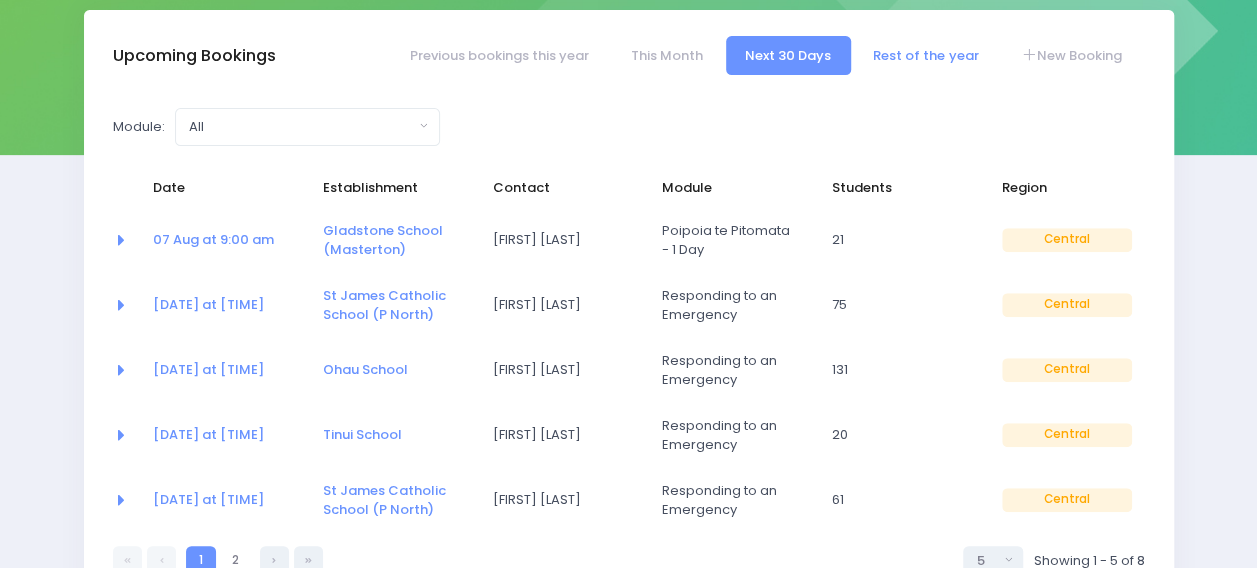 click on "Rest of the year" at bounding box center [926, 55] 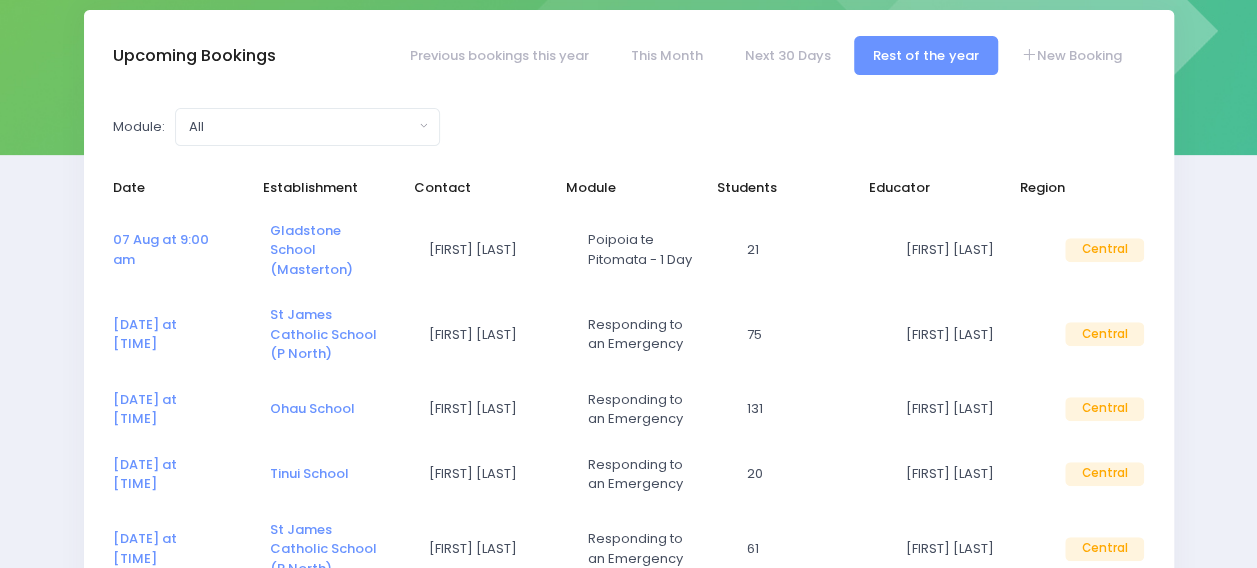 select on "5" 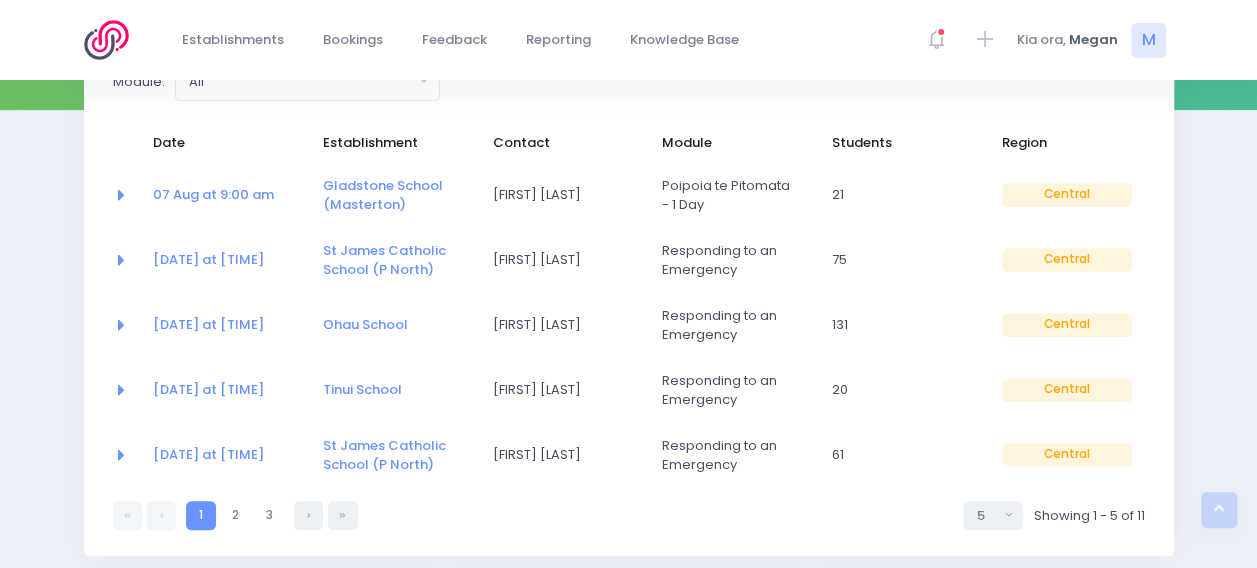 scroll, scrollTop: 339, scrollLeft: 0, axis: vertical 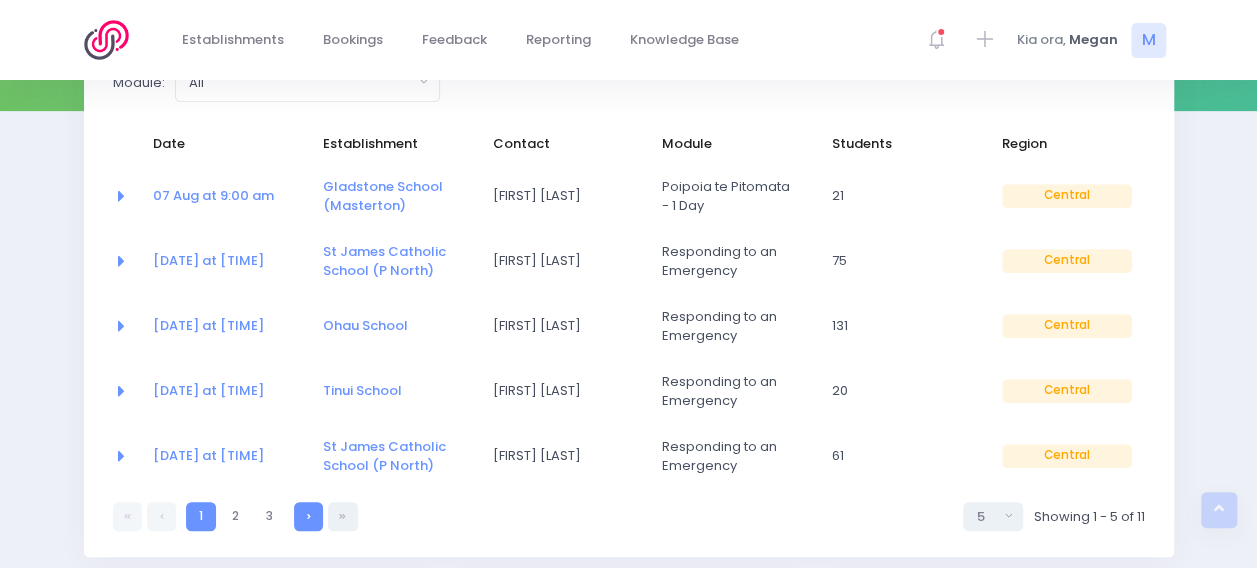 click at bounding box center [309, 516] 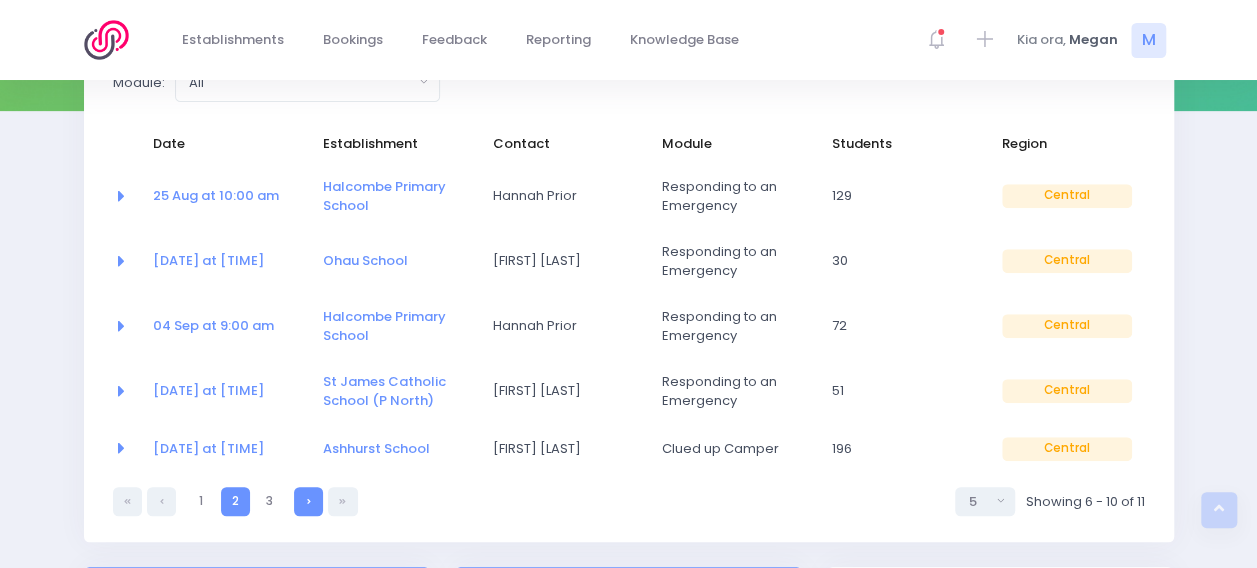 click at bounding box center (309, 501) 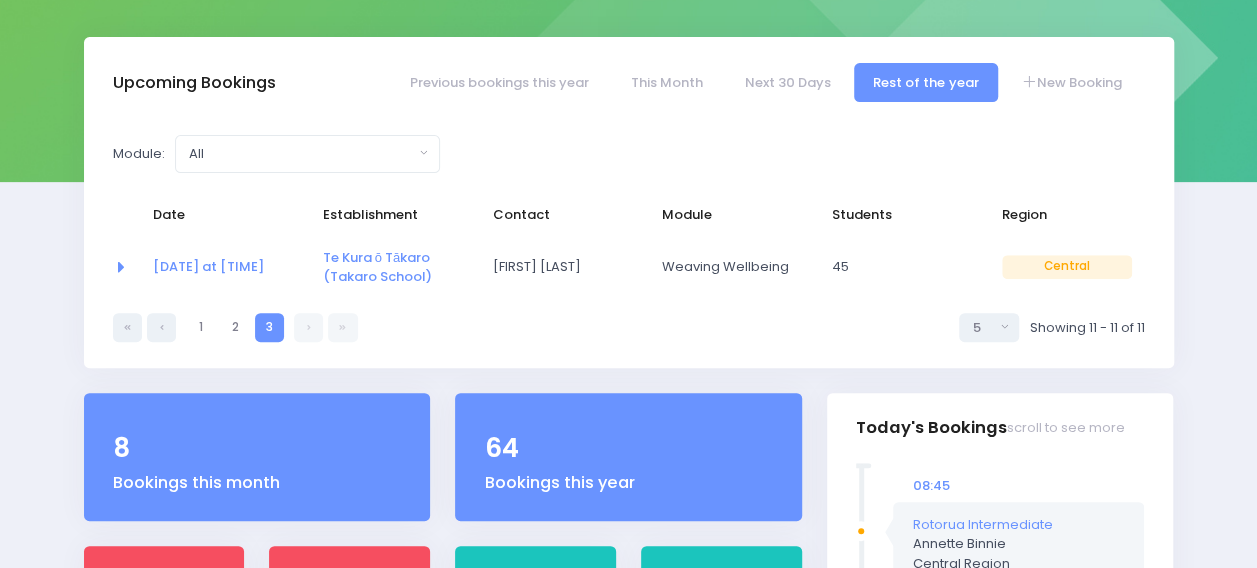 scroll, scrollTop: 266, scrollLeft: 0, axis: vertical 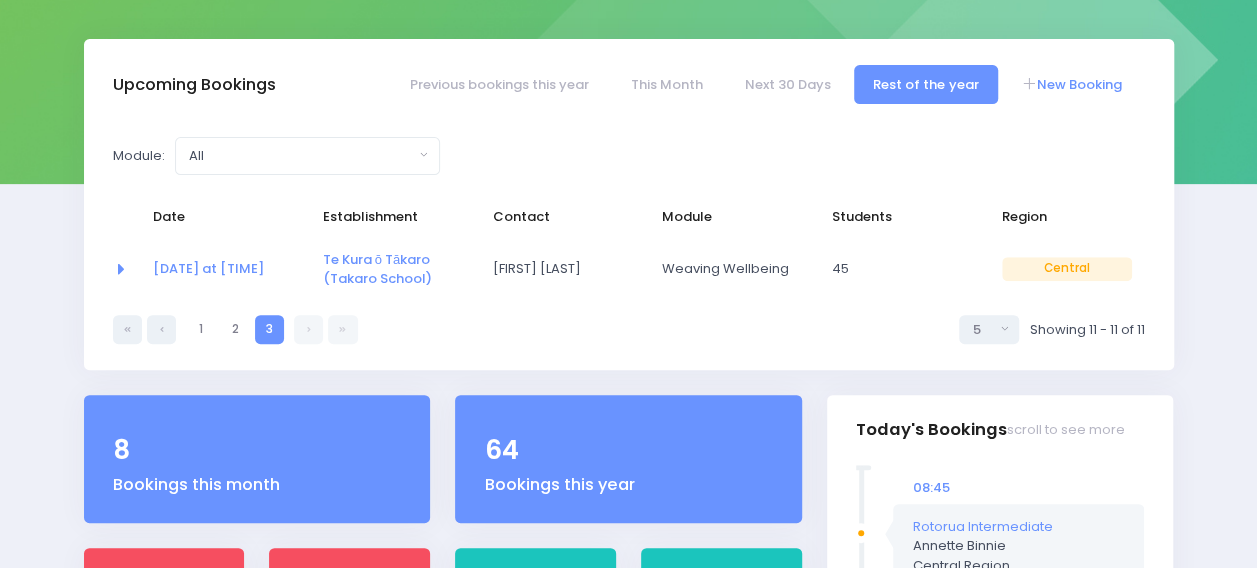 click on "New Booking" at bounding box center (1071, 84) 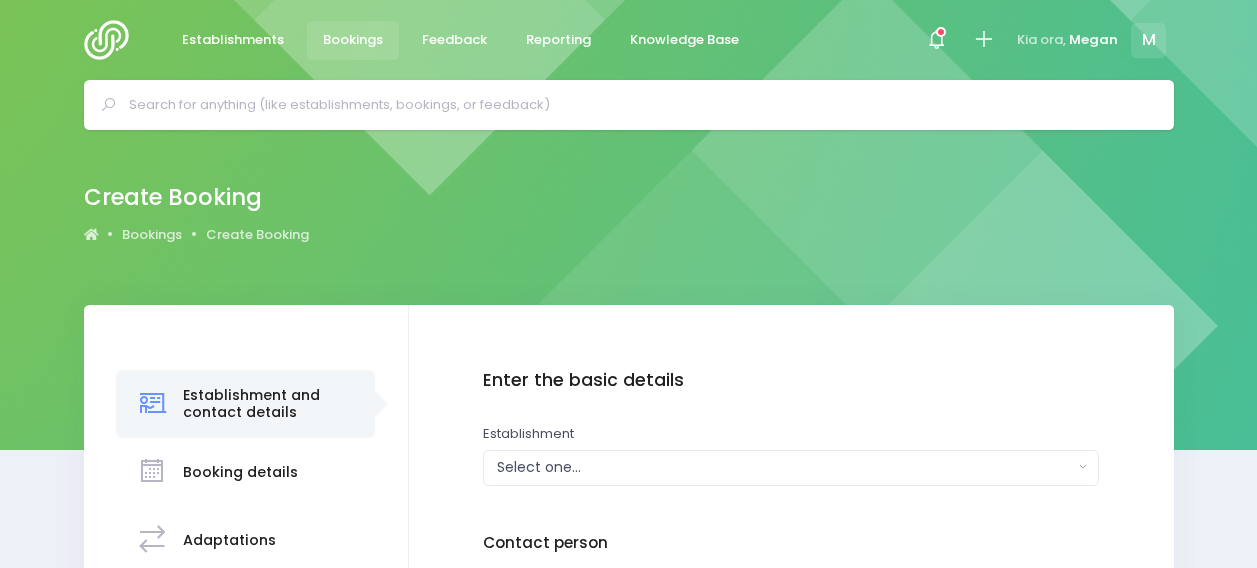 scroll, scrollTop: 224, scrollLeft: 0, axis: vertical 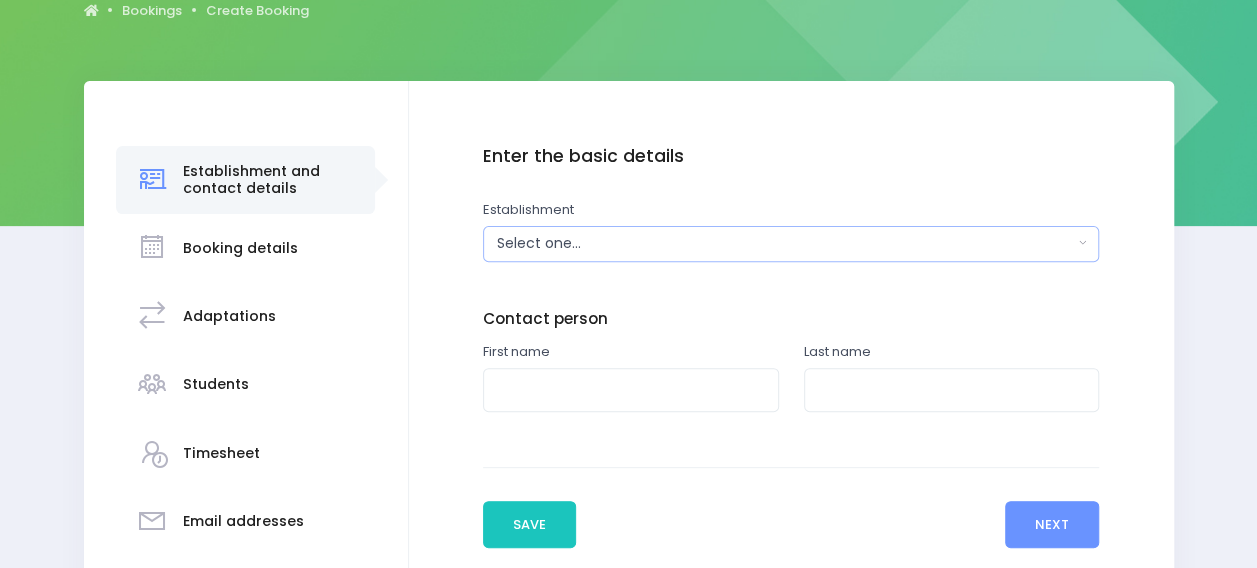 click on "Select one..." at bounding box center [791, 244] 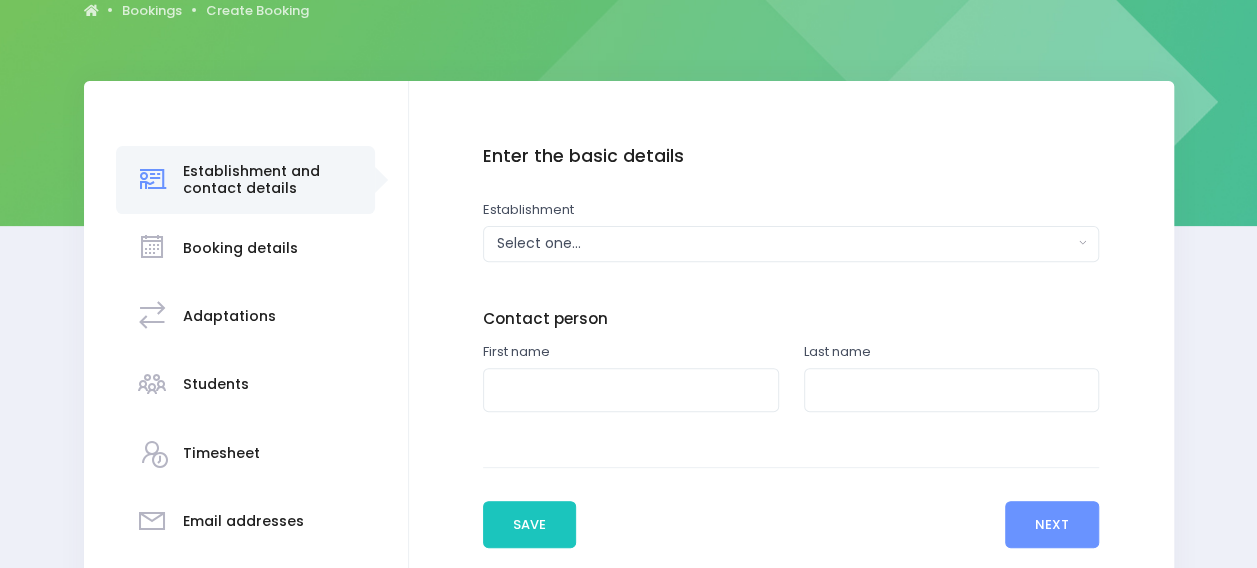 scroll, scrollTop: 0, scrollLeft: 0, axis: both 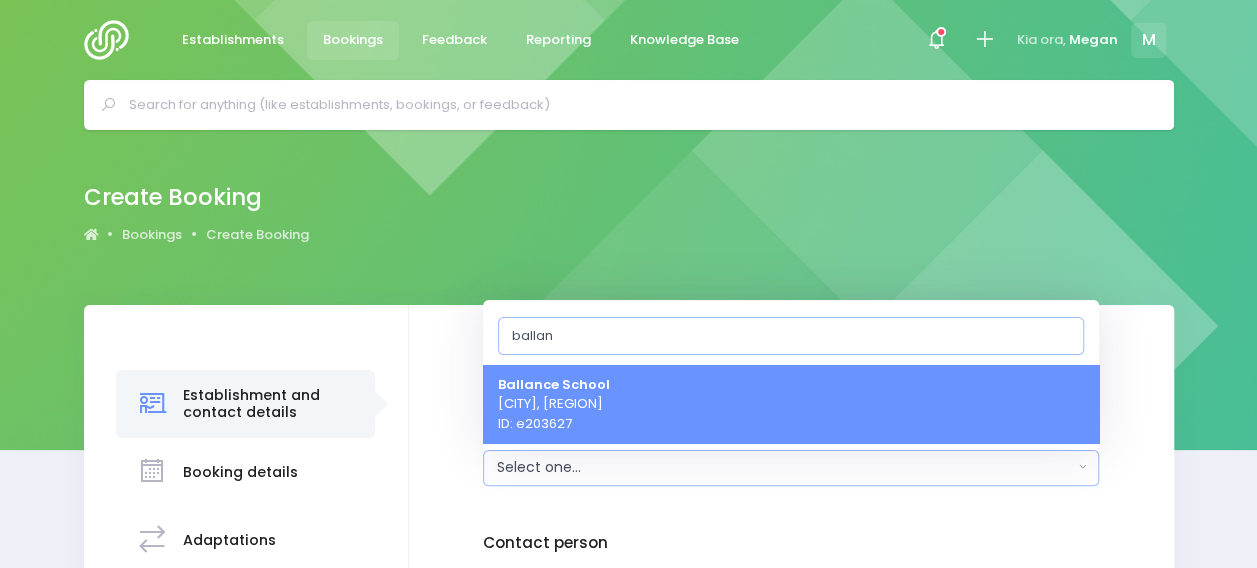 type on "ballan" 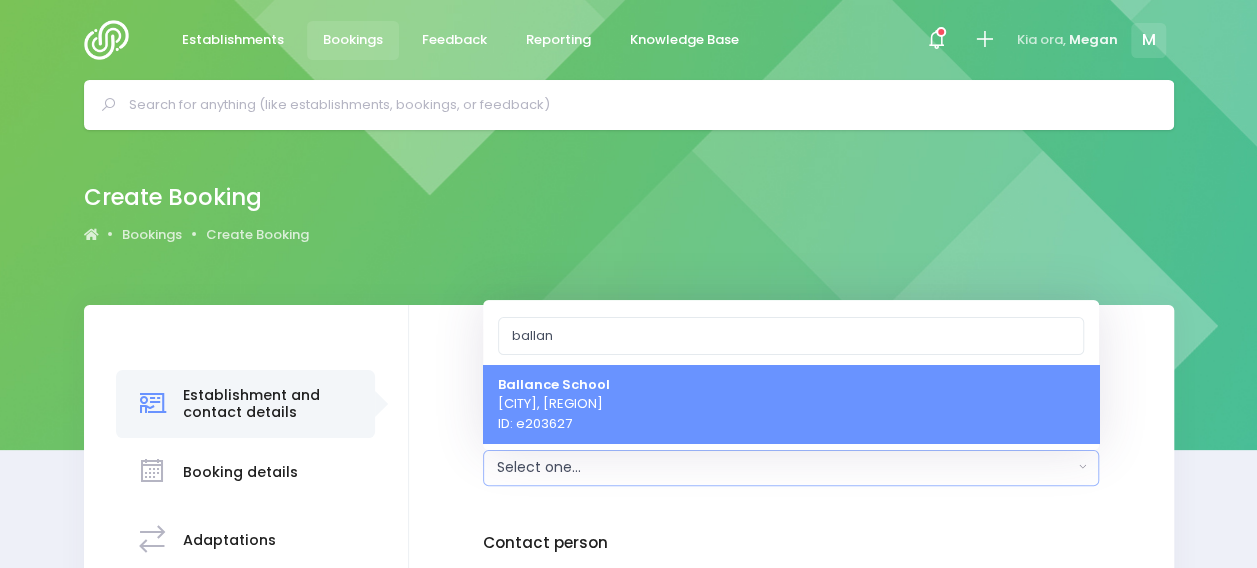 click on "Ballance School Pahiatua, [REGION] ID: e203627" at bounding box center [554, 403] 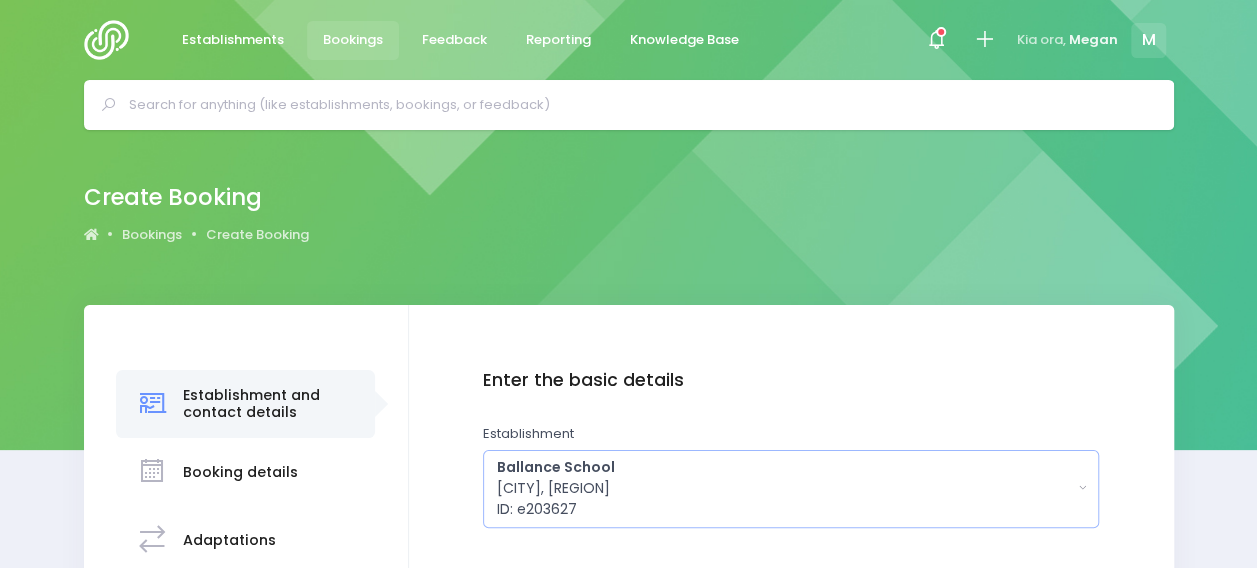 scroll, scrollTop: 294, scrollLeft: 0, axis: vertical 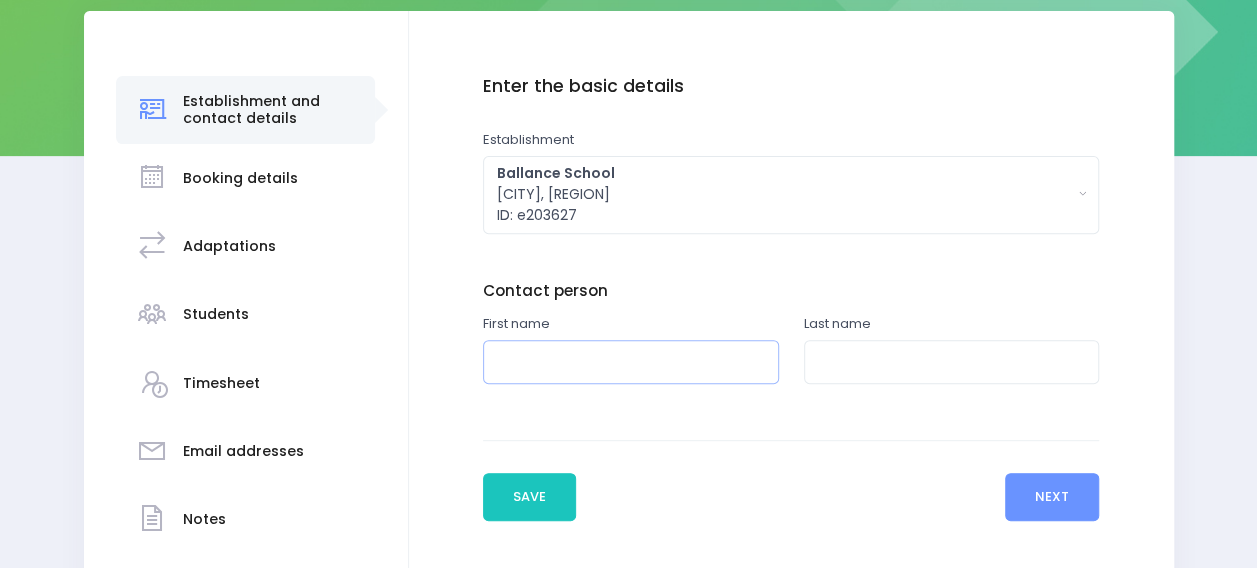 click at bounding box center [631, 362] 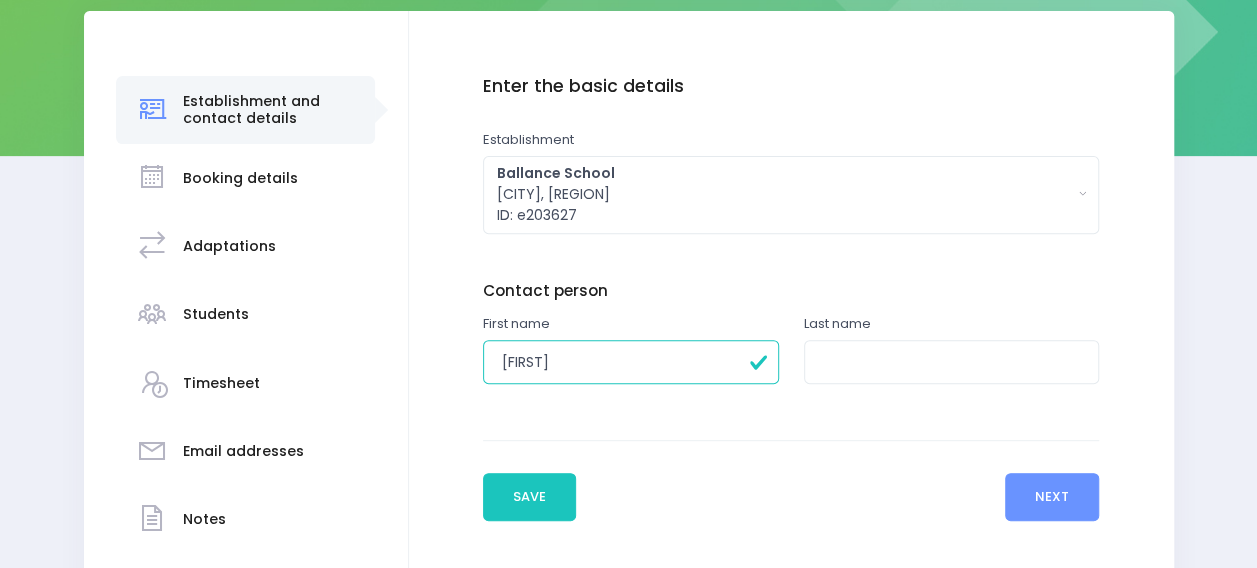 type on "[FIRST]" 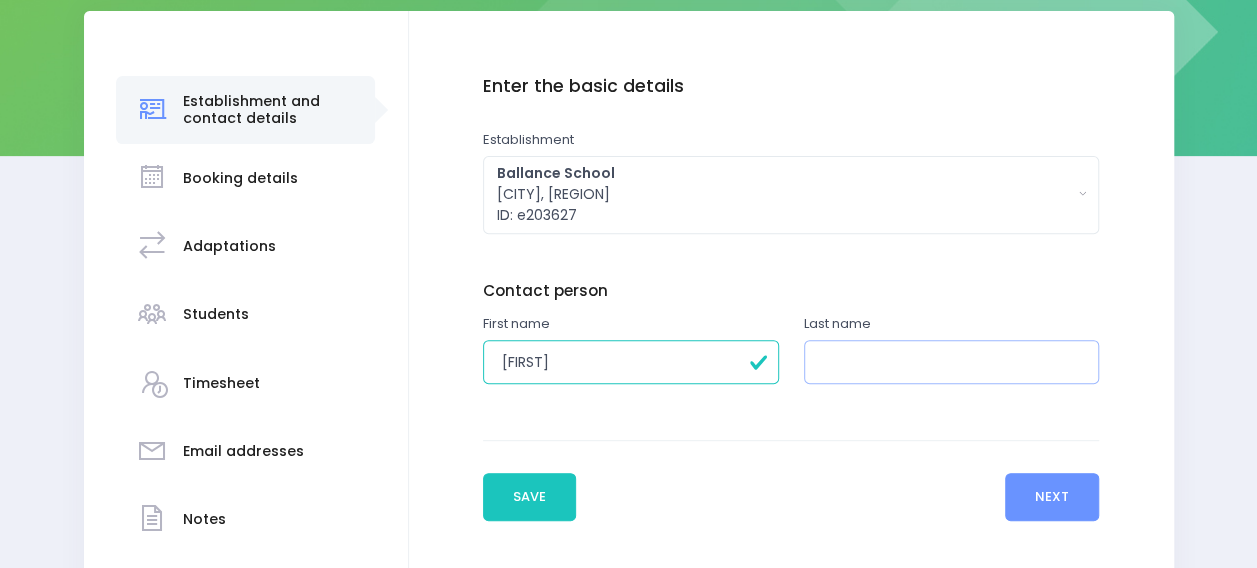 type on "[CITY]" 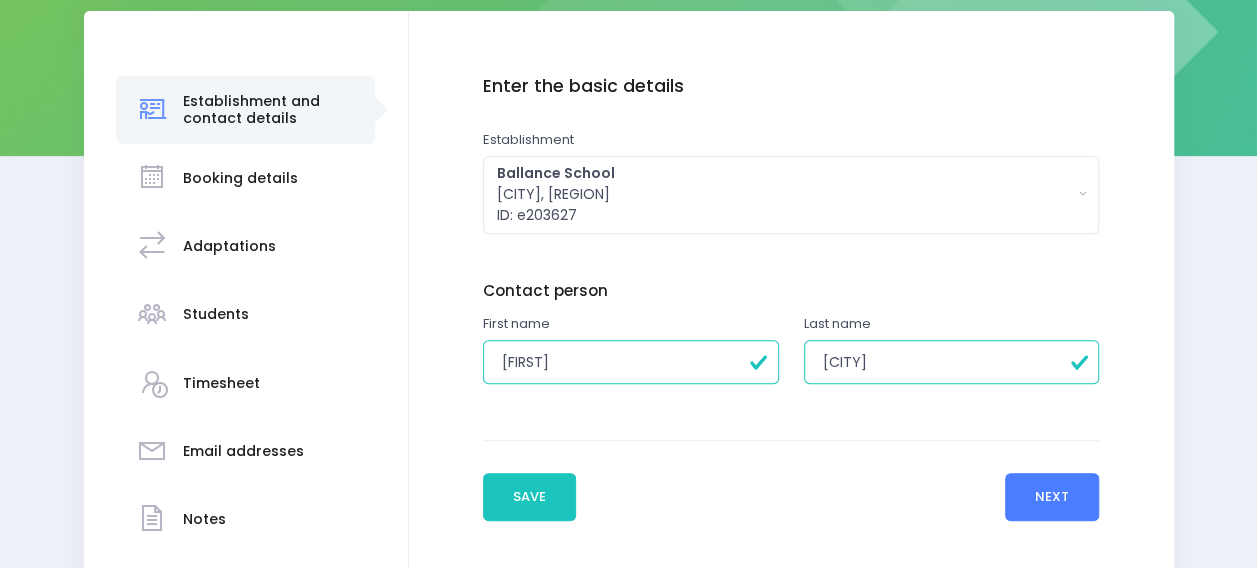 type on "Brenda" 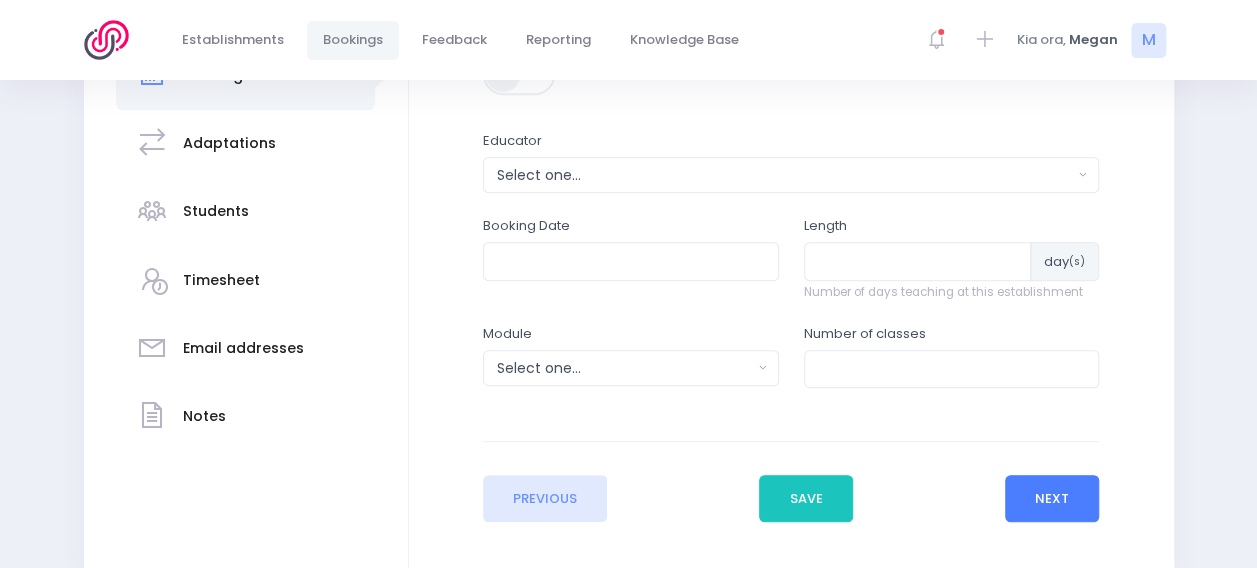 scroll, scrollTop: 399, scrollLeft: 0, axis: vertical 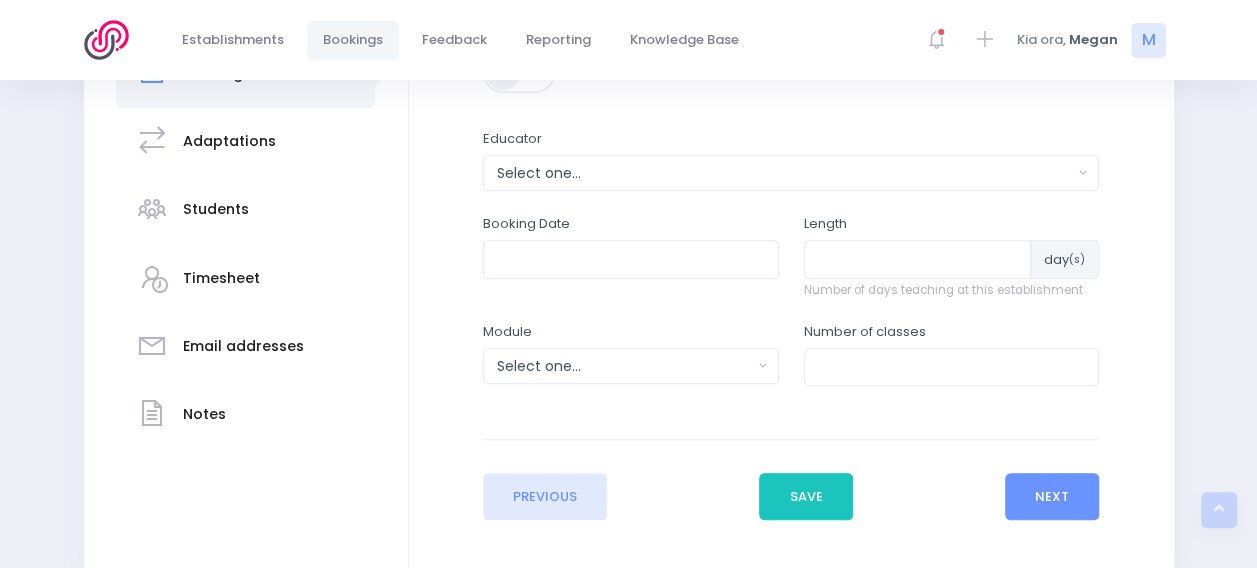 click on "Educator
Select one...
Alicia Smale
Annette Binnie
Bells Glenn
Dan Bottrill
Jel Pollock
Justin Lowcay
Karen Hoskin Liss Bailey" at bounding box center [791, 160] 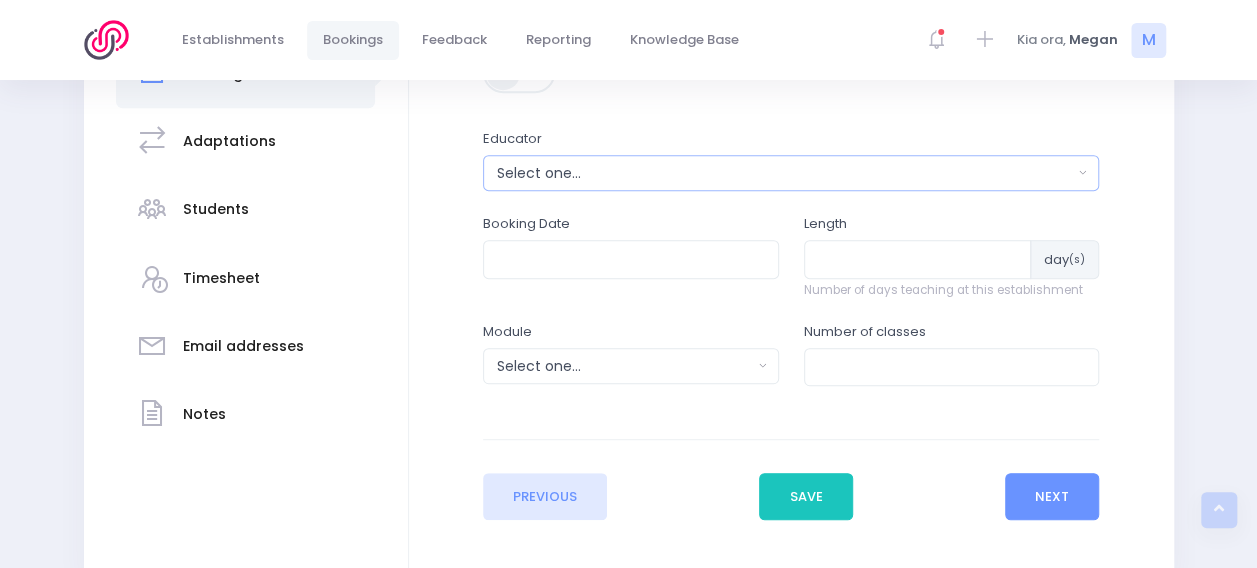 click on "Select one..." at bounding box center [785, 173] 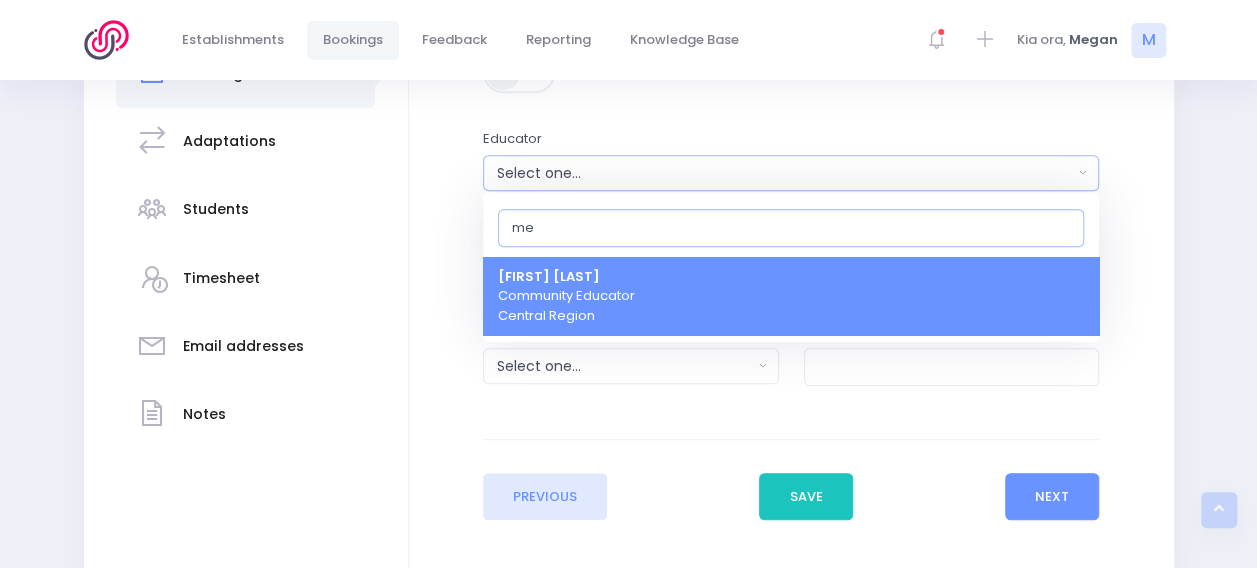 type on "me" 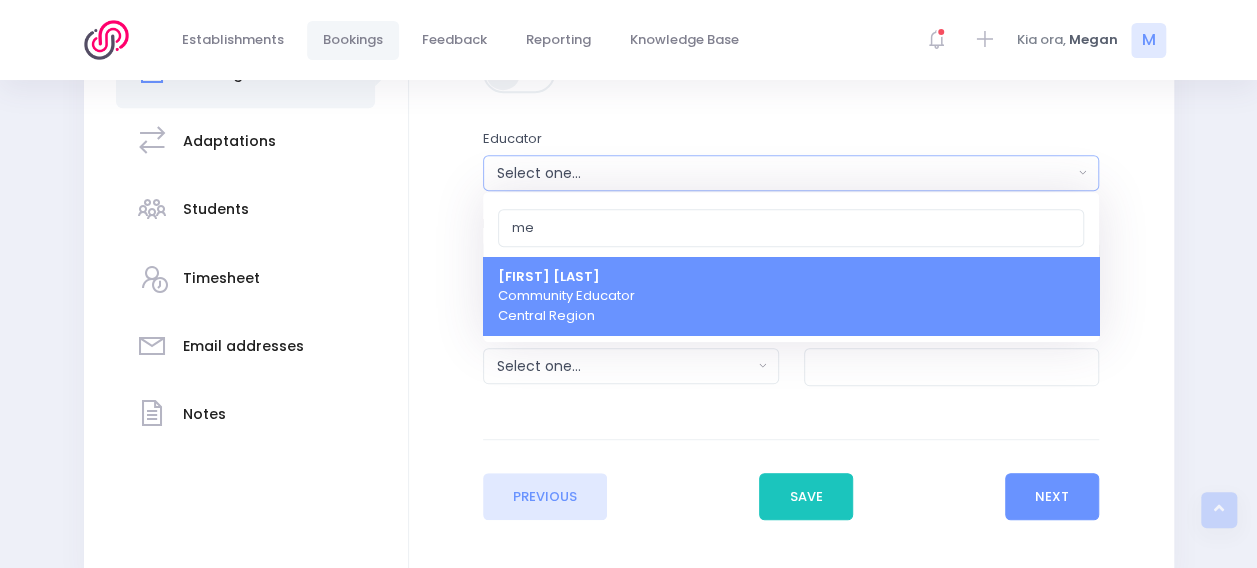 click on "Megan Lawton Community Educator Central Region" at bounding box center [566, 296] 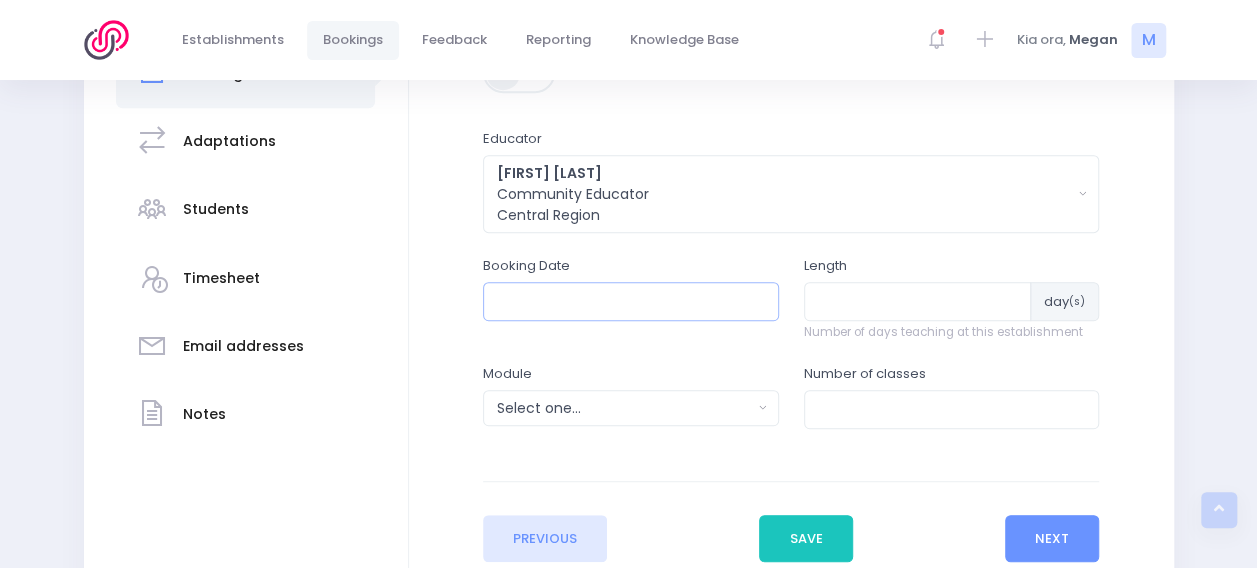 click at bounding box center (631, 301) 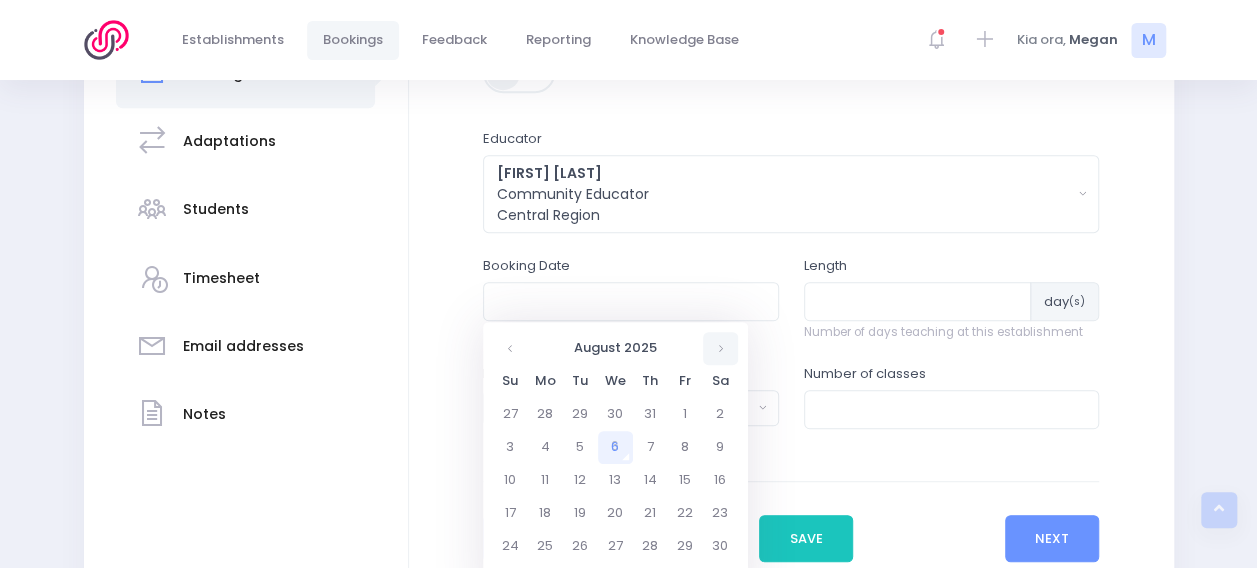 click at bounding box center (720, 348) 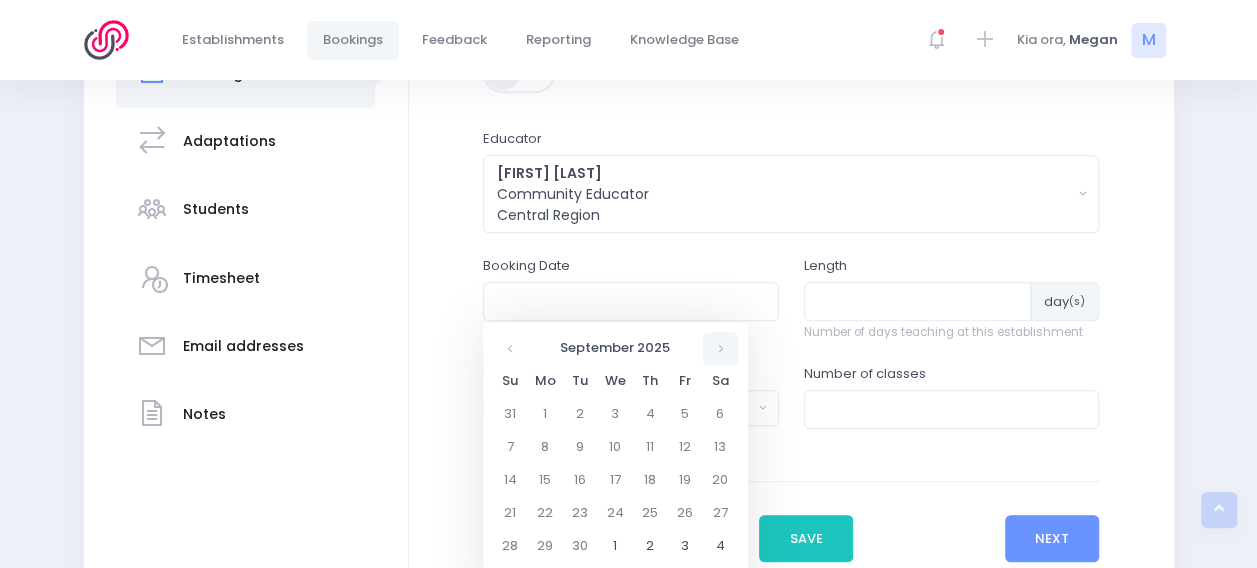 click at bounding box center (720, 348) 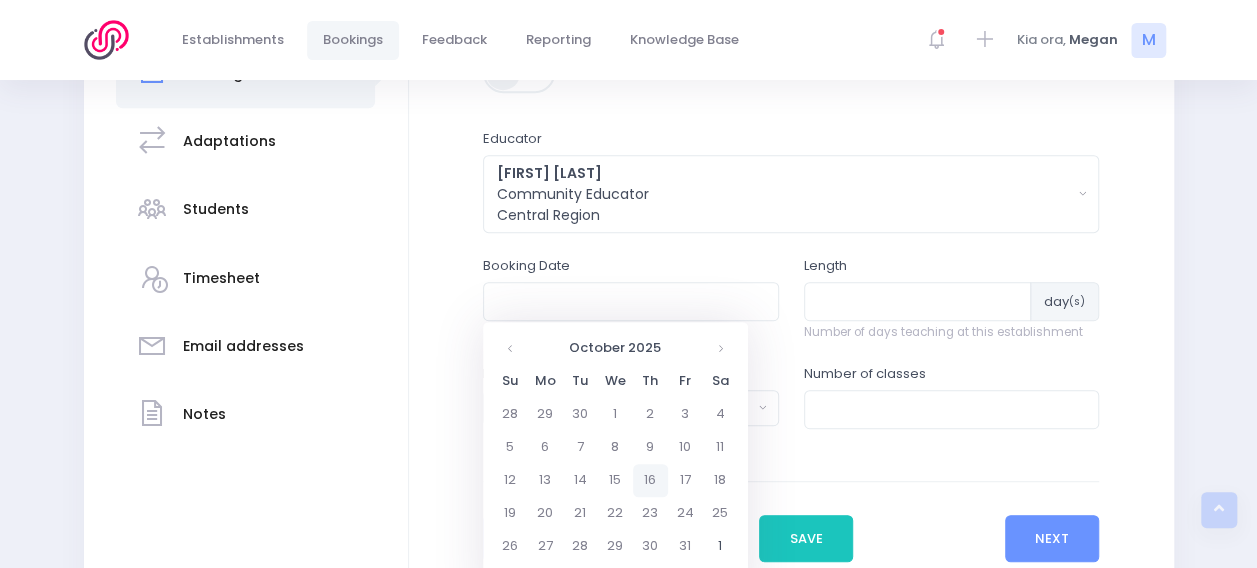 click on "16" at bounding box center (650, 480) 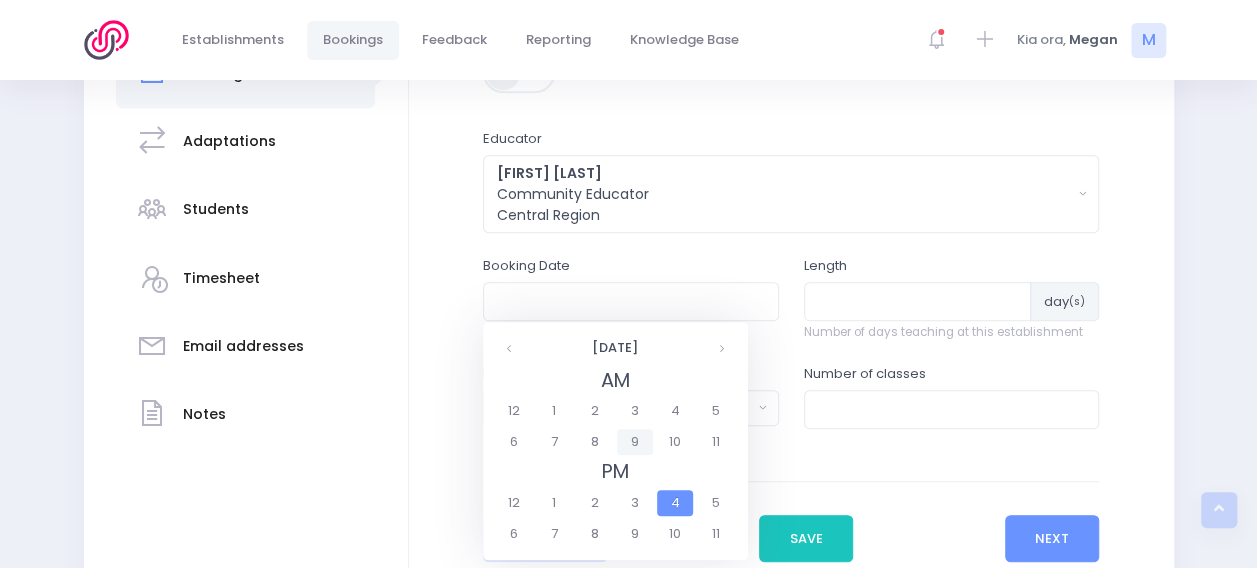 click on "9" at bounding box center [634, 442] 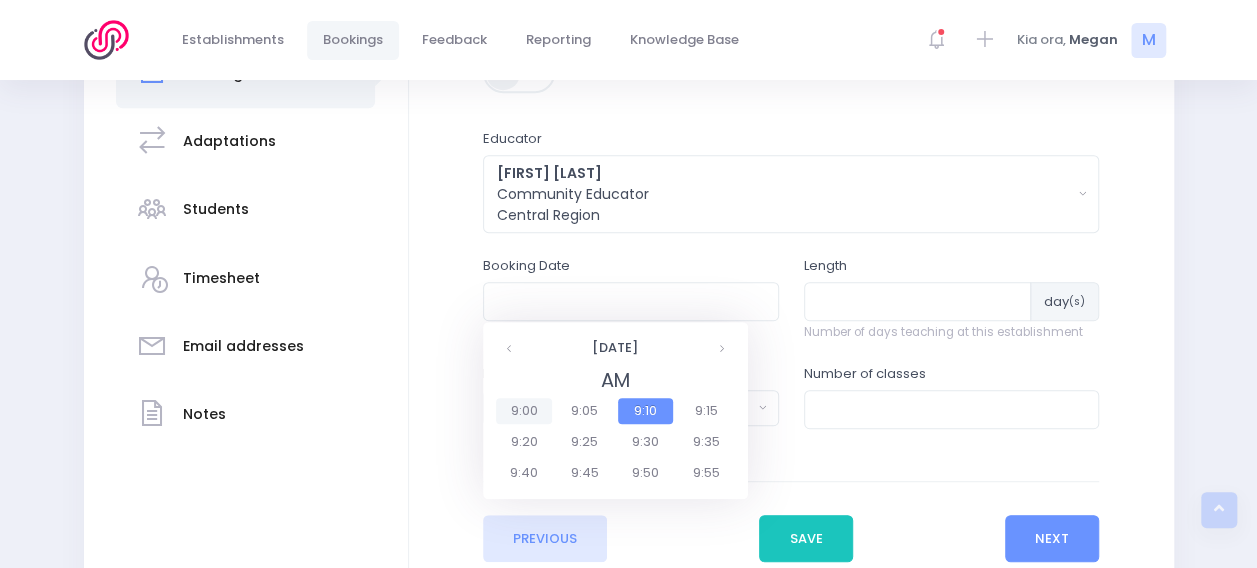 click on "9:00" at bounding box center [524, 411] 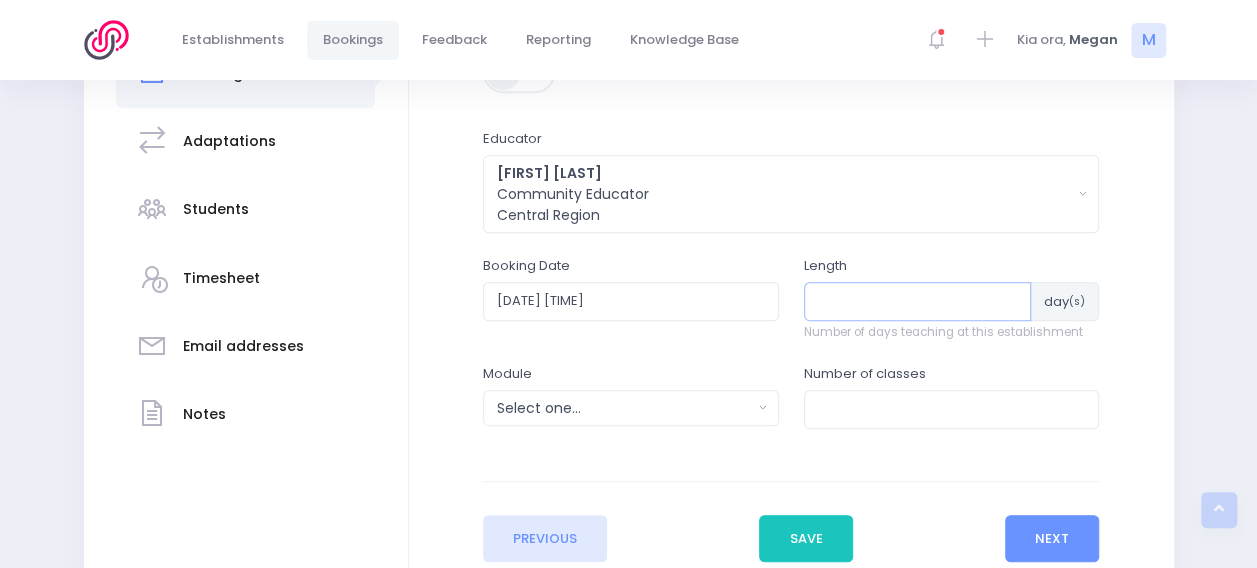 click at bounding box center (918, 301) 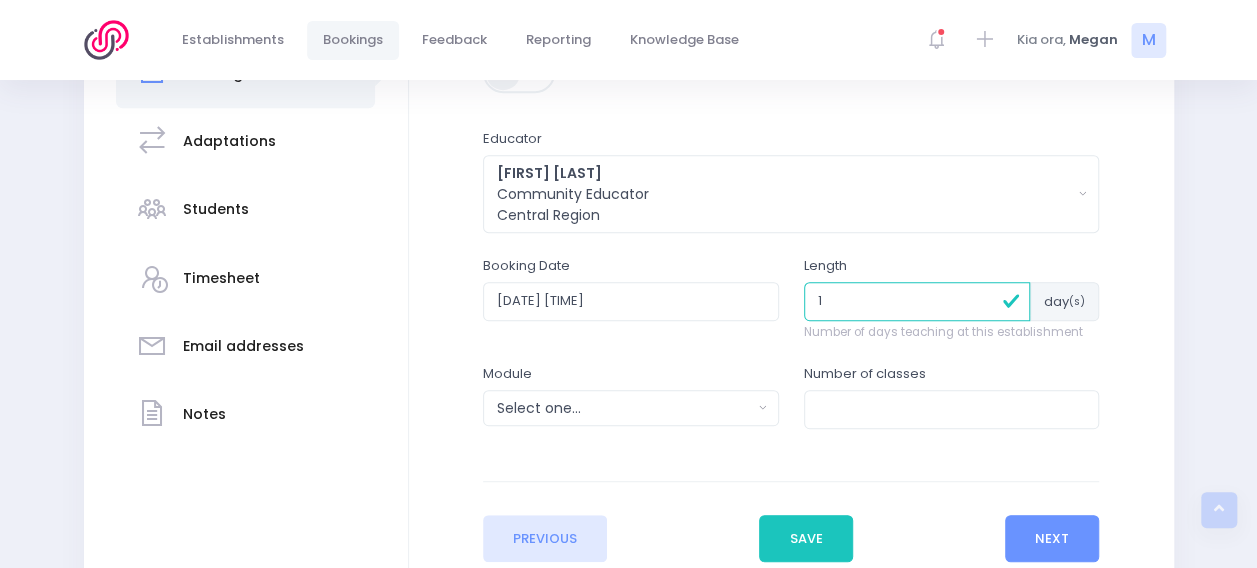 type on "1" 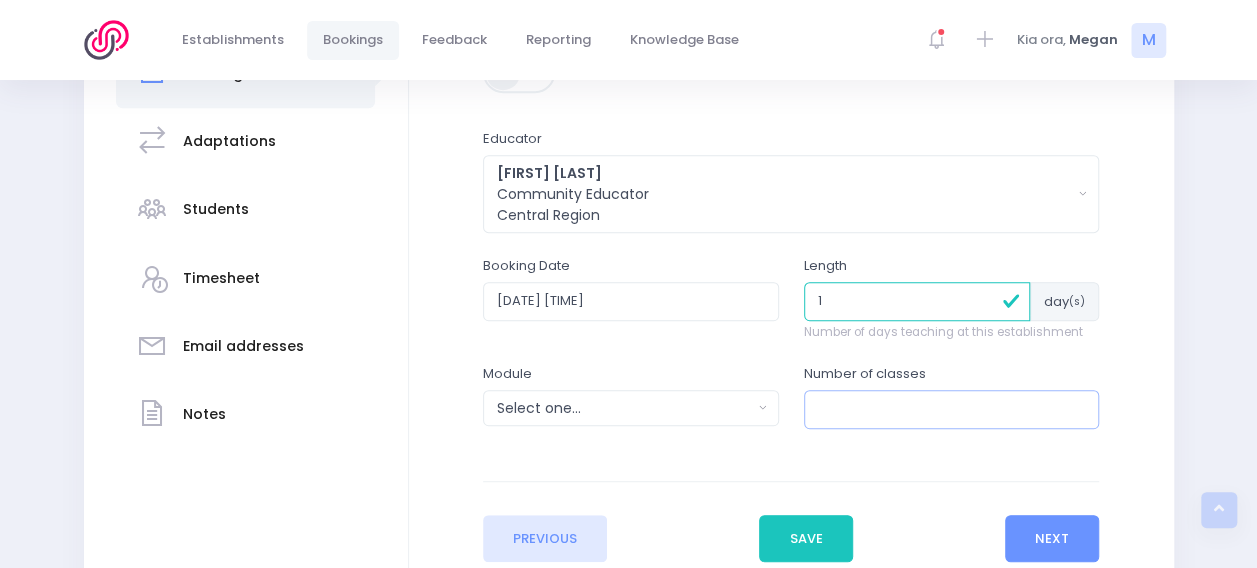 click at bounding box center [952, 409] 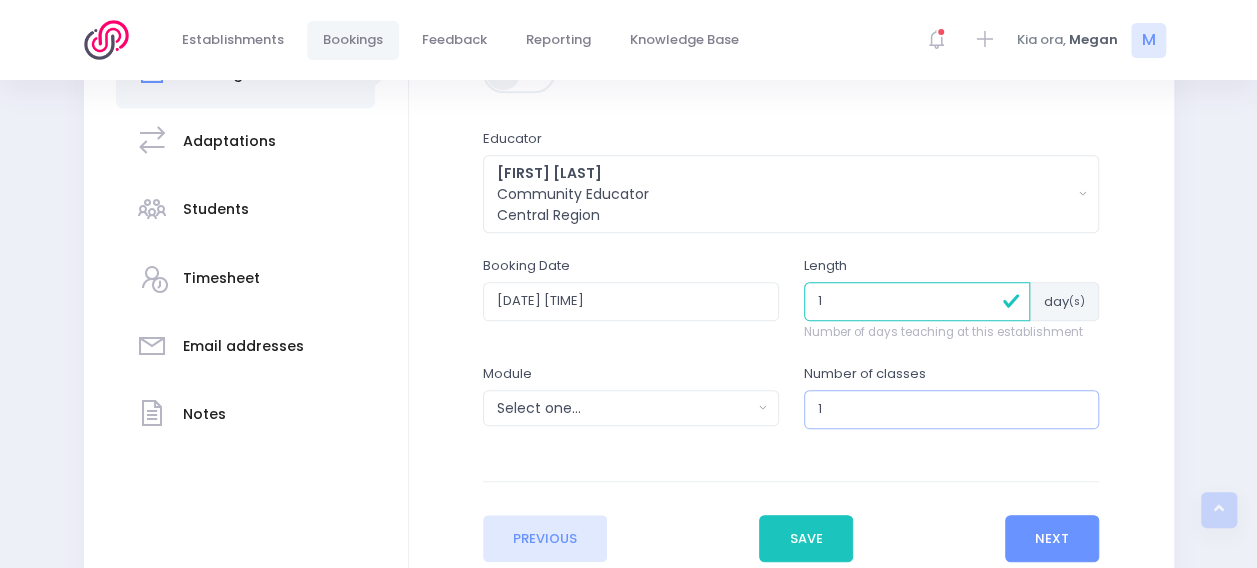 type on "1" 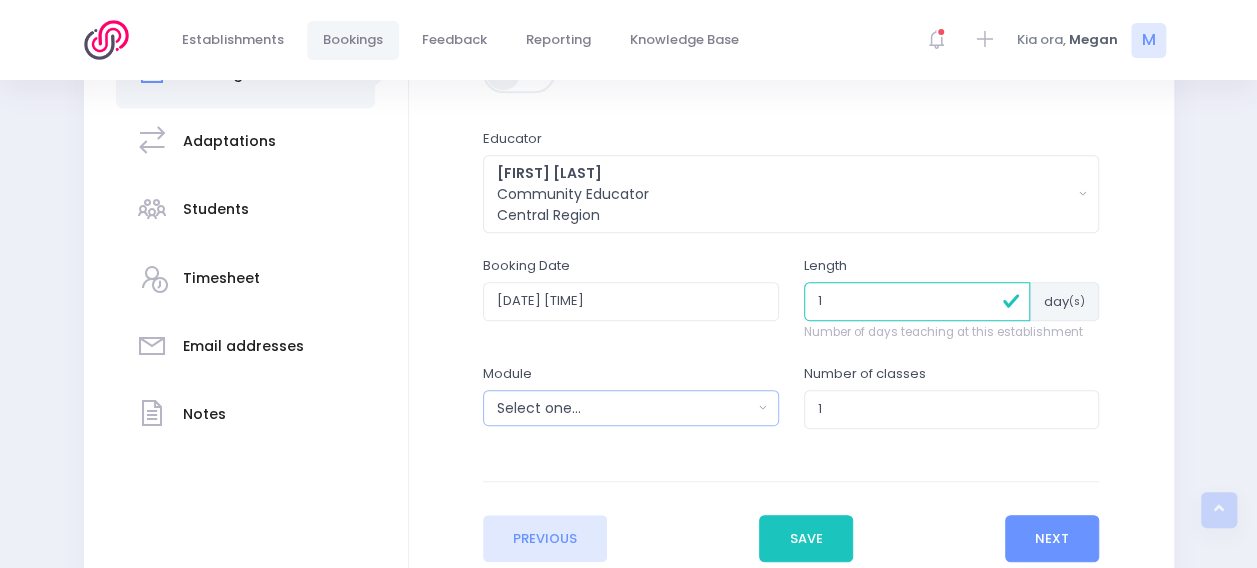 click on "Select one..." at bounding box center [624, 408] 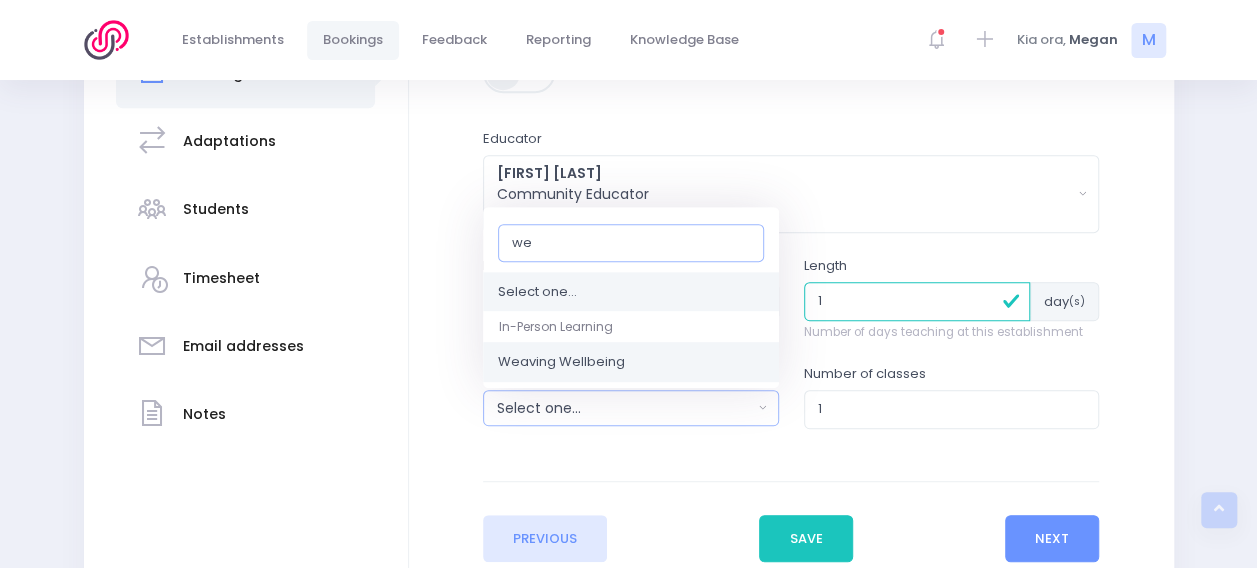 type on "we" 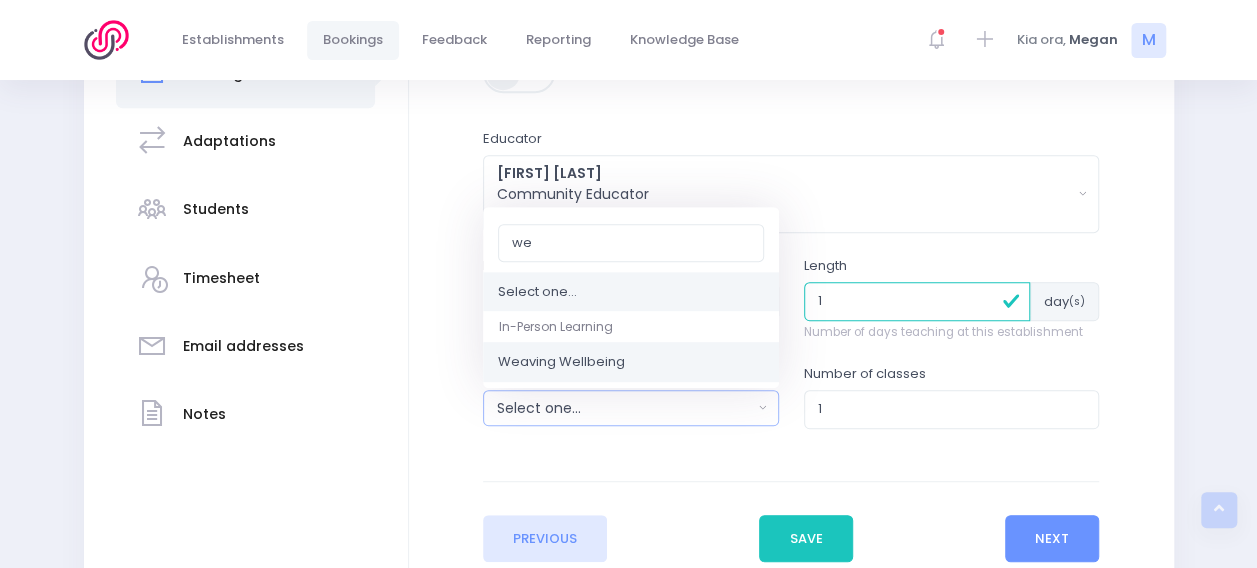 click on "Weaving Wellbeing" at bounding box center (631, 363) 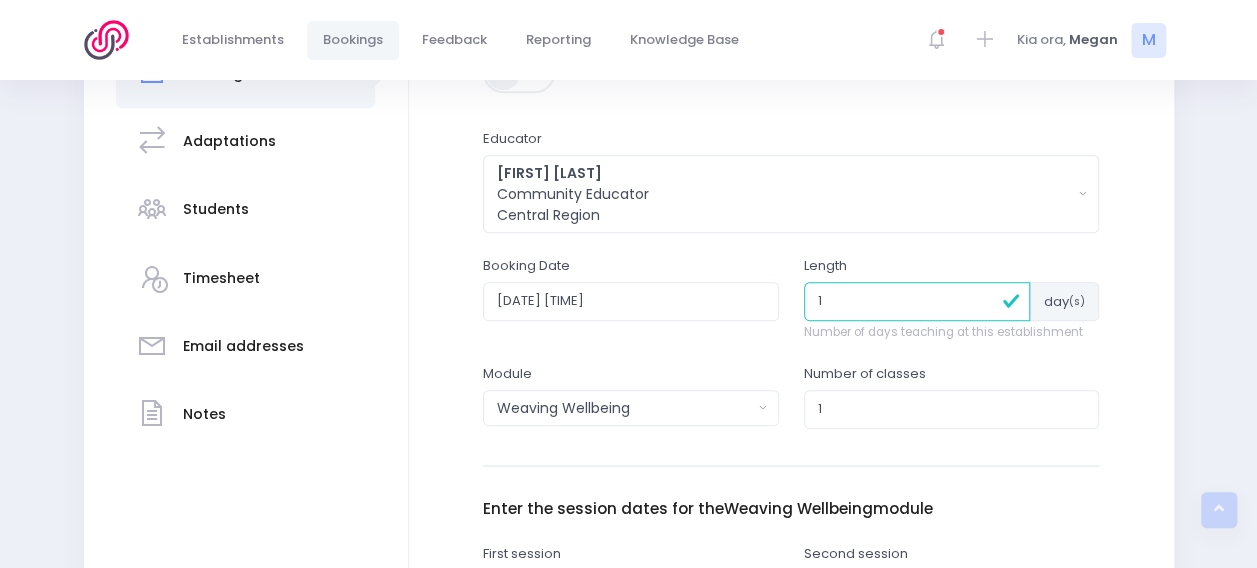 click on "1" at bounding box center (917, 301) 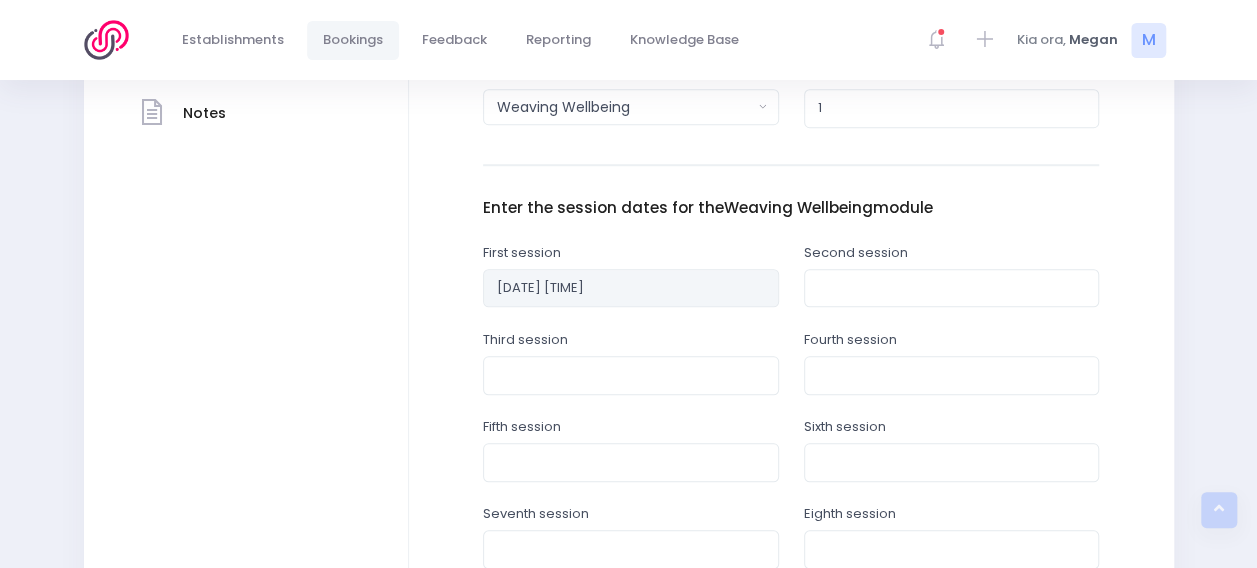 scroll, scrollTop: 701, scrollLeft: 0, axis: vertical 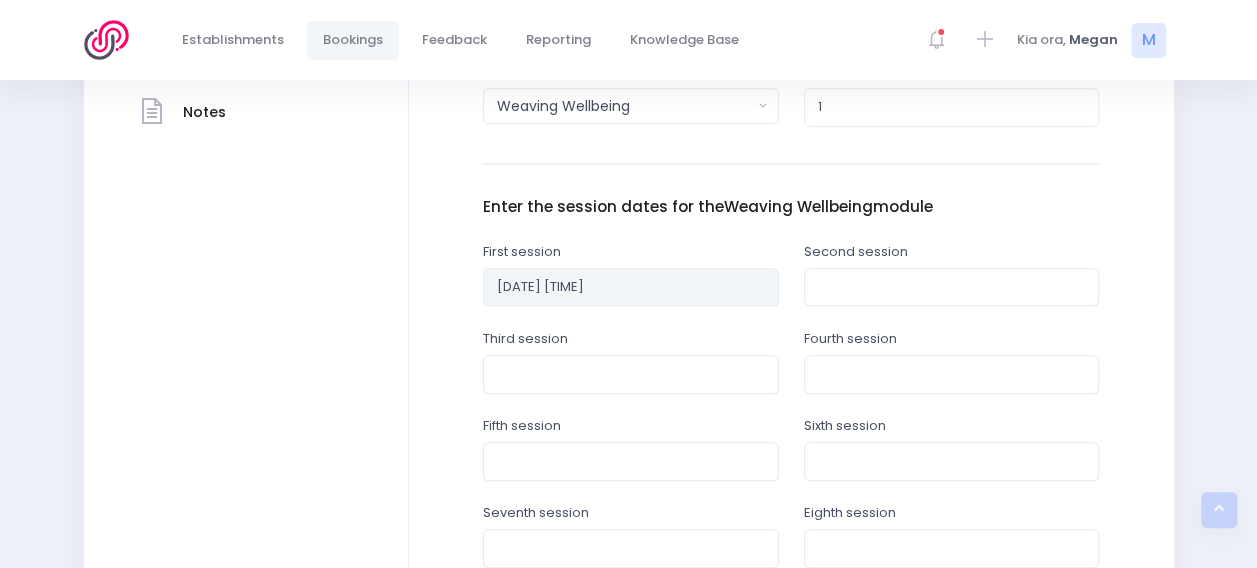 type on "6" 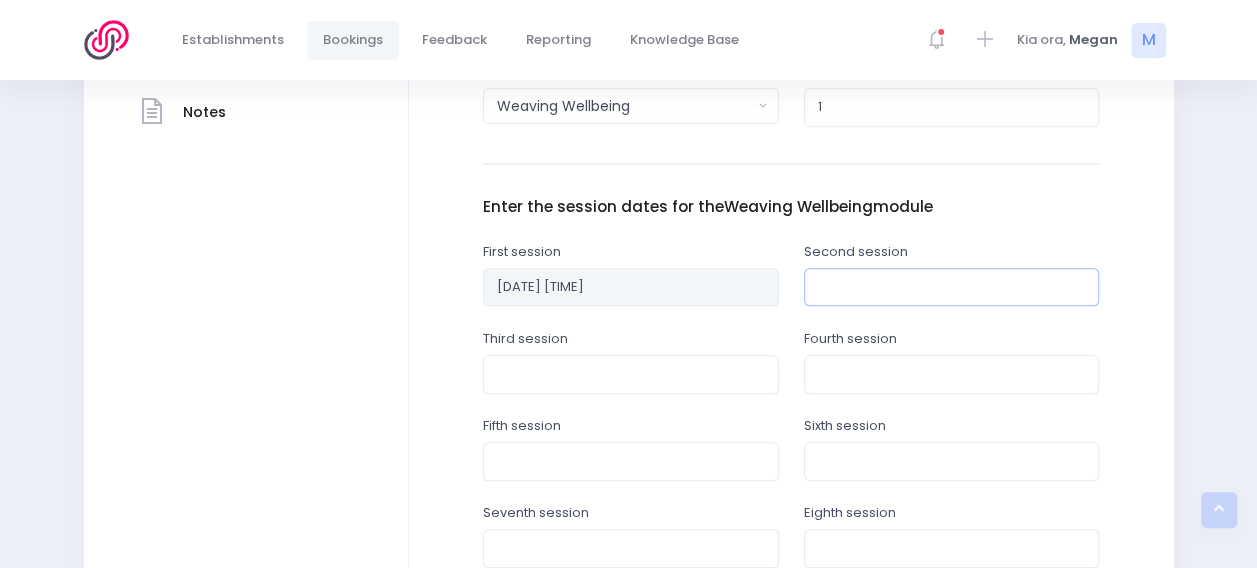 click at bounding box center (952, 287) 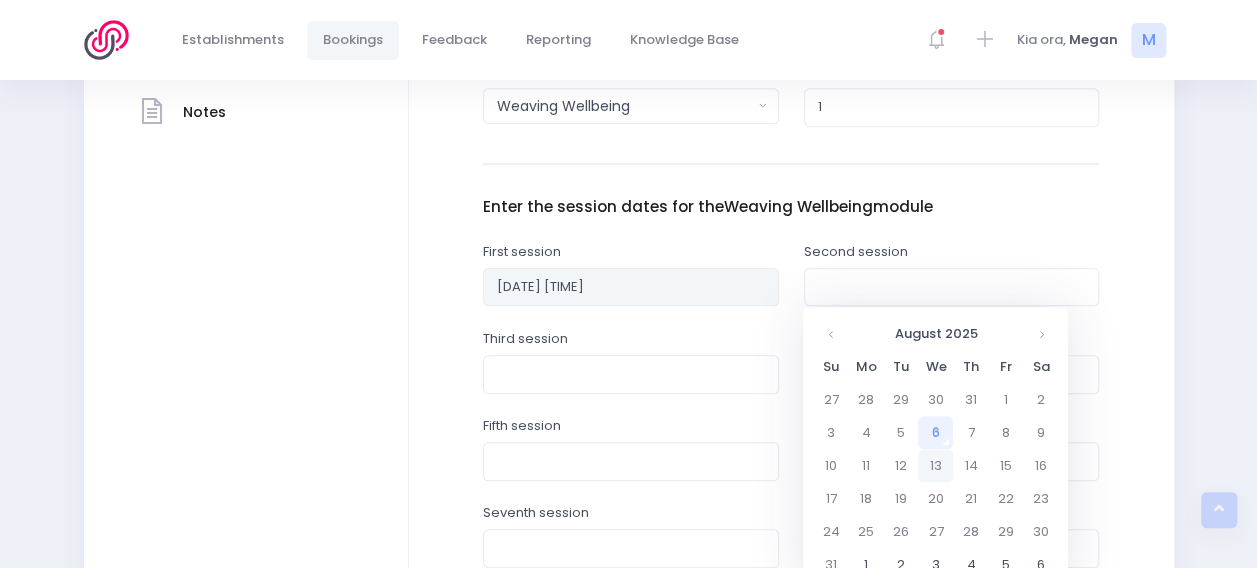 click on "13" at bounding box center [935, 465] 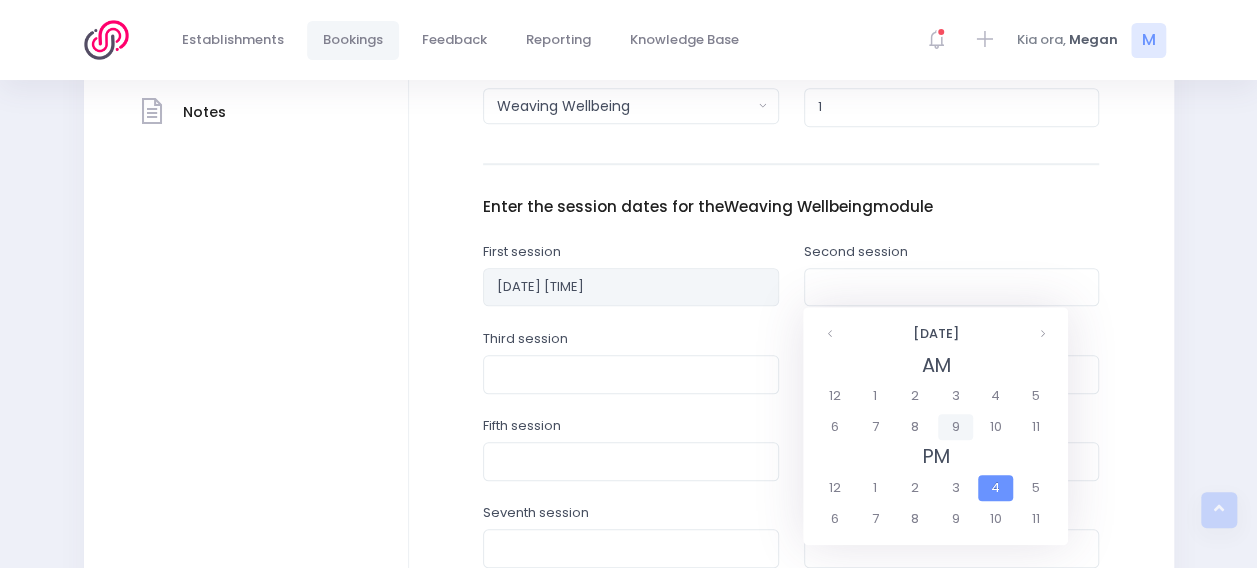 click on "9" at bounding box center (955, 427) 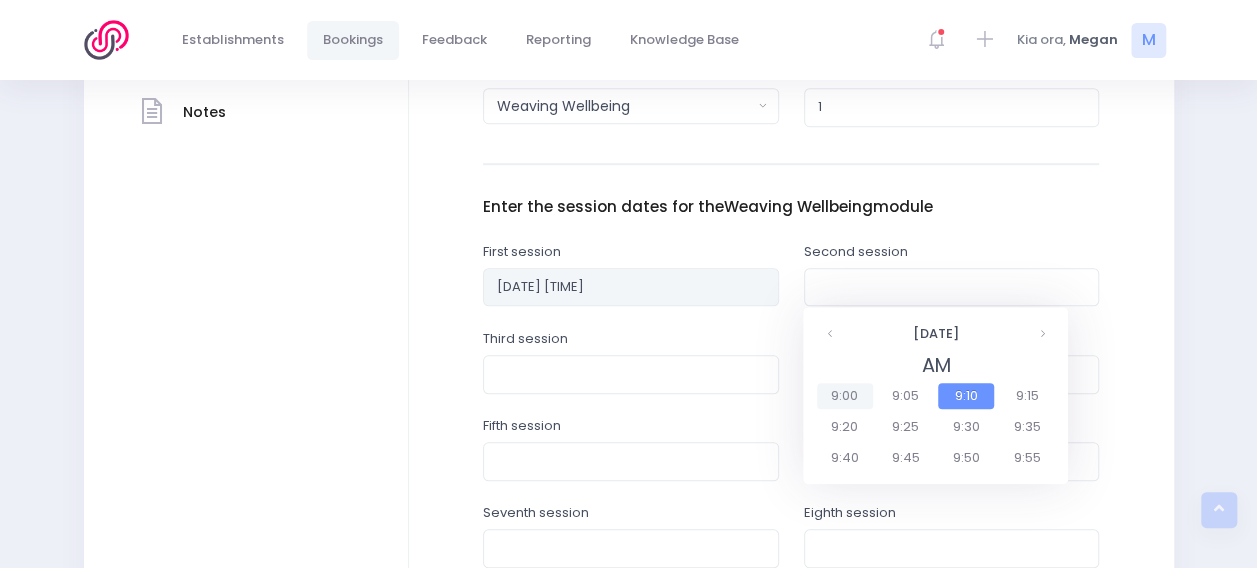 click on "9:00" at bounding box center (845, 396) 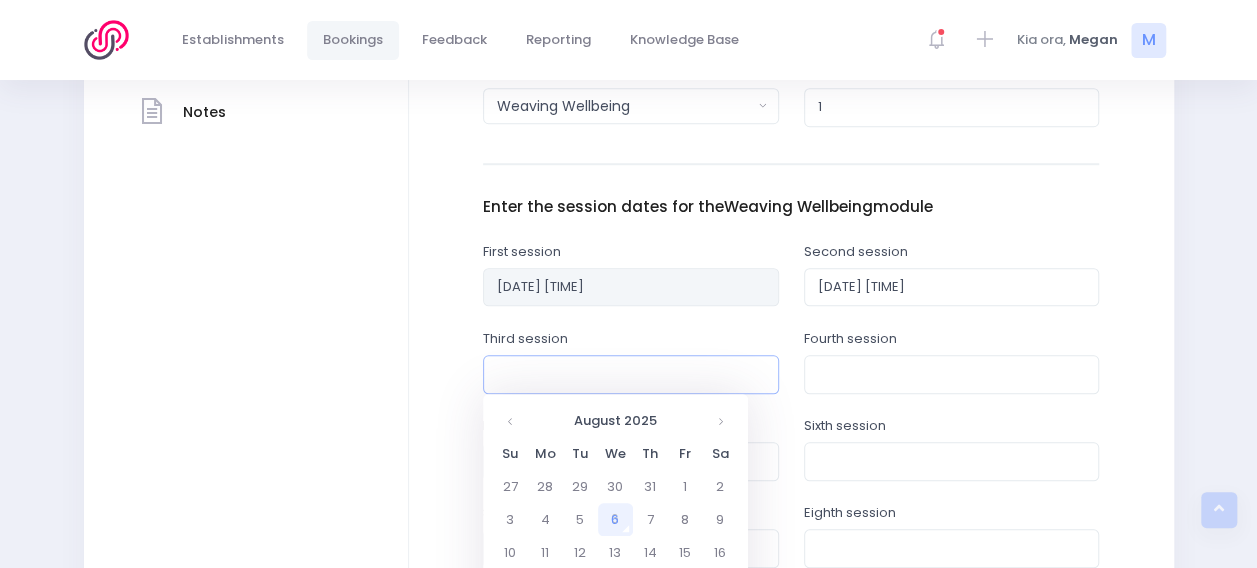 click at bounding box center [631, 374] 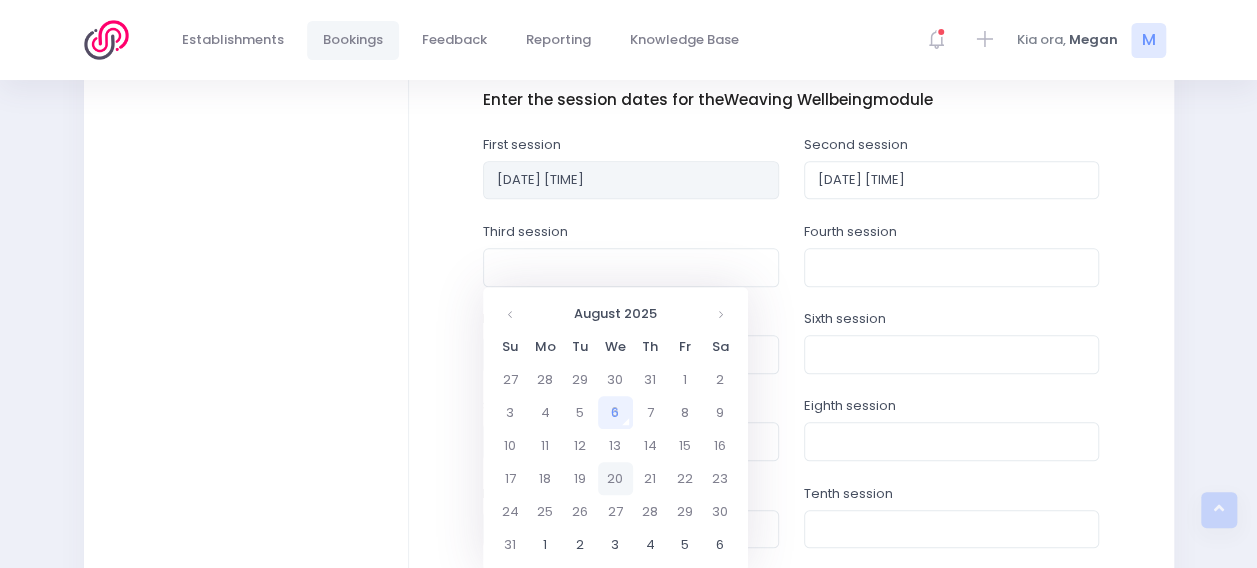 click on "20" at bounding box center (615, 478) 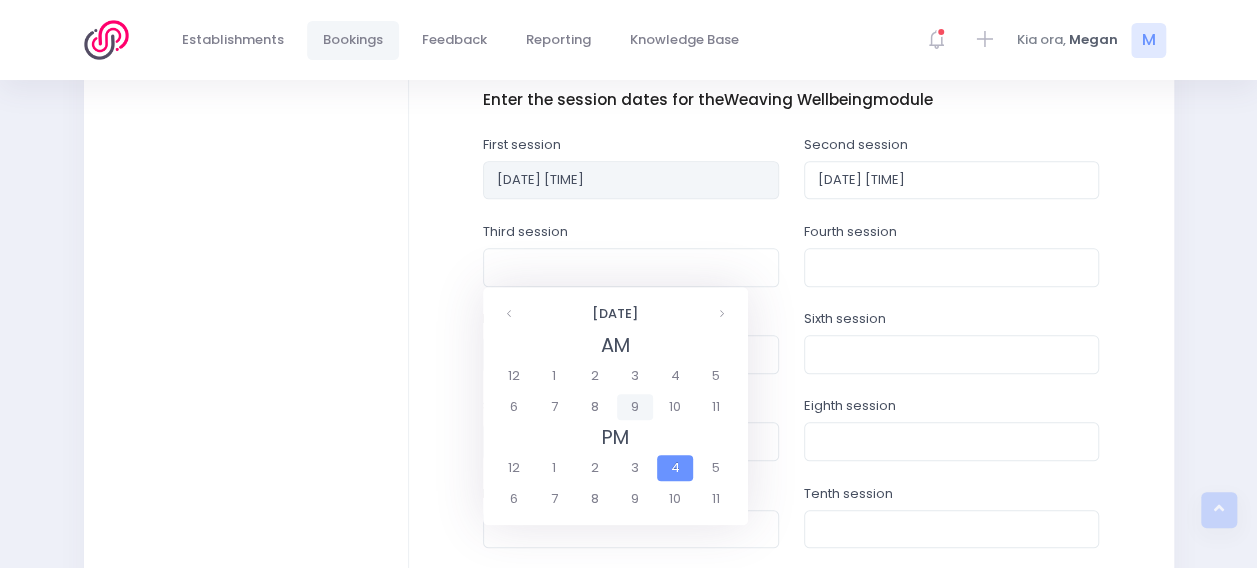click on "9" at bounding box center (634, 407) 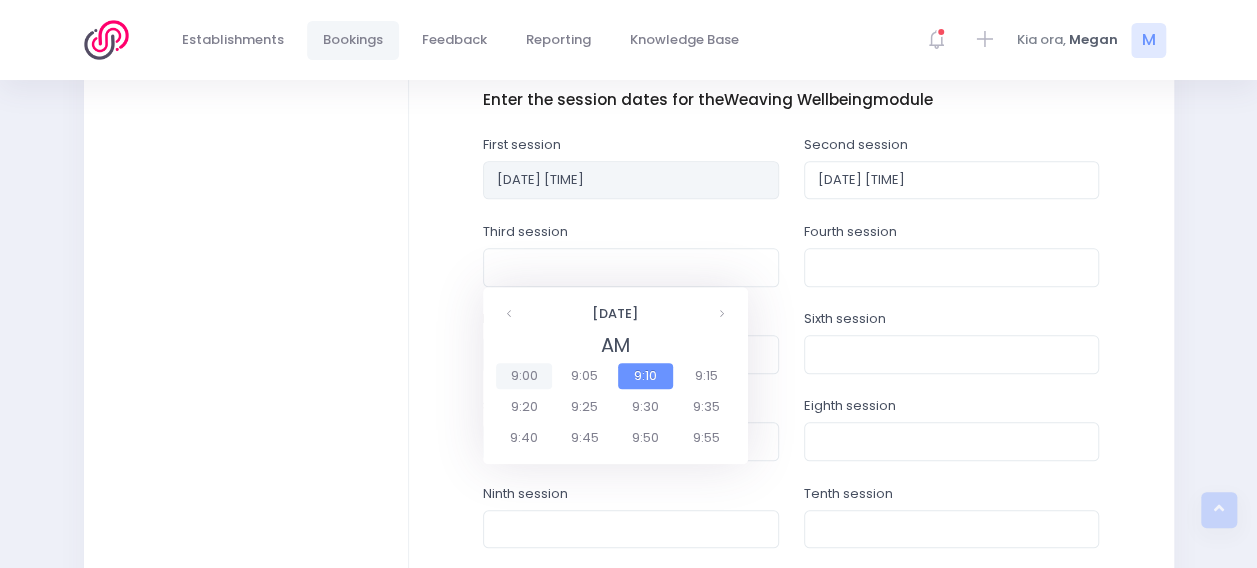 click on "9:00" at bounding box center [524, 376] 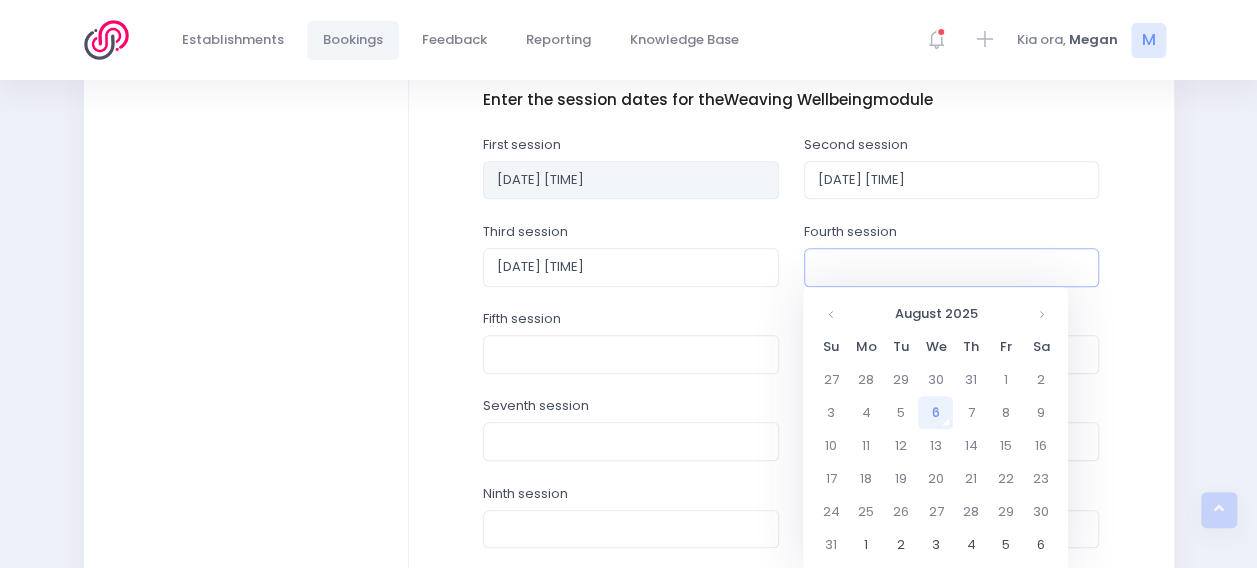 click at bounding box center [952, 267] 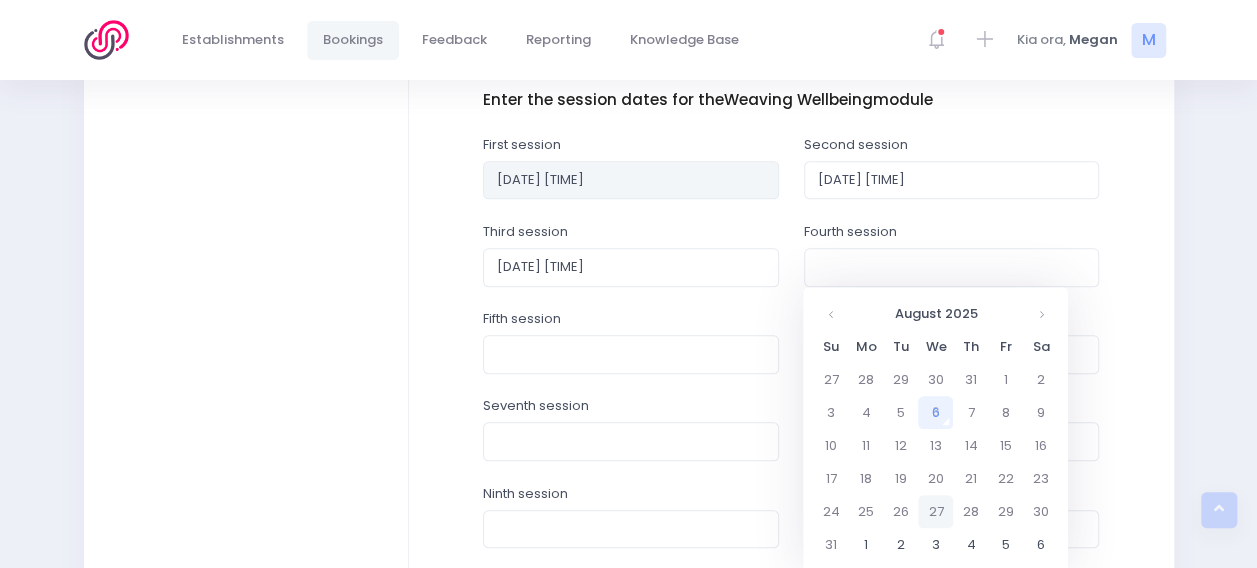 click on "27" at bounding box center (935, 511) 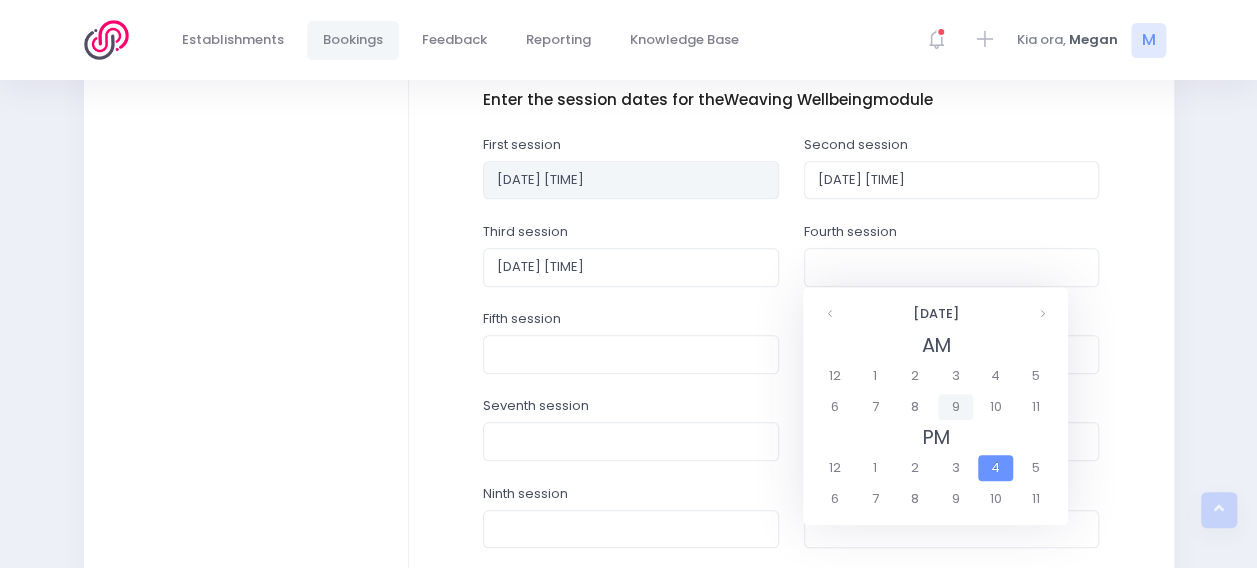 click on "9" at bounding box center (955, 407) 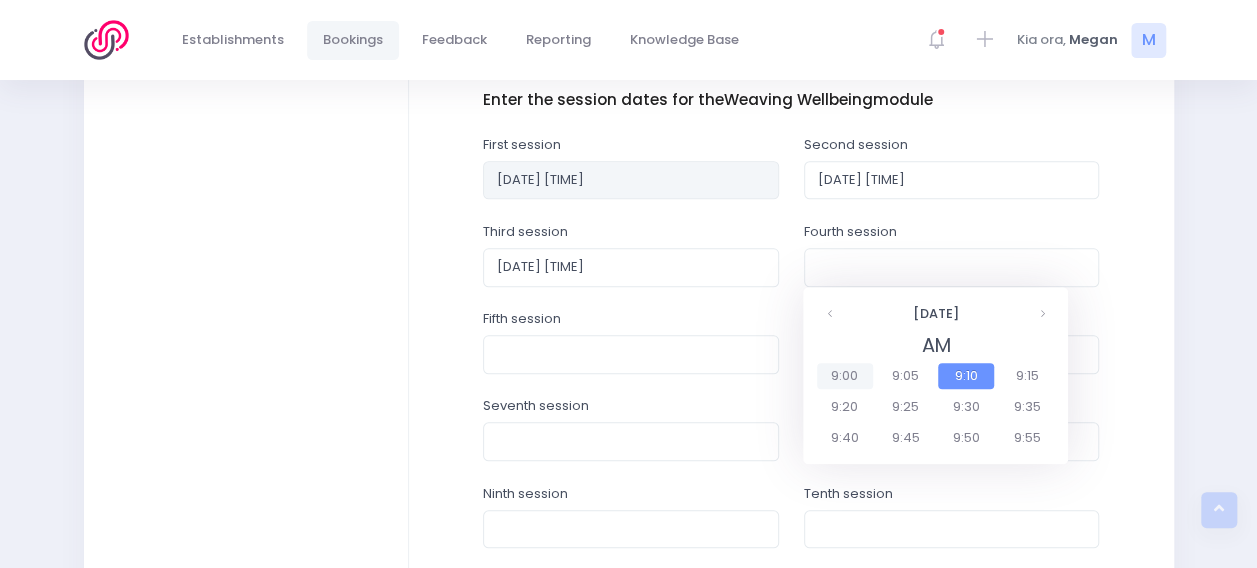 click on "9:00" at bounding box center (845, 376) 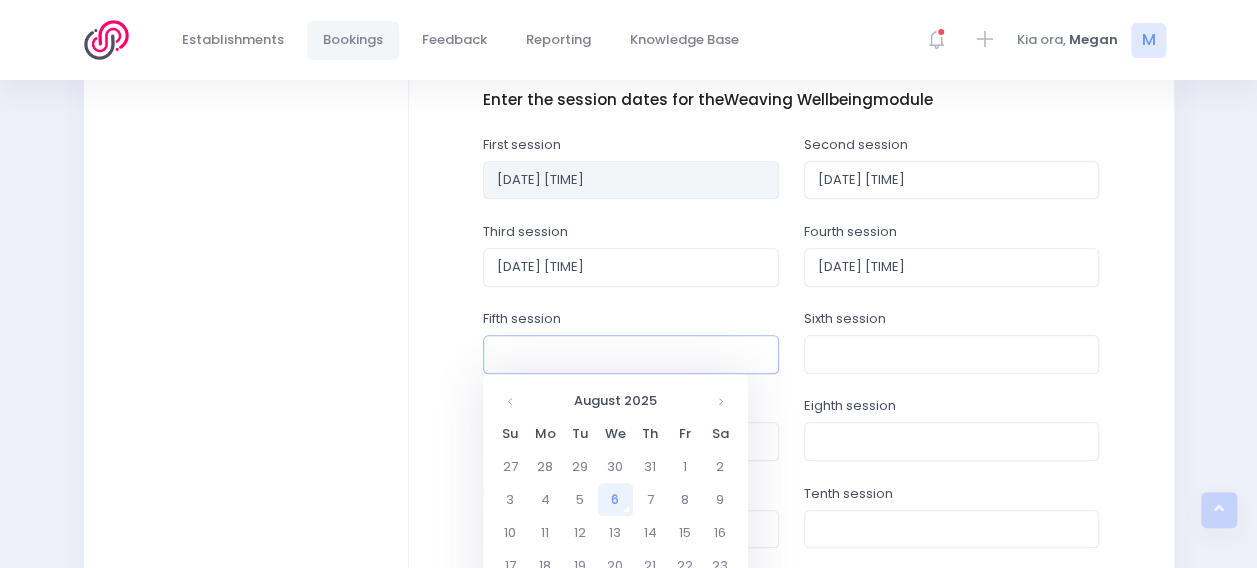 click at bounding box center [631, 354] 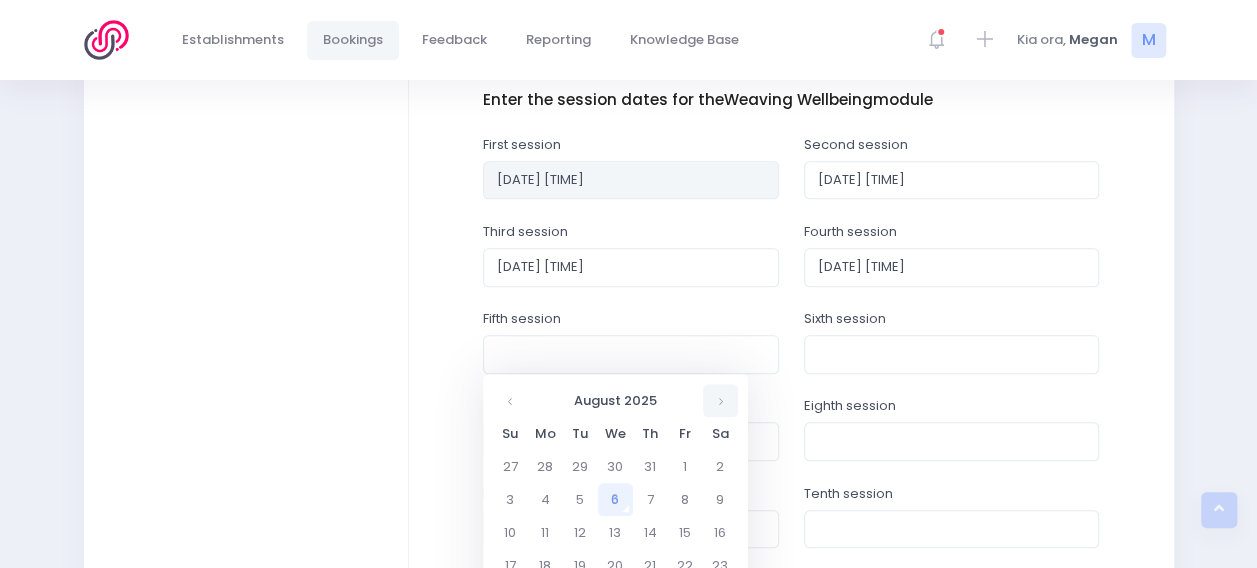 click at bounding box center [720, 400] 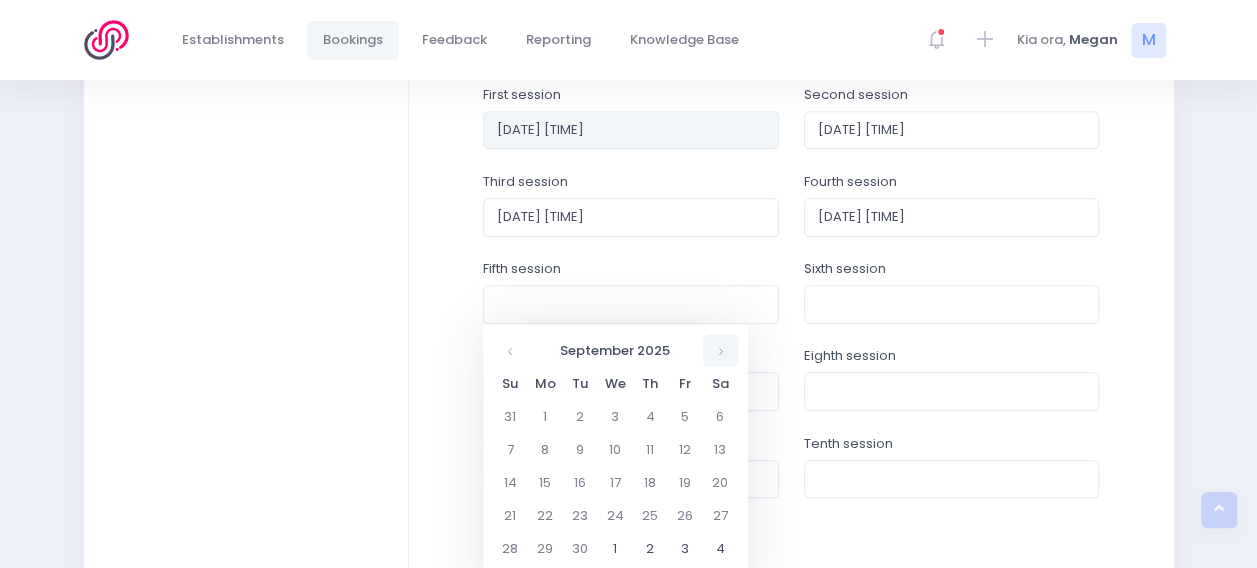scroll, scrollTop: 899, scrollLeft: 0, axis: vertical 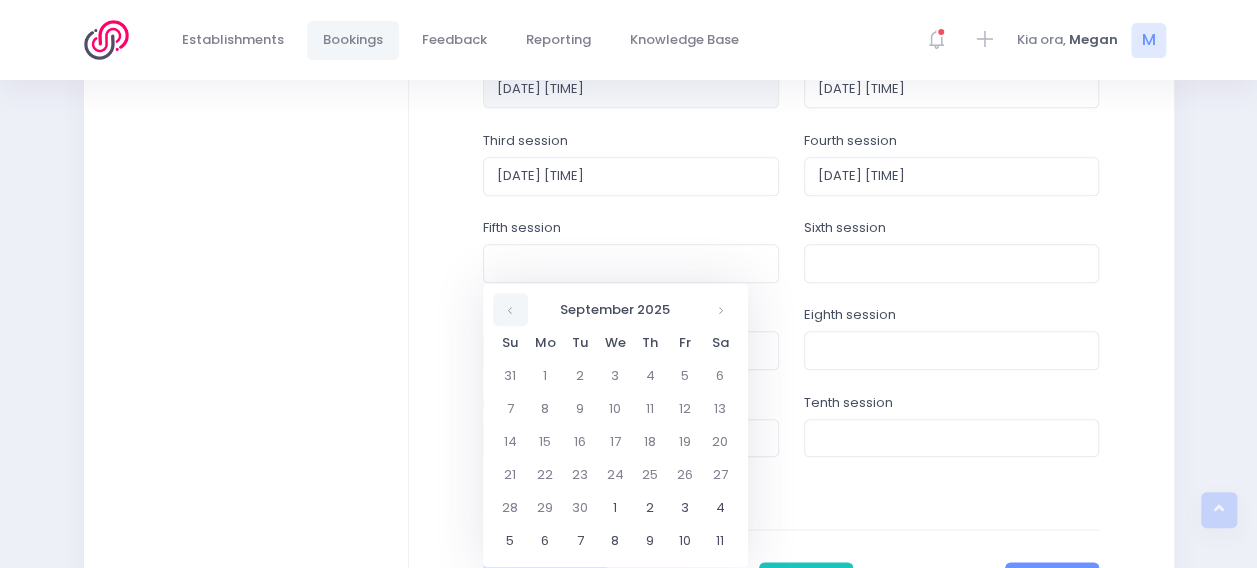 click at bounding box center (510, 309) 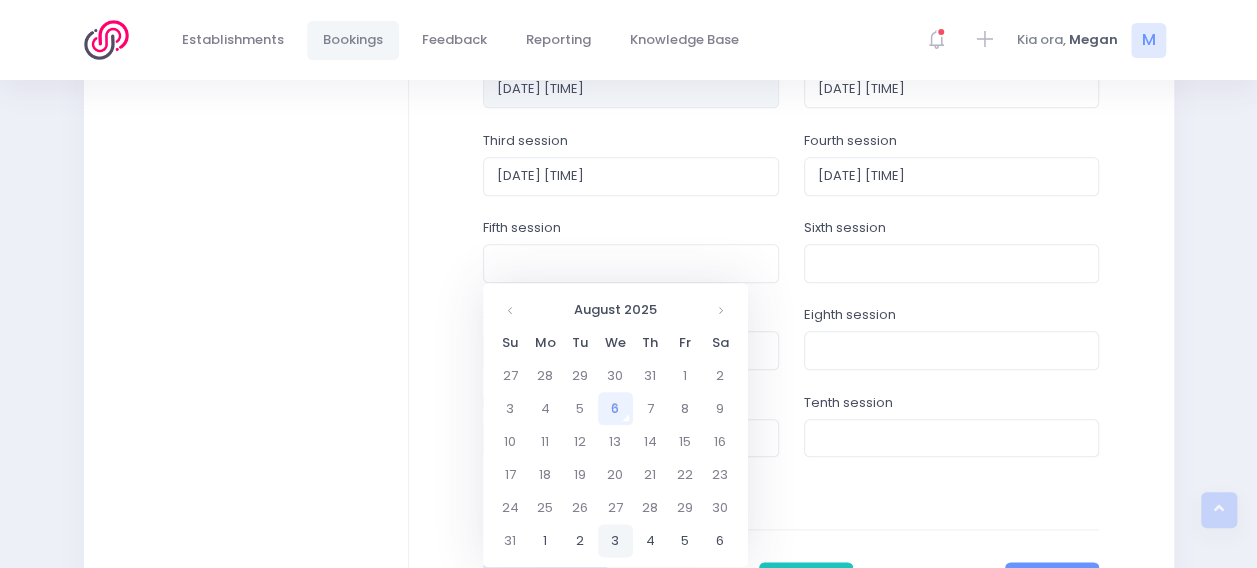 click on "3" at bounding box center (615, 540) 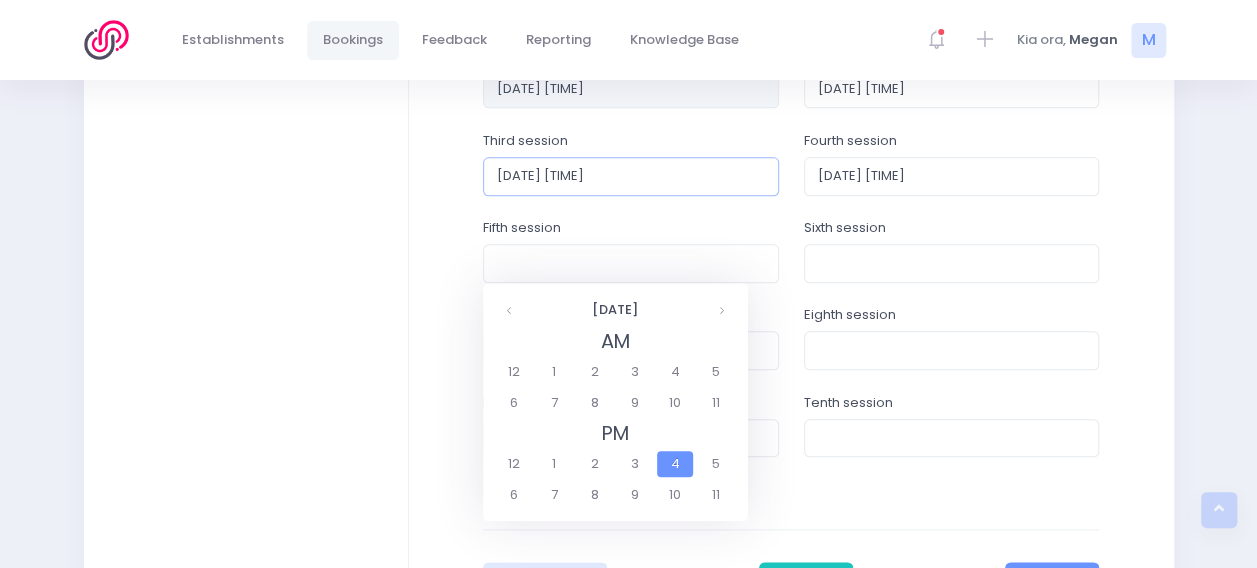 click on "20/08/2025 09:00 AM" at bounding box center [631, 176] 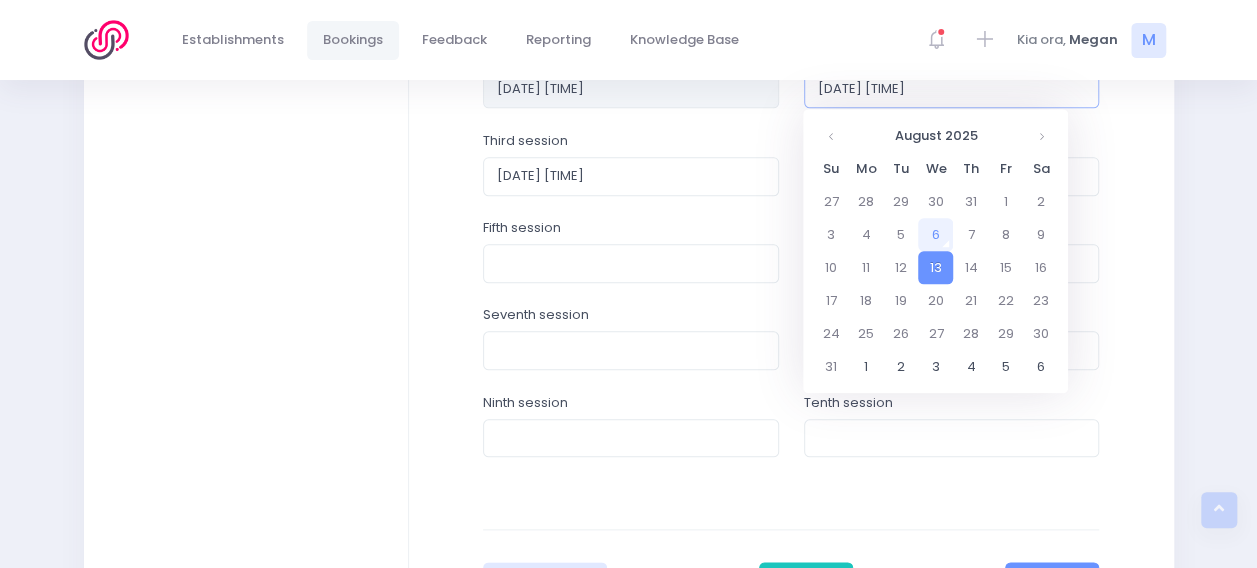 click on "13/08/2025 09:00 AM" at bounding box center [952, 89] 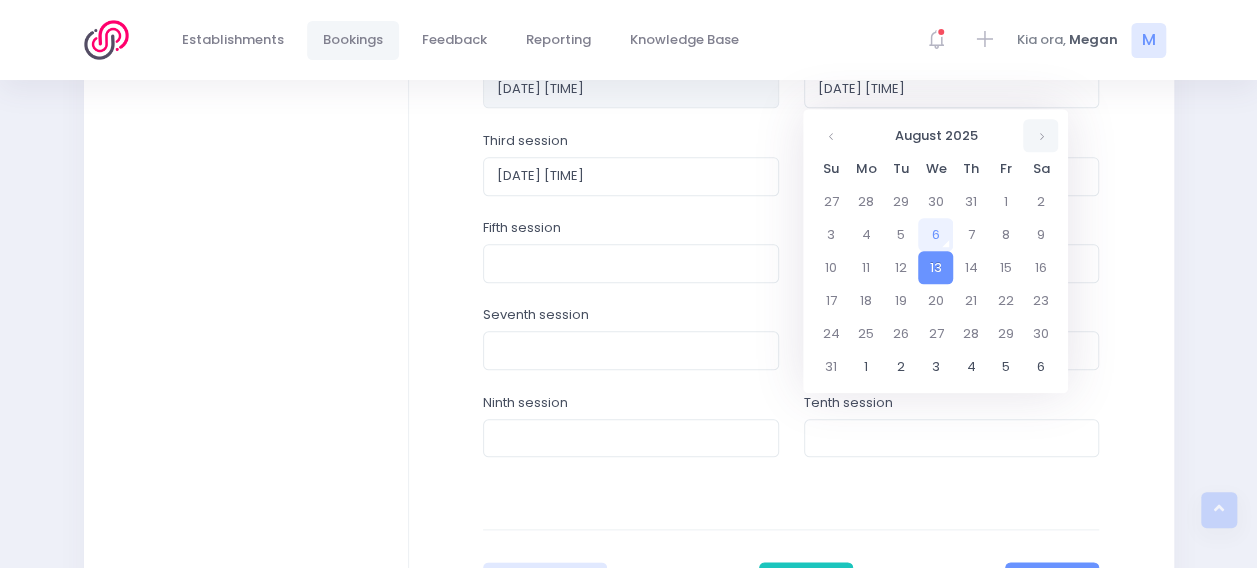 click at bounding box center (1040, 135) 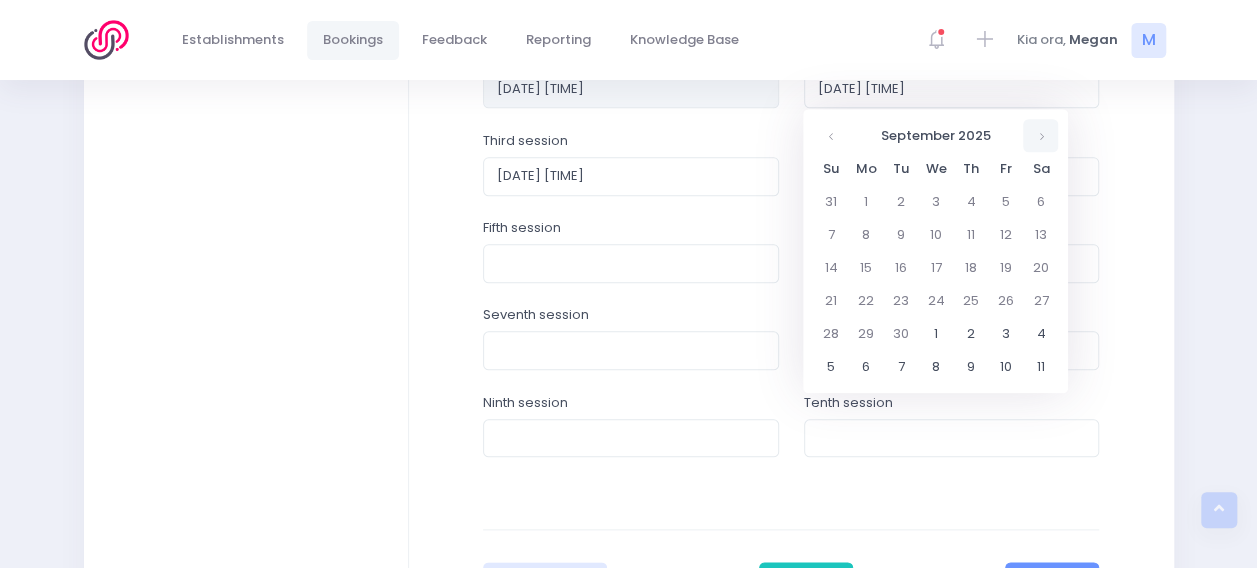 click at bounding box center [1040, 135] 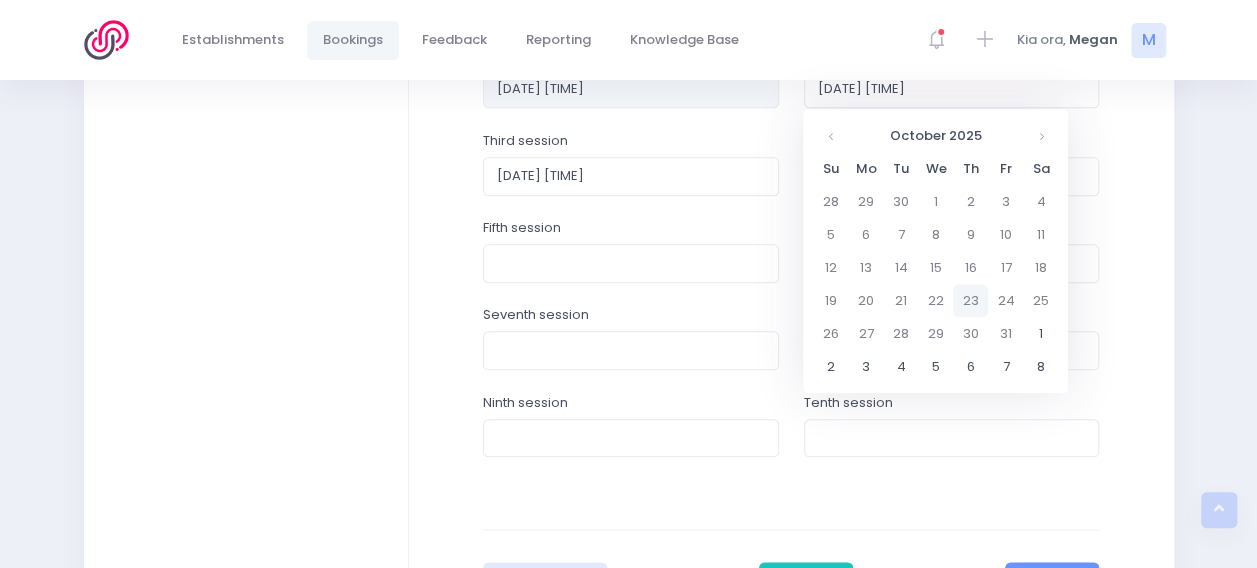 click on "23" at bounding box center (970, 300) 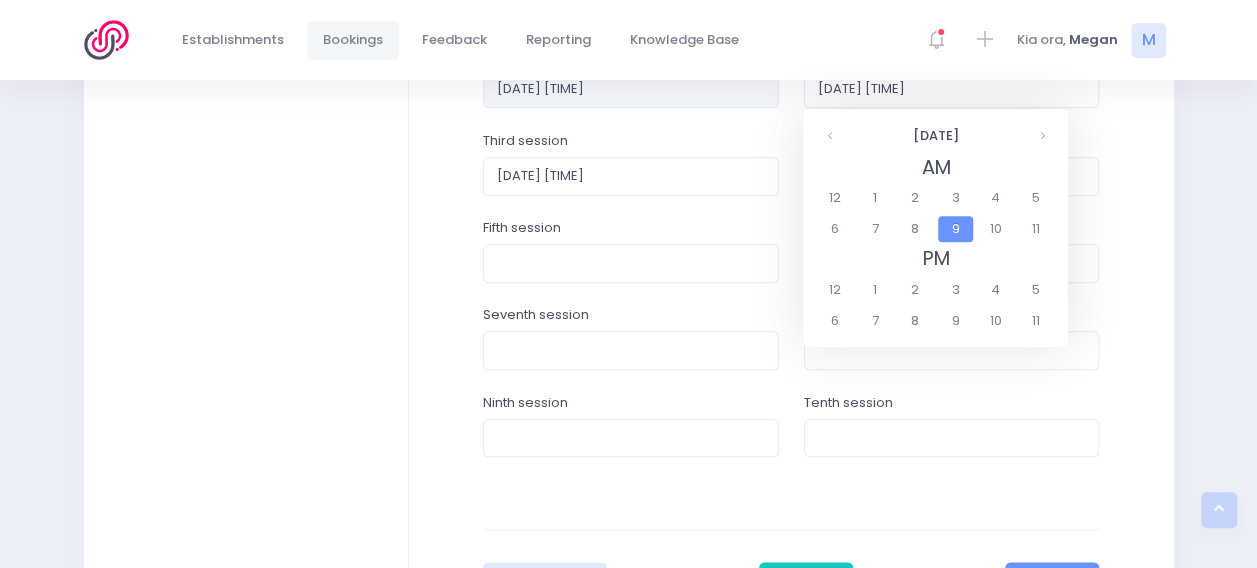 click on "9" at bounding box center [955, 229] 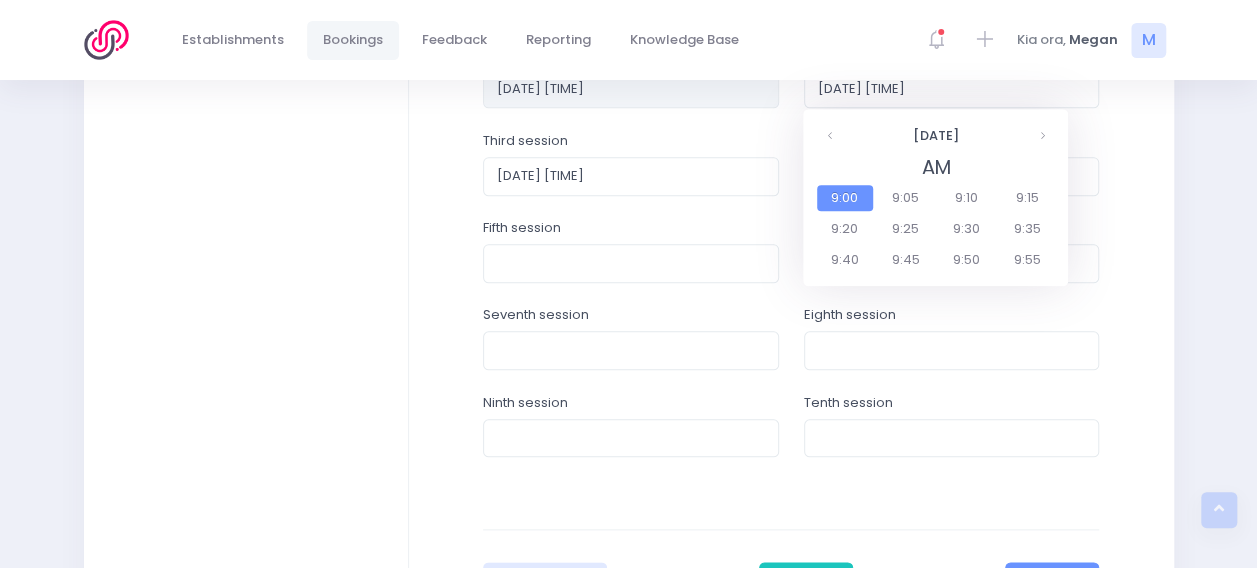 click on "9:00" at bounding box center [845, 198] 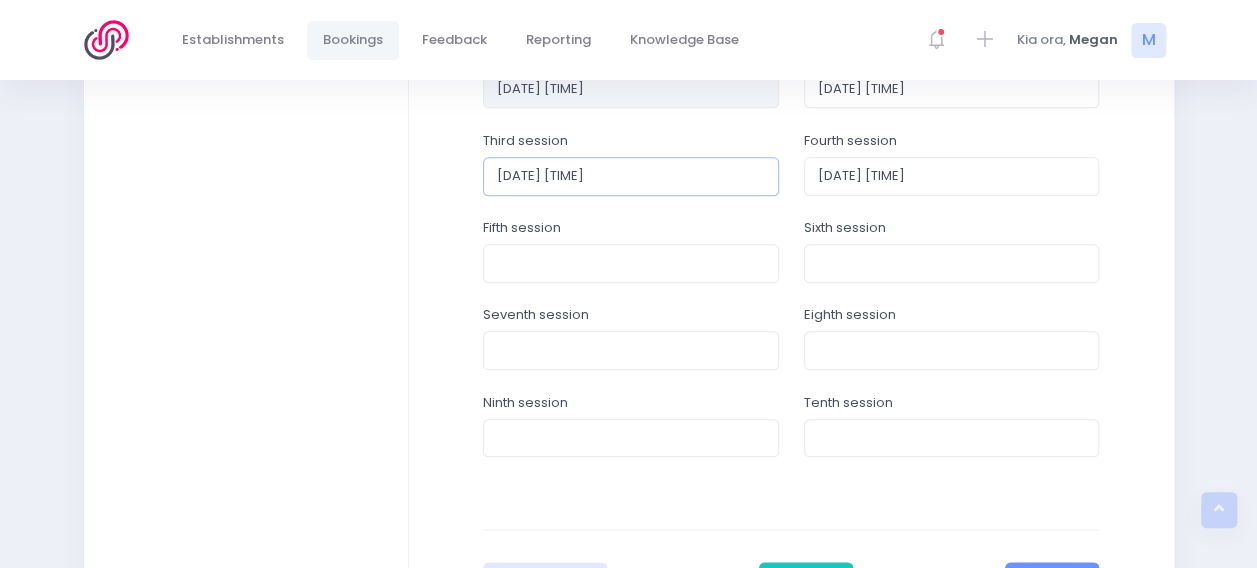 click on "20/08/2025 09:00 AM" at bounding box center (631, 176) 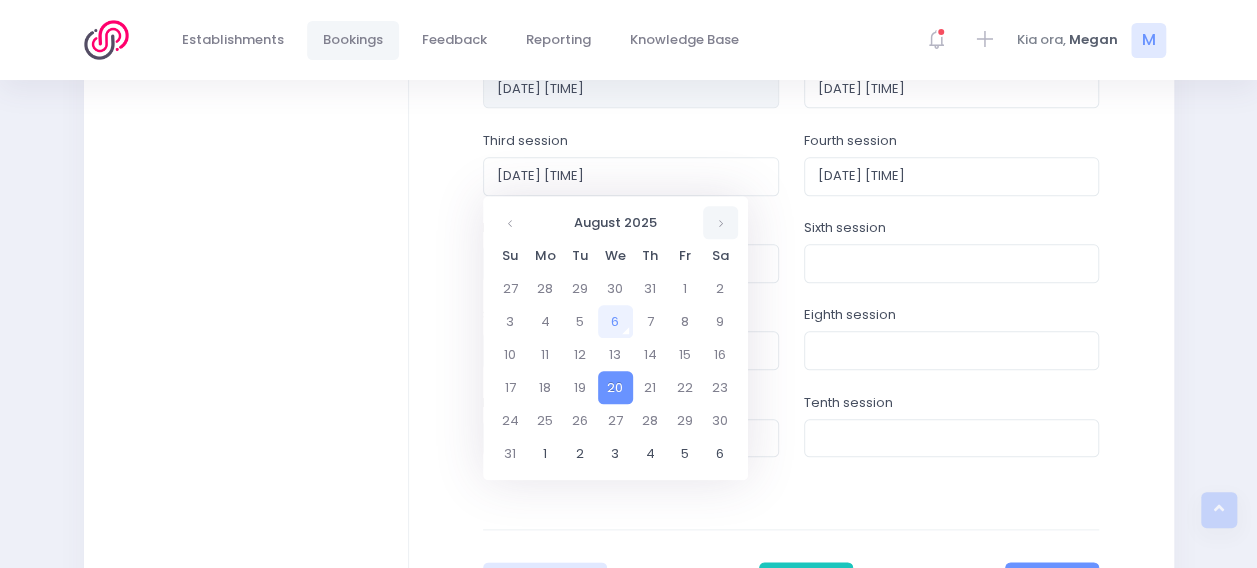 click at bounding box center (720, 222) 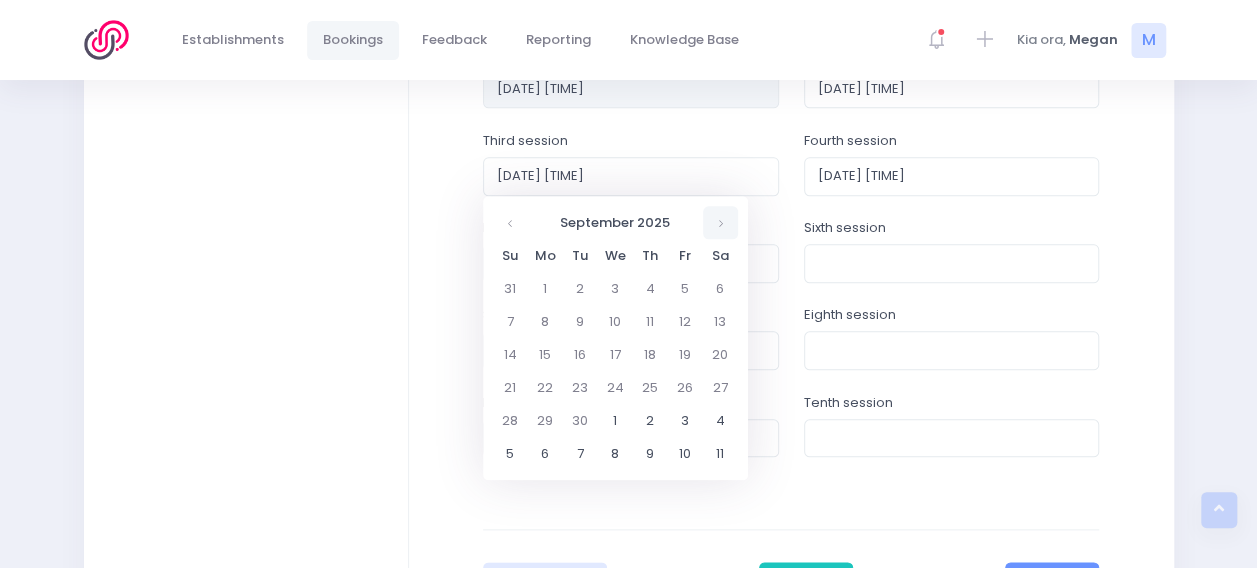 click at bounding box center (720, 222) 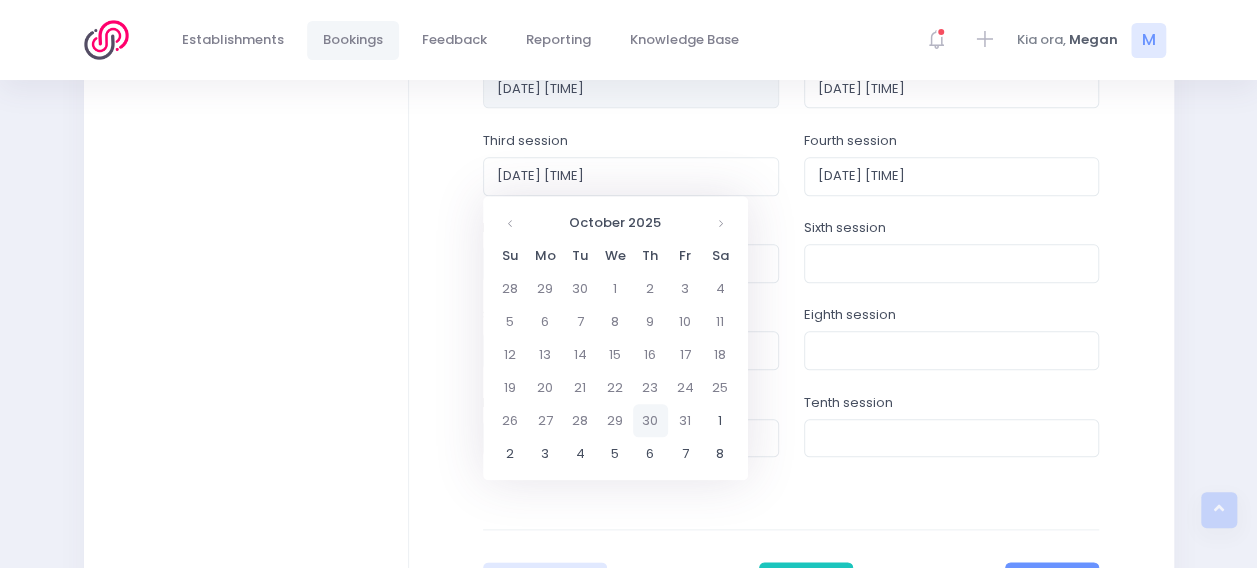 click on "30" at bounding box center [650, 420] 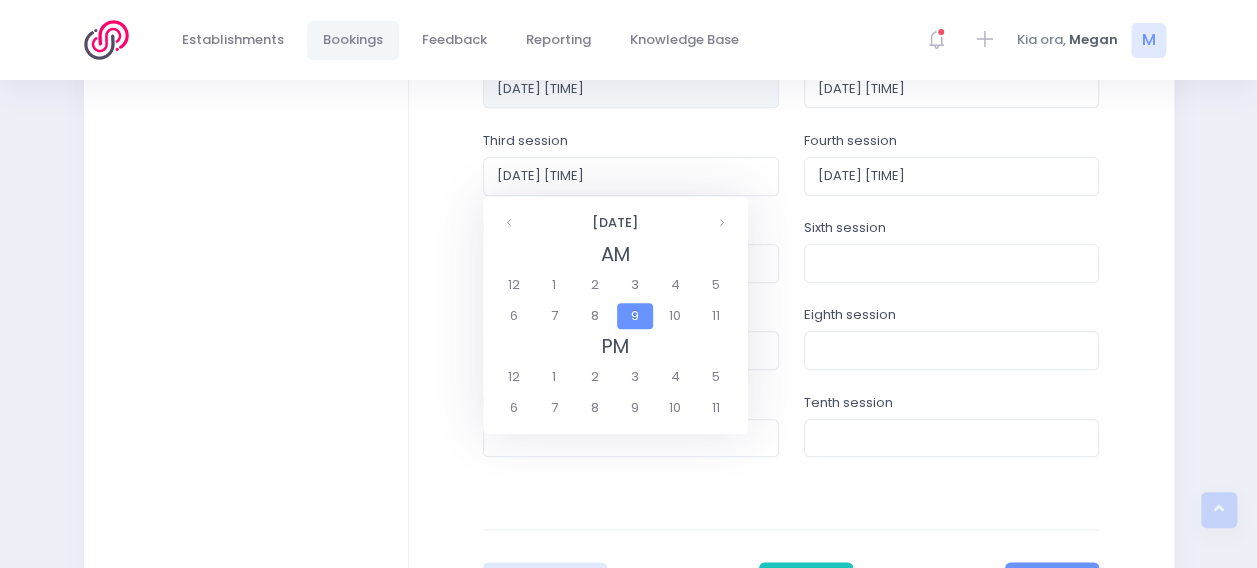click on "9" at bounding box center [634, 316] 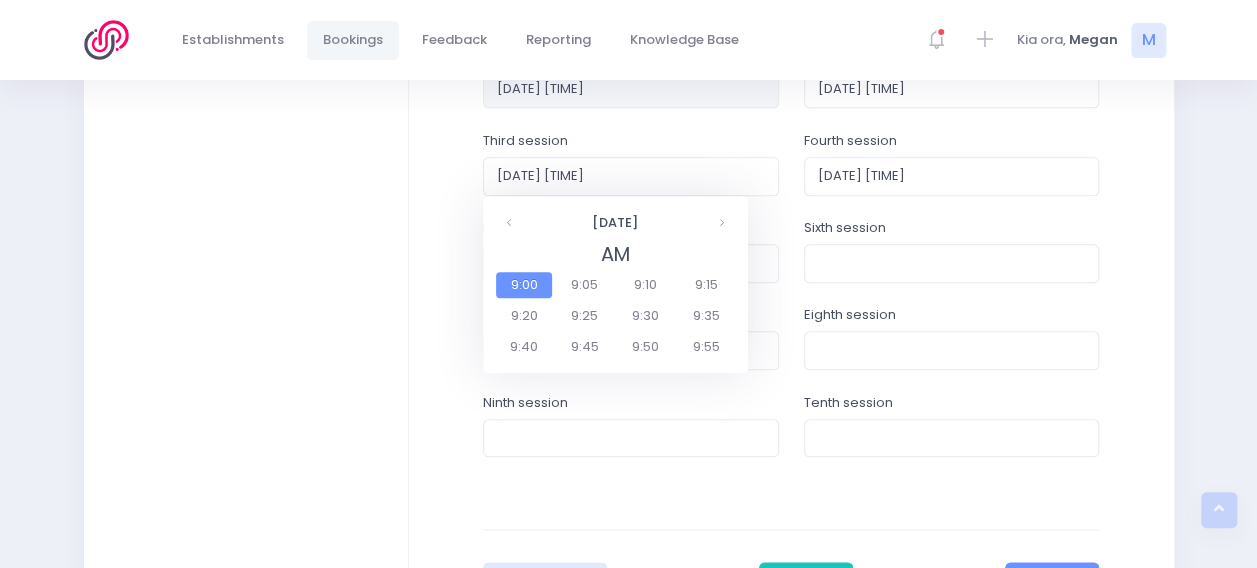 click on "9:00" at bounding box center [524, 285] 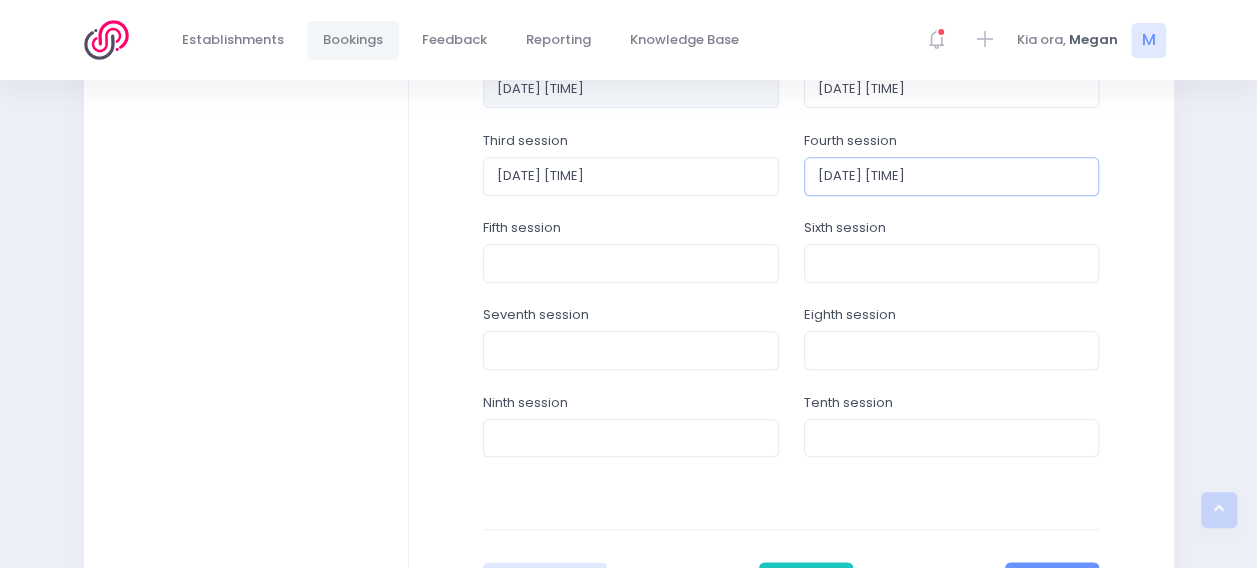 click on "27/08/2025 09:00 AM" at bounding box center (952, 176) 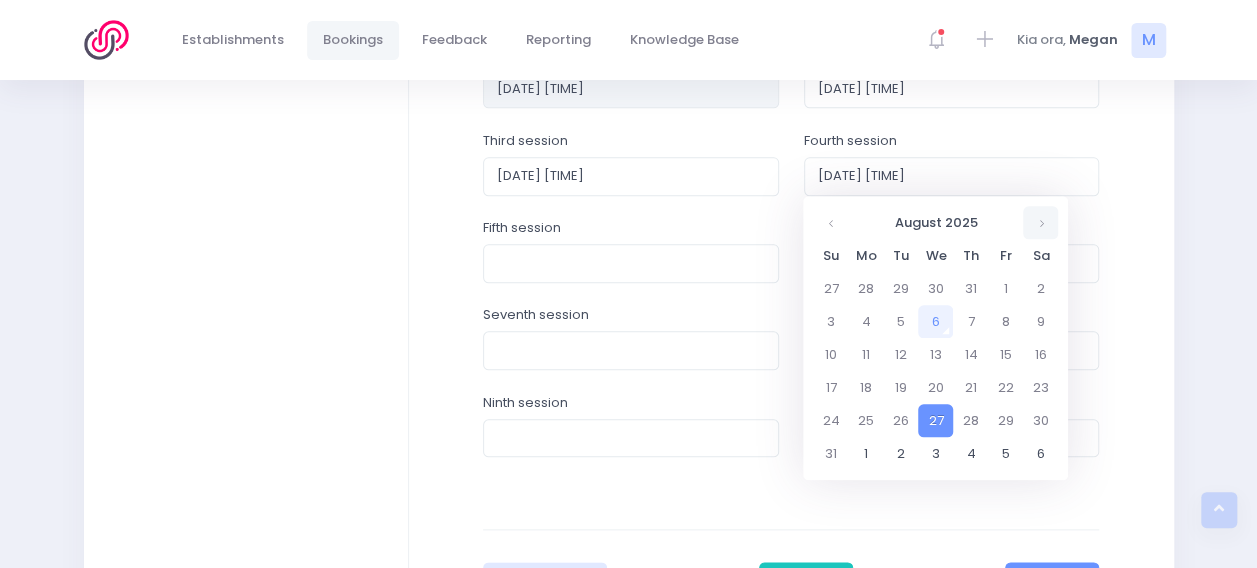click at bounding box center (1040, 222) 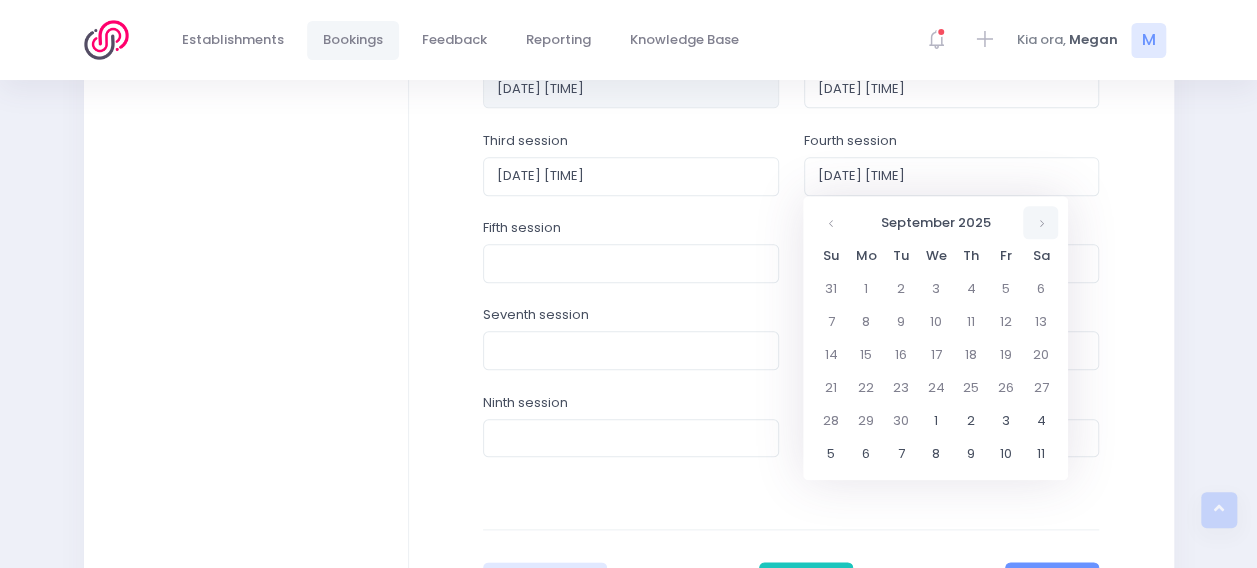 click at bounding box center [1040, 222] 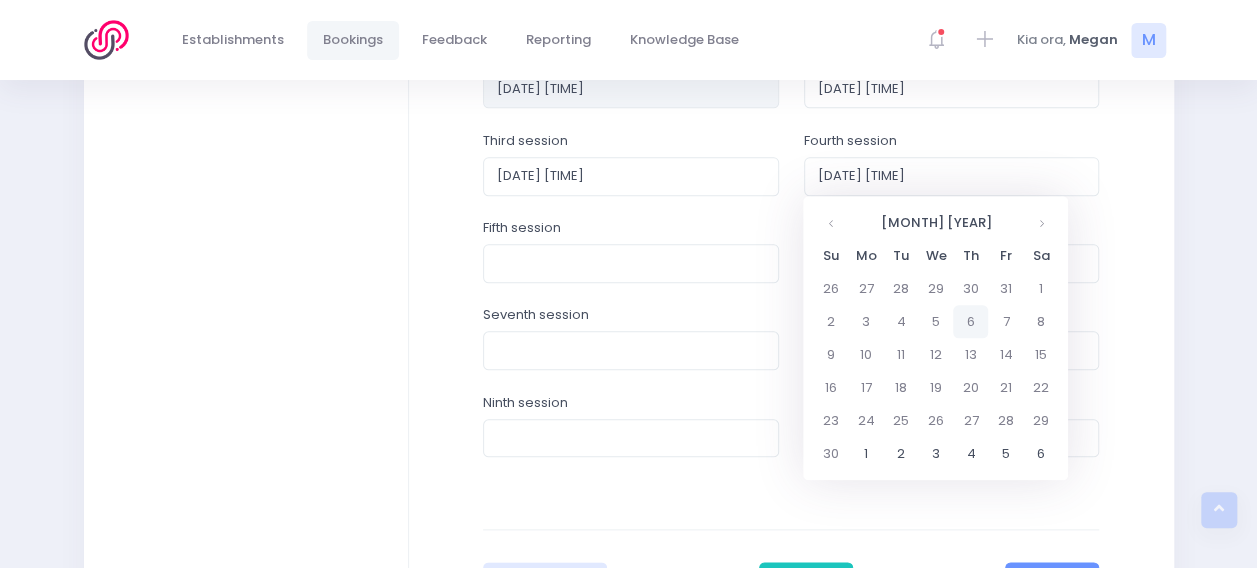 click on "6" at bounding box center (970, 321) 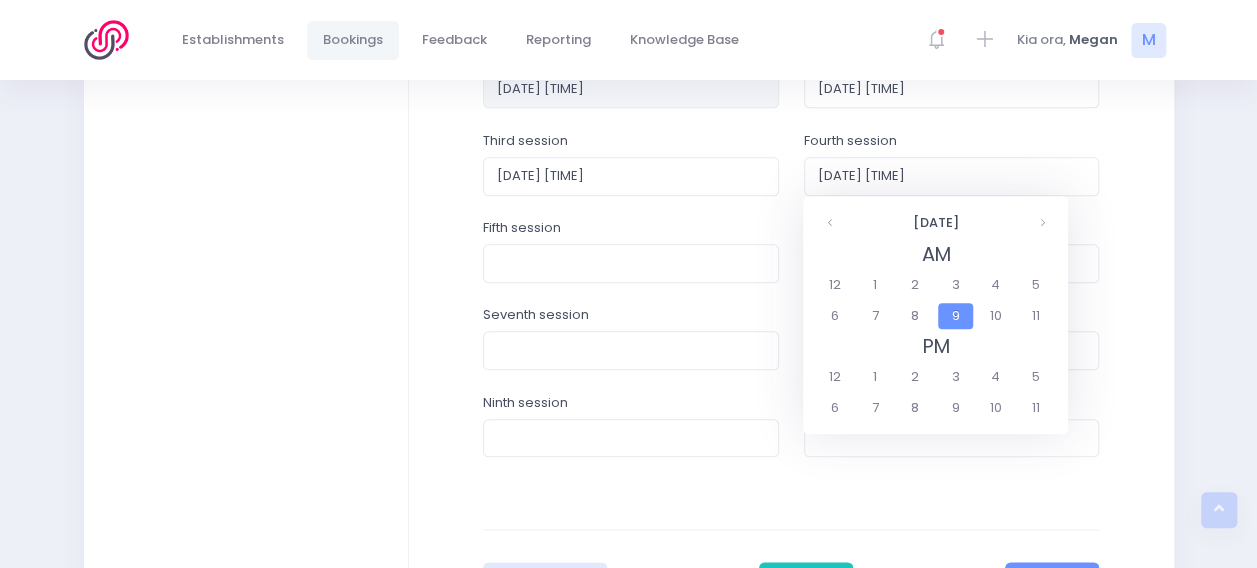 click on "9" at bounding box center (955, 316) 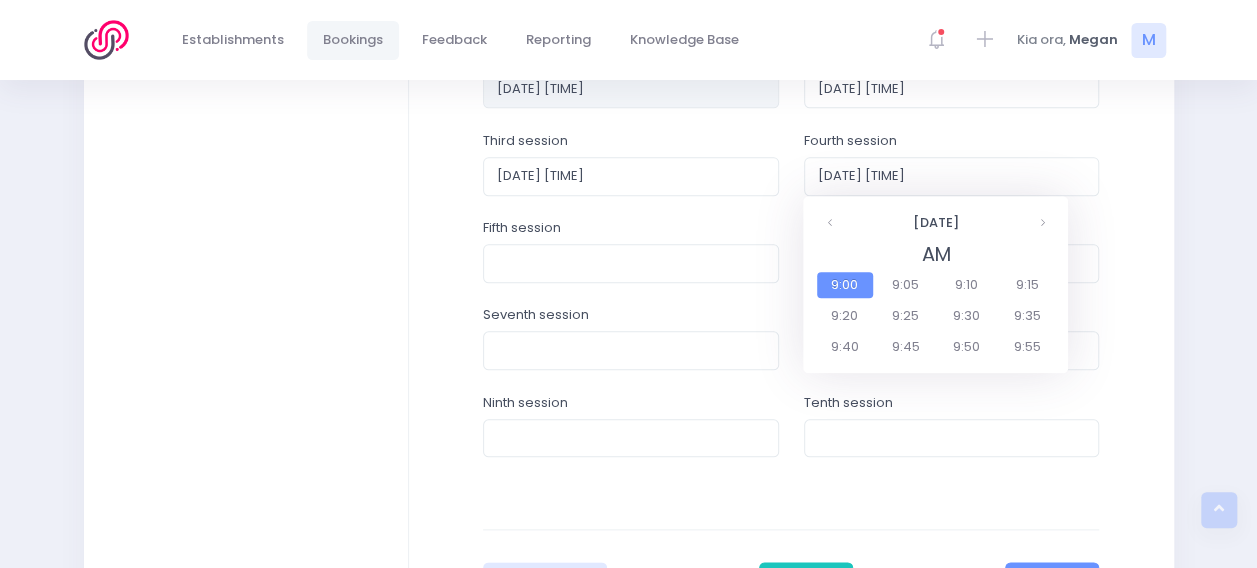 click on "9:00" at bounding box center (845, 285) 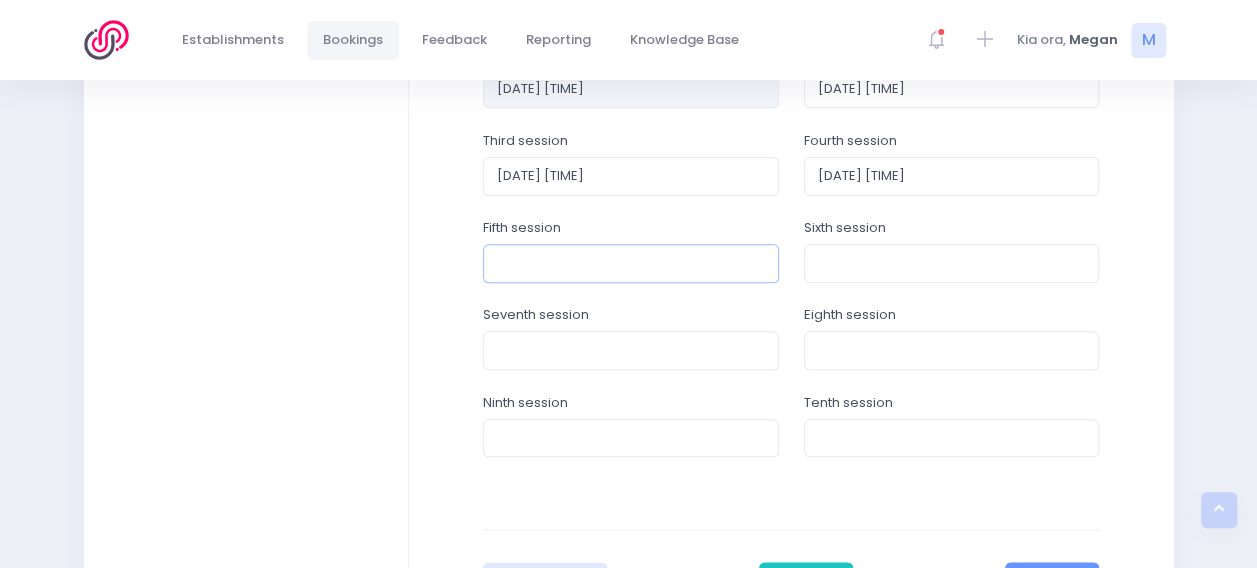 click at bounding box center [631, 263] 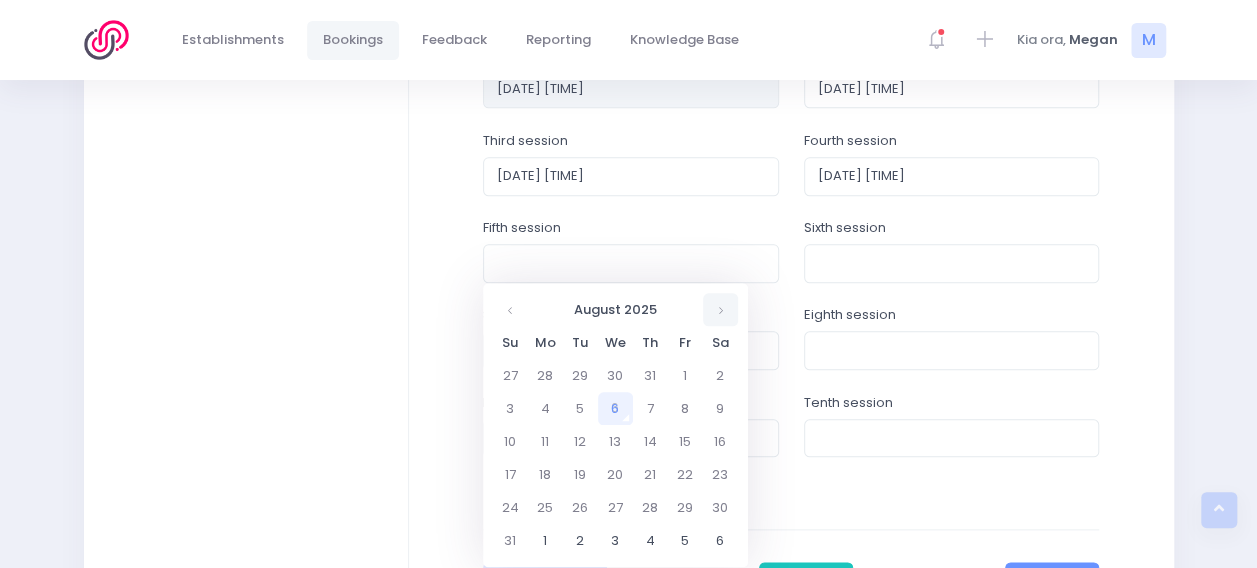 click at bounding box center (720, 309) 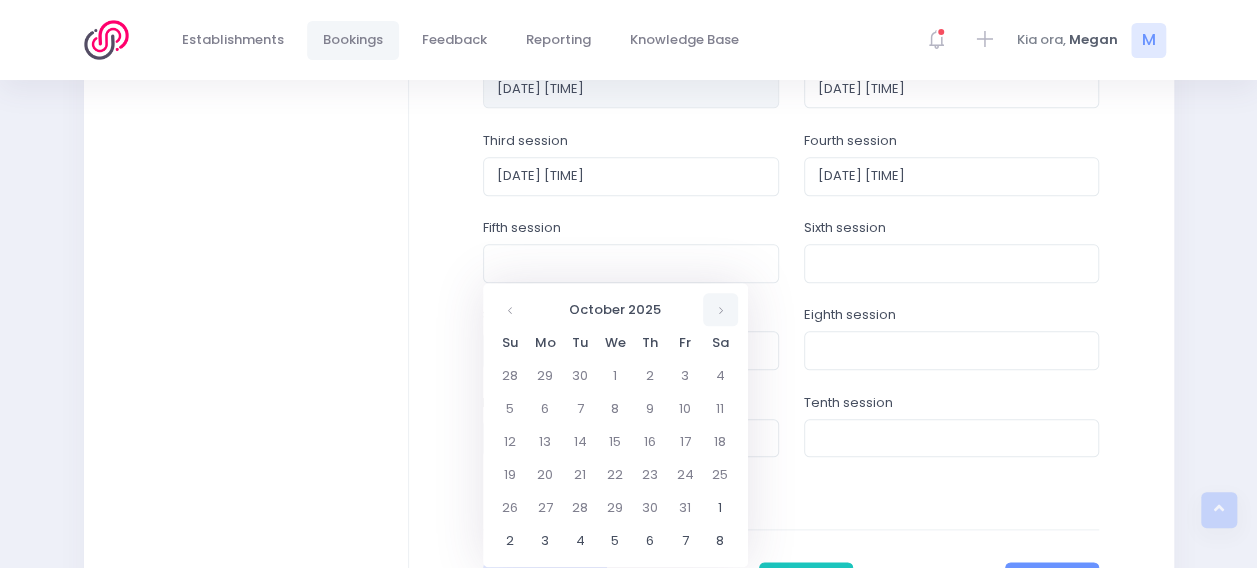 click at bounding box center (720, 309) 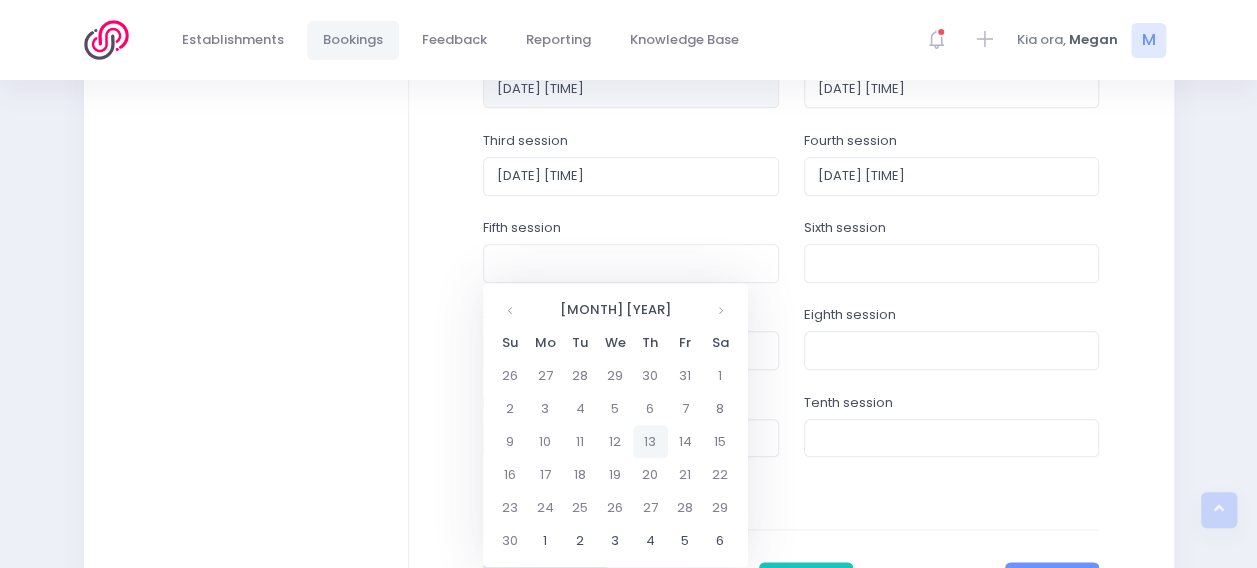 click on "13" at bounding box center [650, 441] 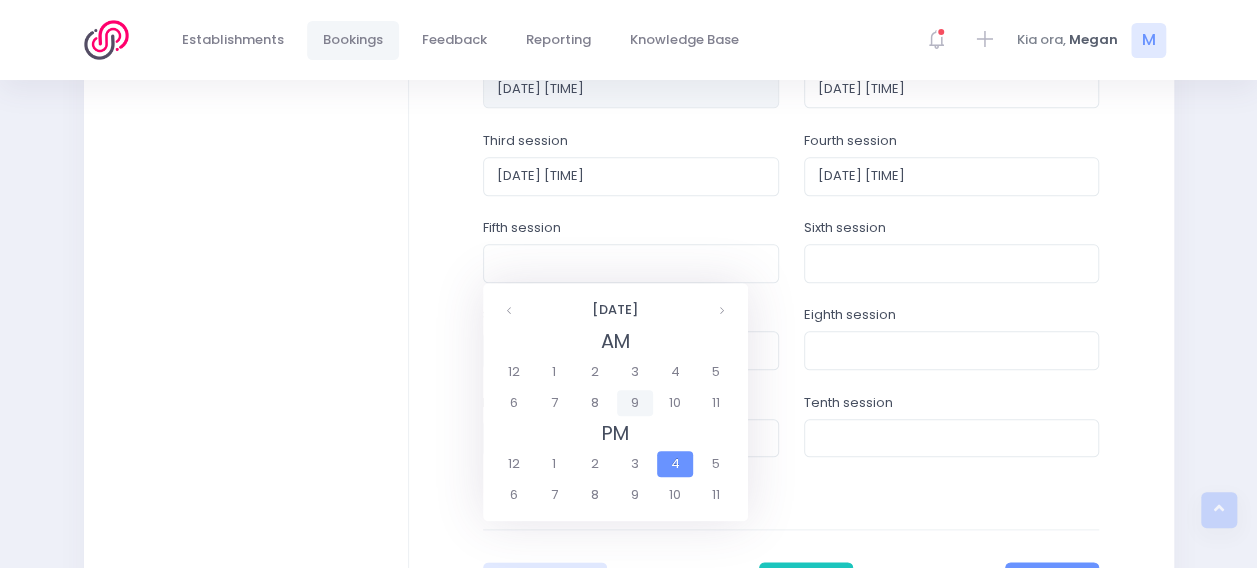 click on "9" at bounding box center (634, 403) 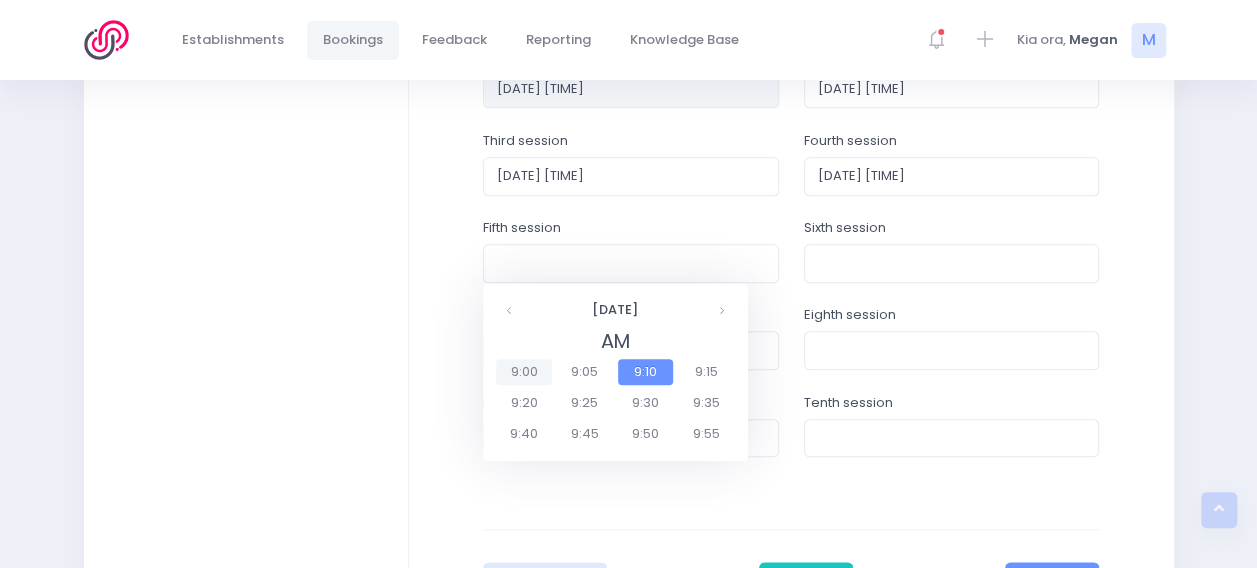 click on "9:00" at bounding box center (524, 372) 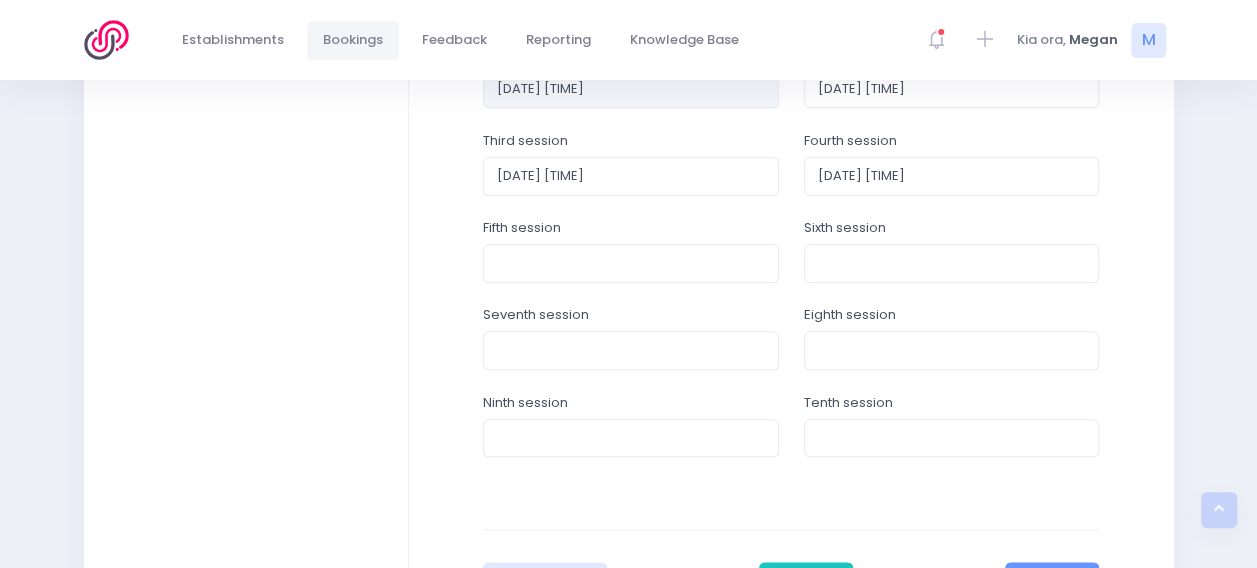 type on "13/11/2025 09:00 AM" 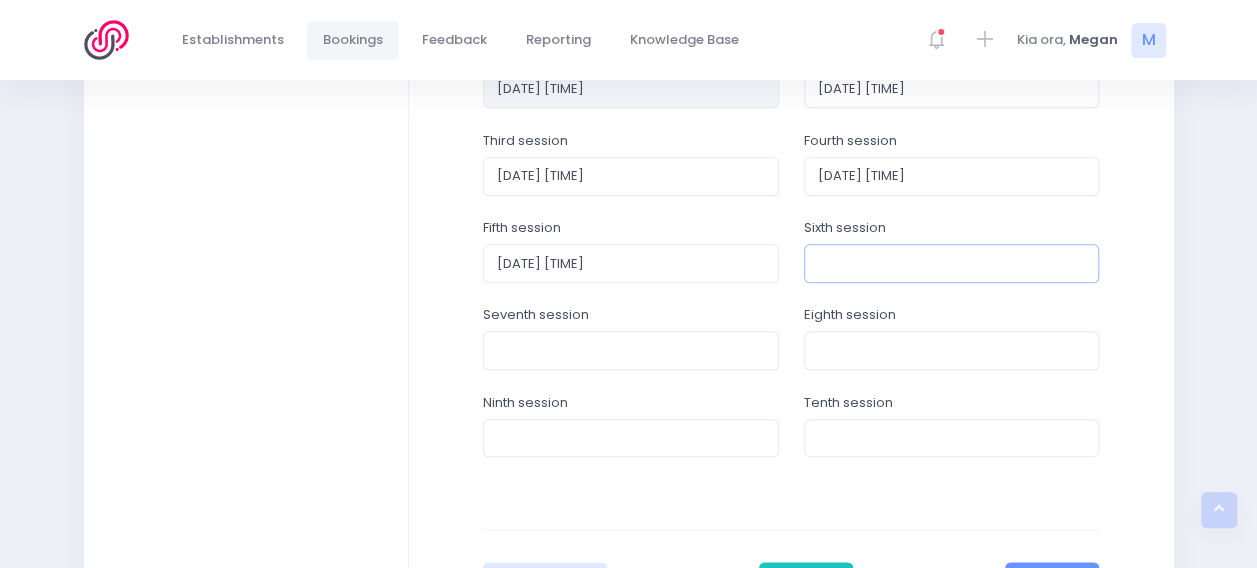 click at bounding box center [952, 263] 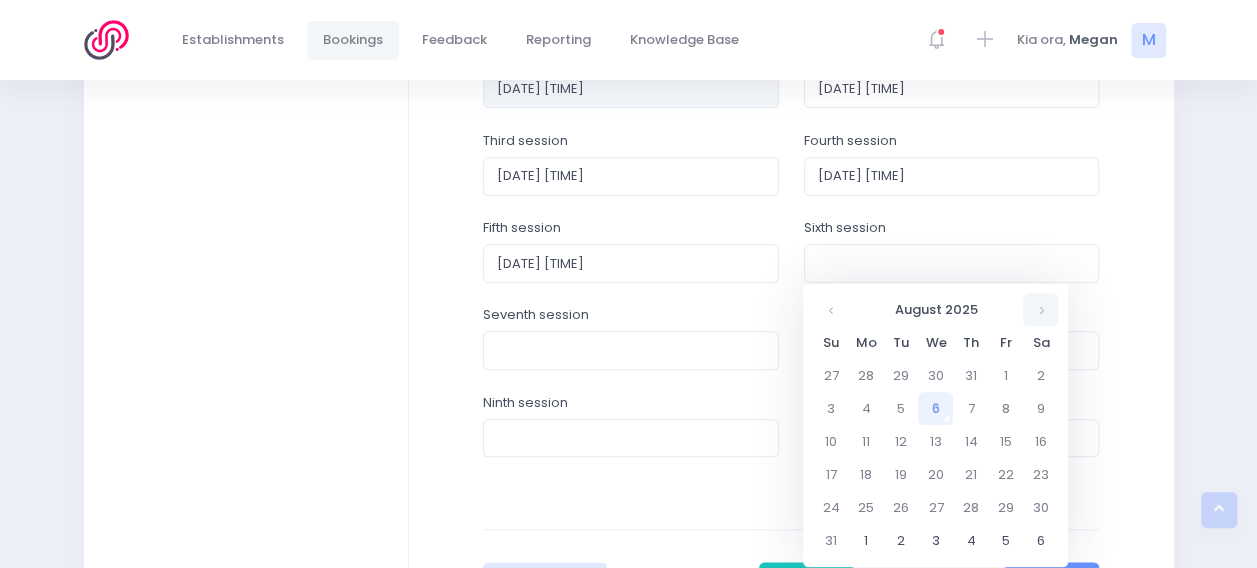 click at bounding box center (1040, 309) 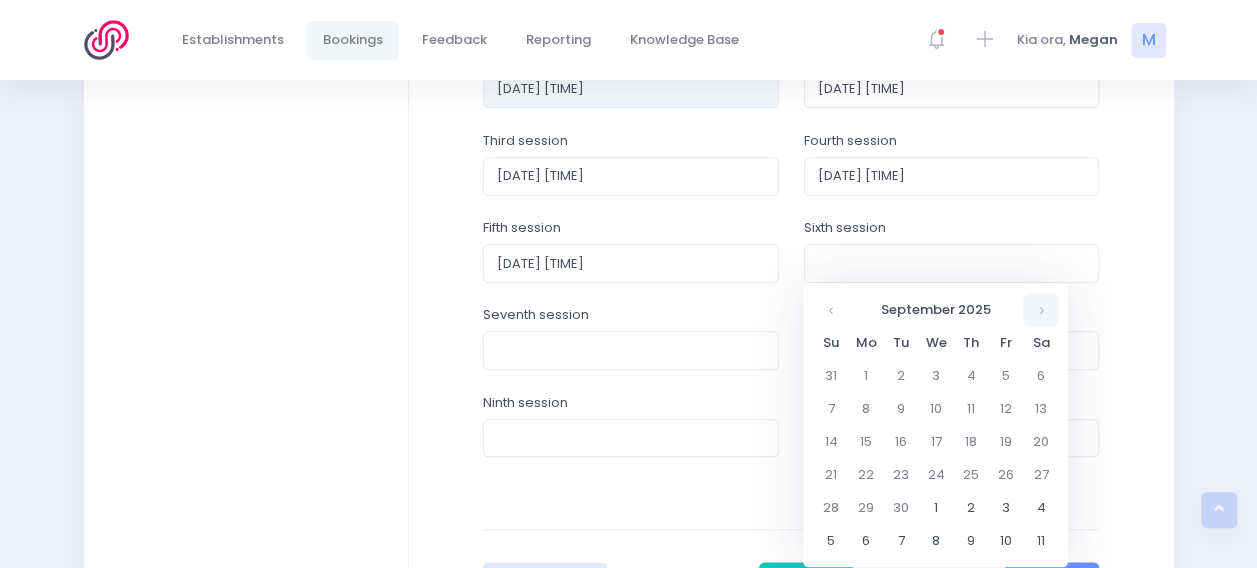 click at bounding box center (1040, 309) 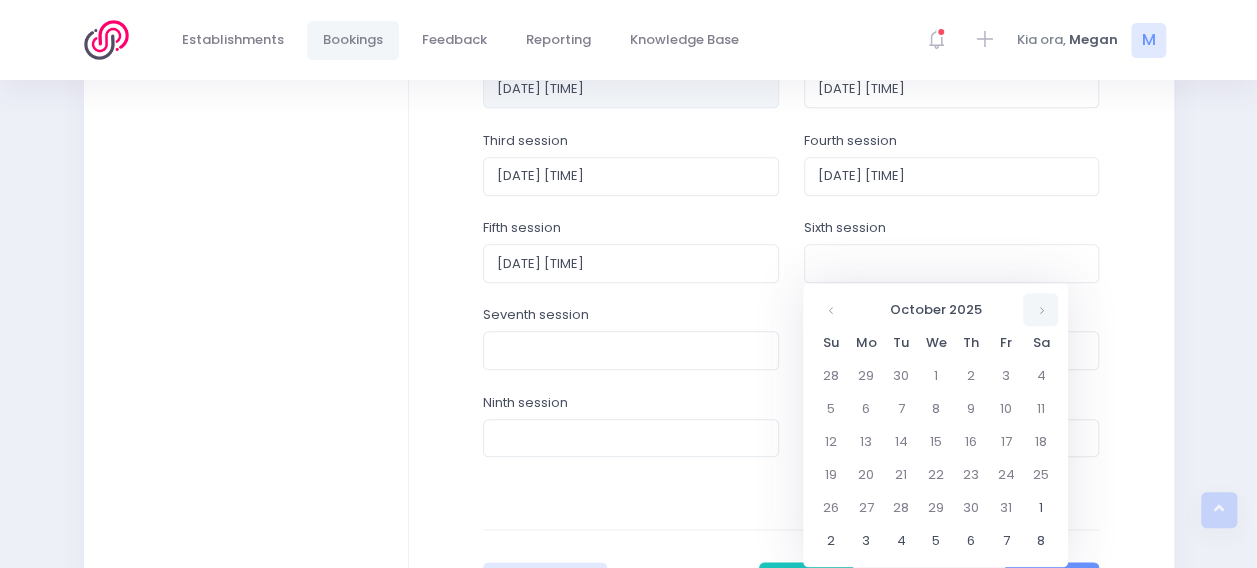 click at bounding box center (1040, 309) 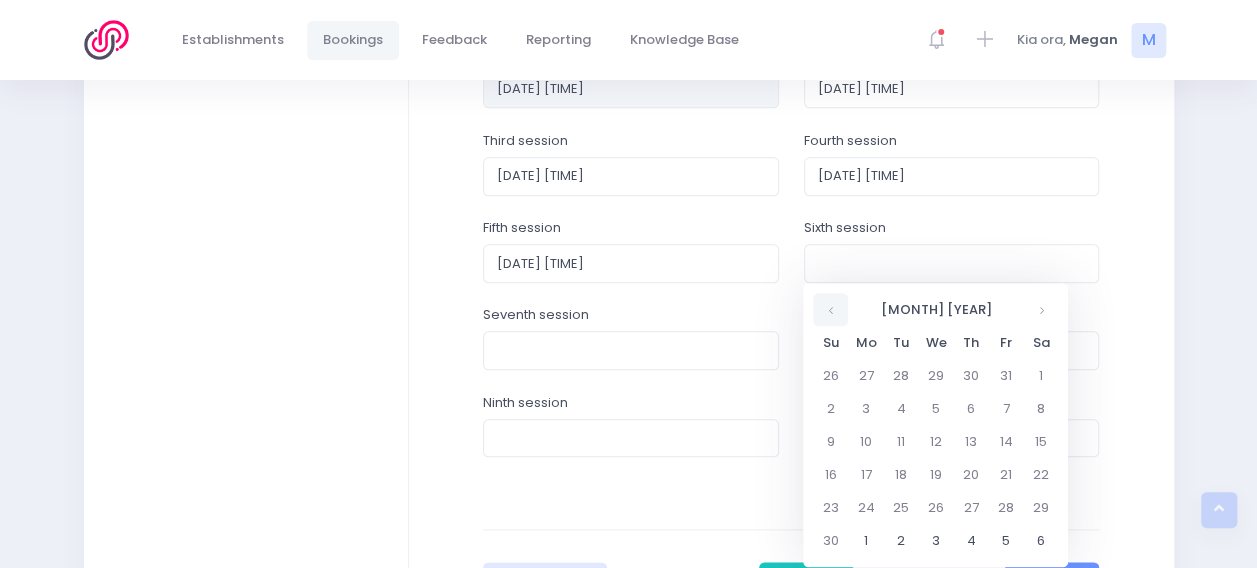 click at bounding box center [830, 309] 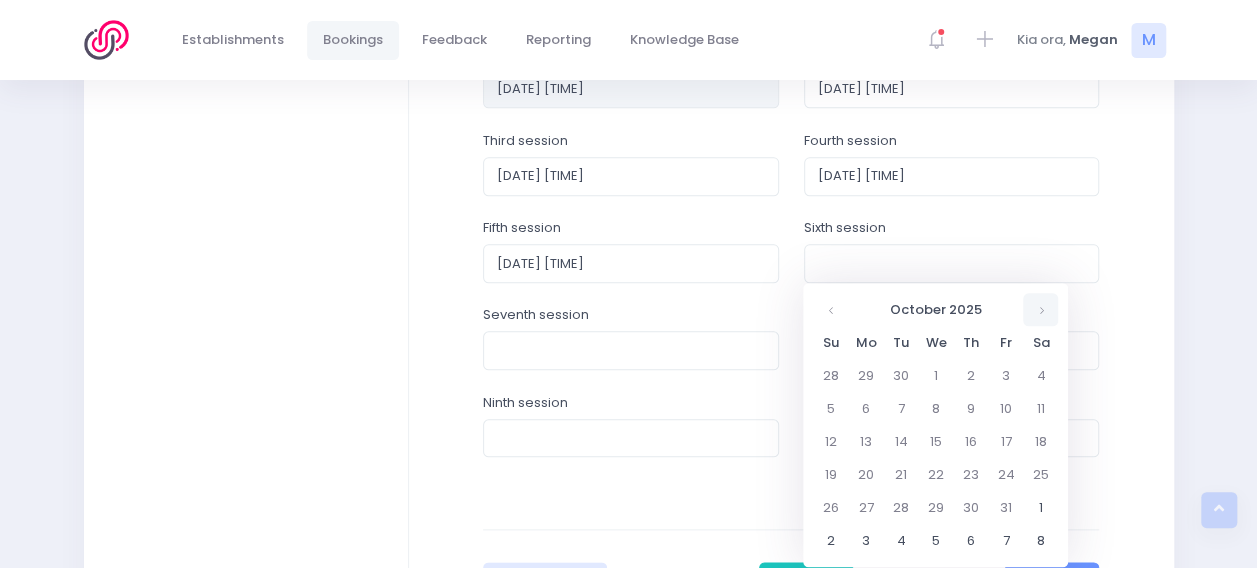 click at bounding box center (1040, 309) 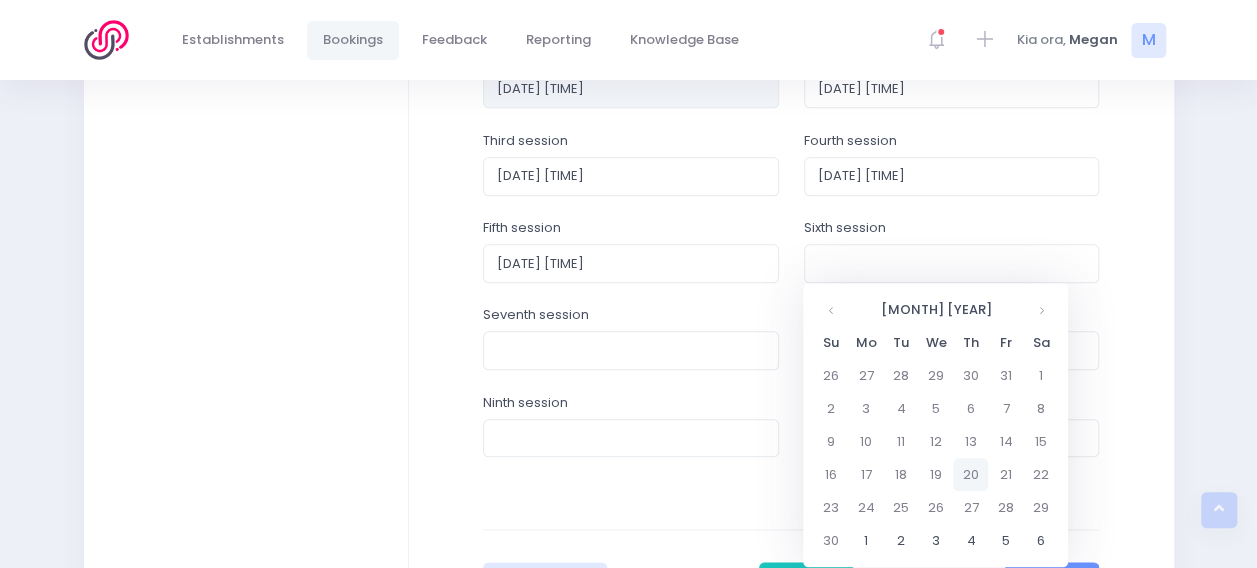 click on "20" at bounding box center [970, 474] 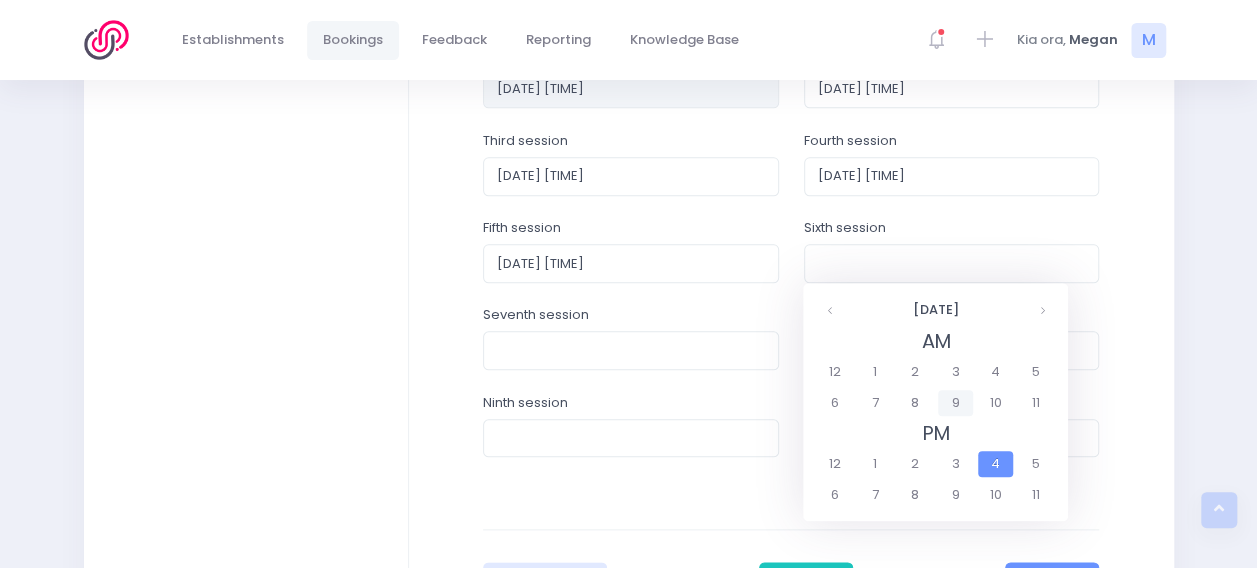 click on "9" at bounding box center [955, 403] 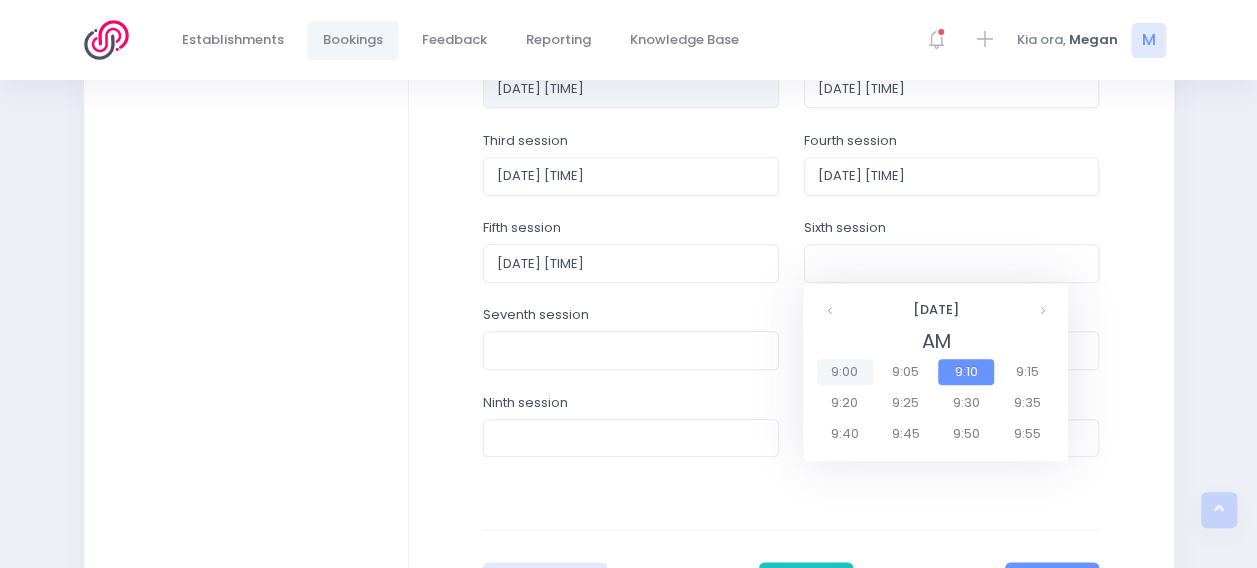 click on "9:00" at bounding box center [845, 372] 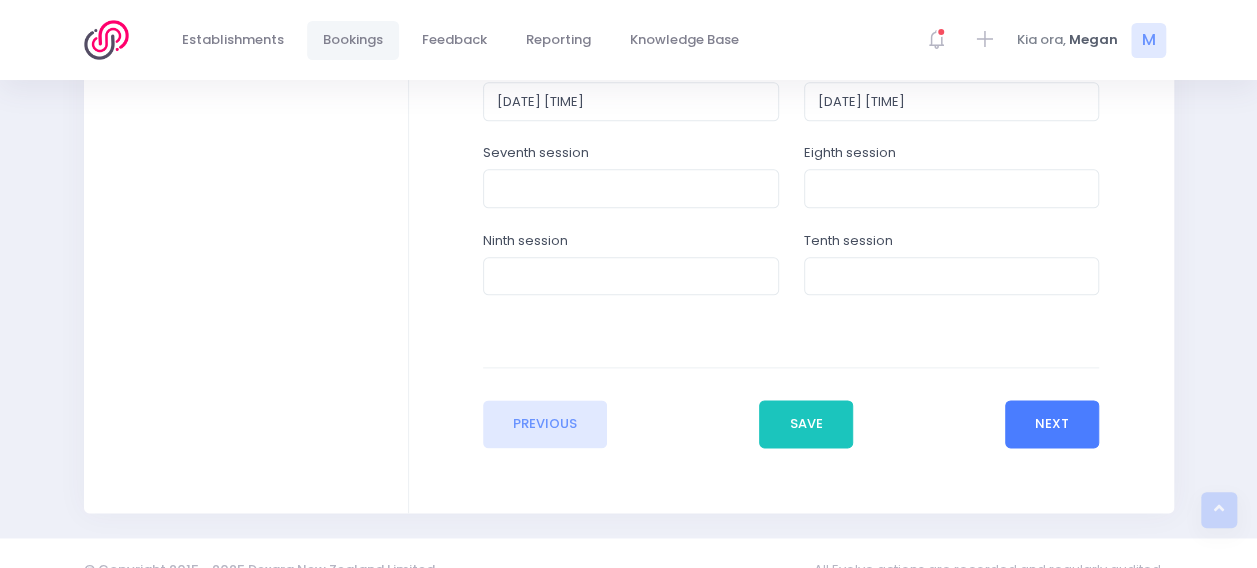 click on "Next" at bounding box center (1052, 424) 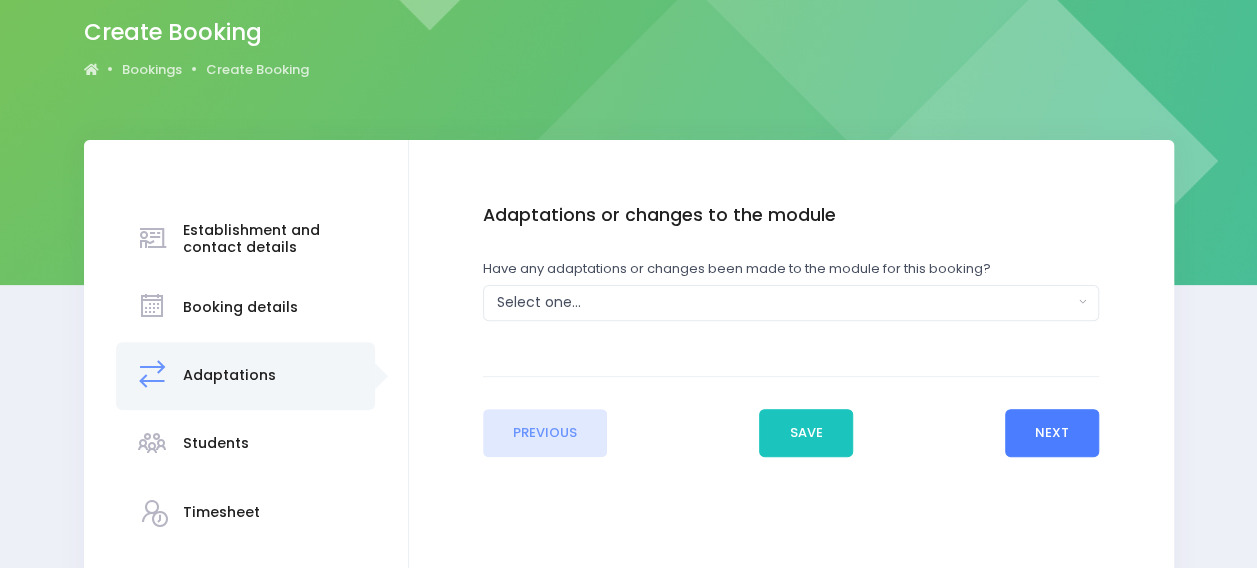 scroll, scrollTop: 166, scrollLeft: 0, axis: vertical 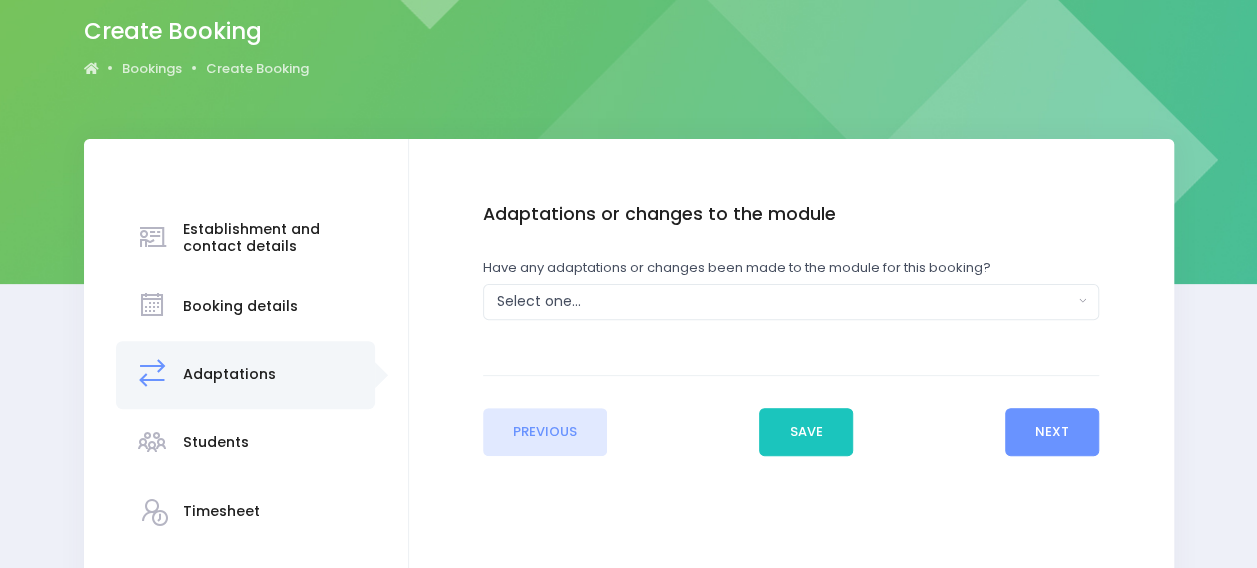 click on "Have any adaptations or changes been made to the module for this booking?
Yes
No
Didn't ask
Select one..." at bounding box center [791, 289] 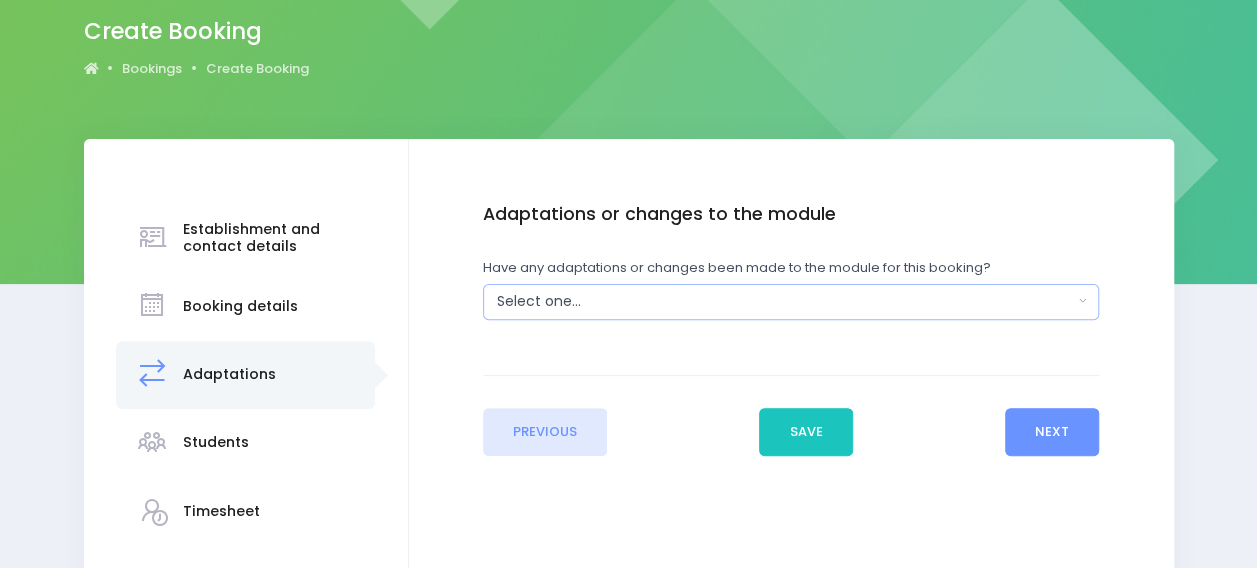 click on "Select one..." at bounding box center [785, 301] 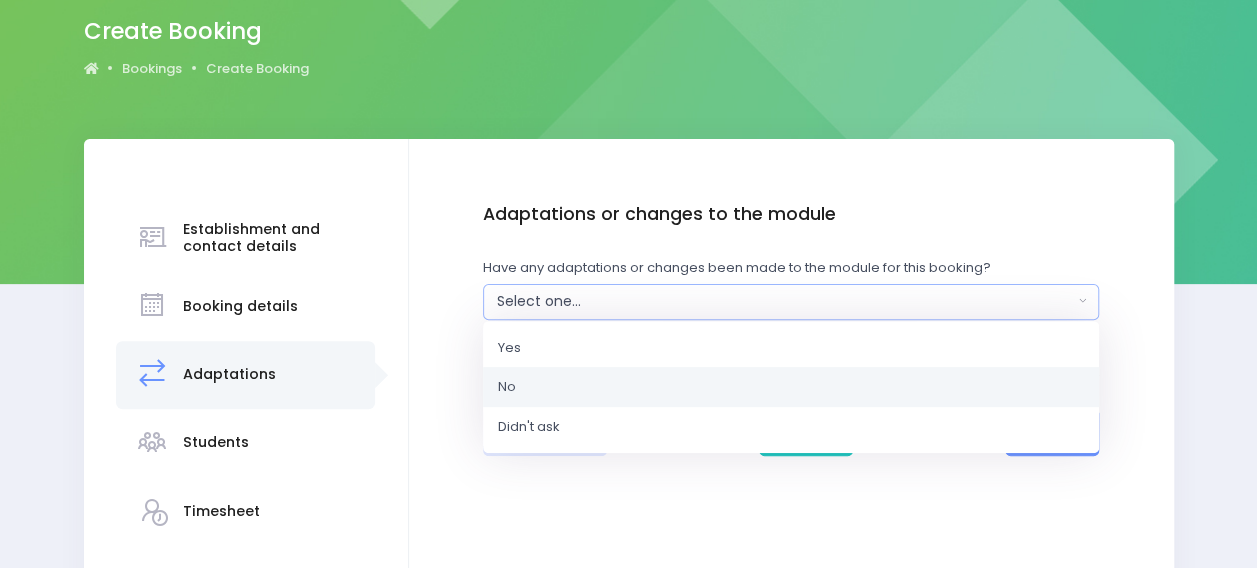 click on "No" at bounding box center [791, 387] 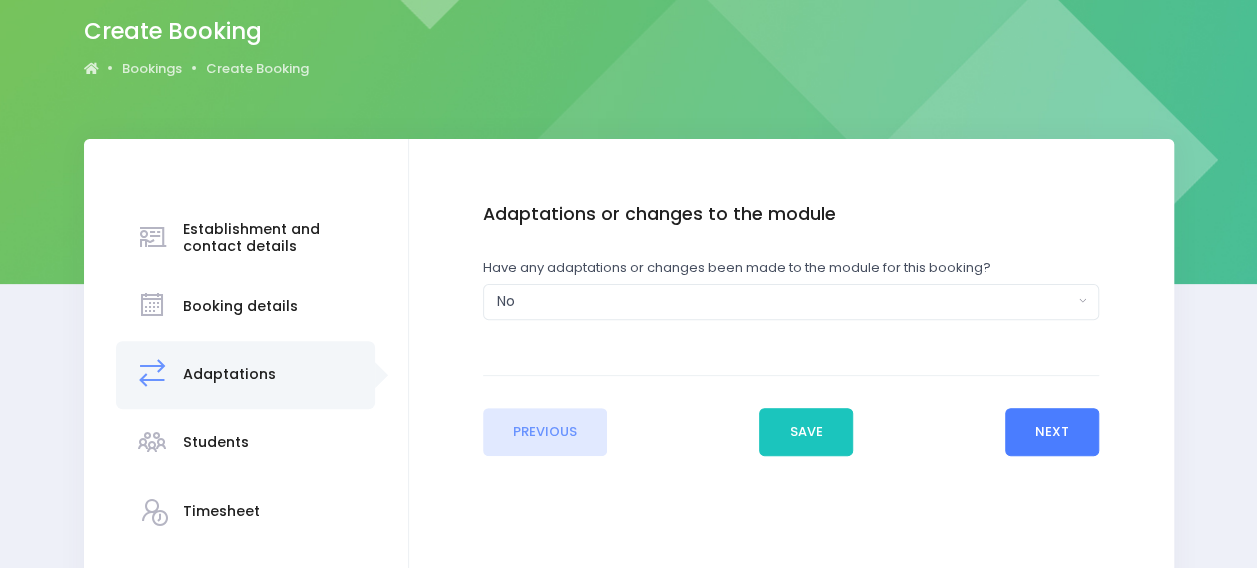 click on "Next" at bounding box center (1052, 432) 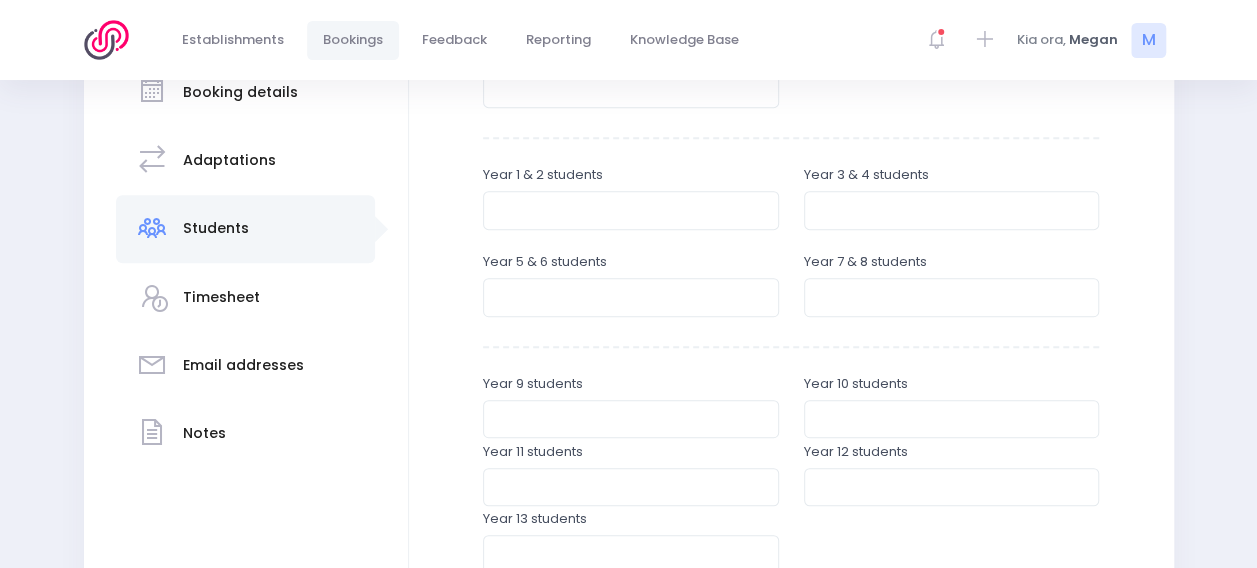 scroll, scrollTop: 381, scrollLeft: 0, axis: vertical 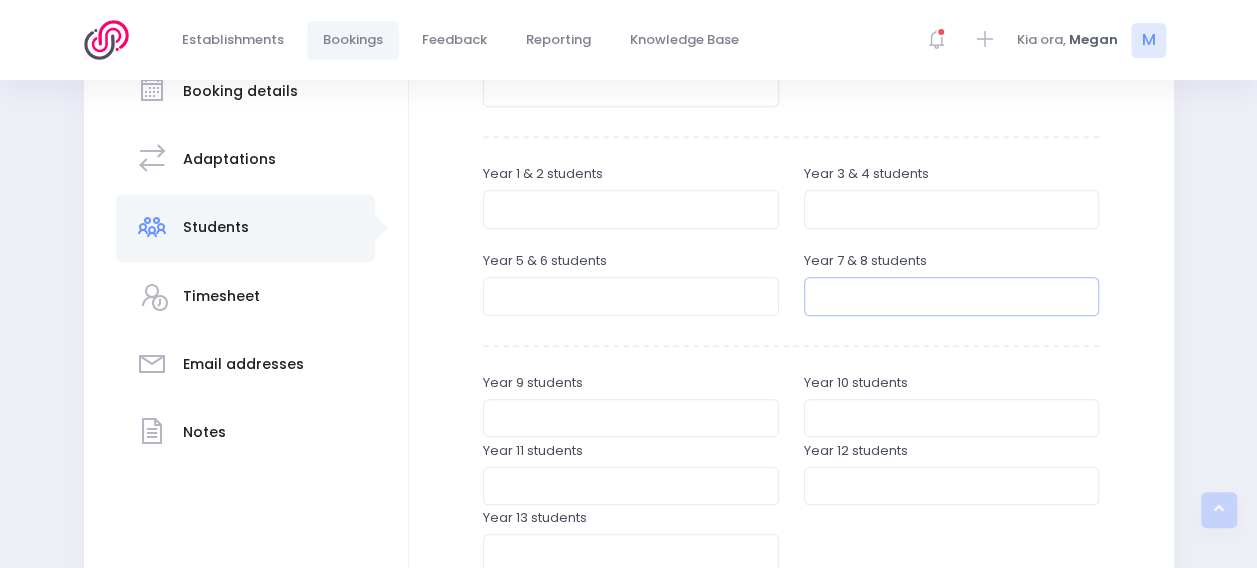 click at bounding box center [952, 296] 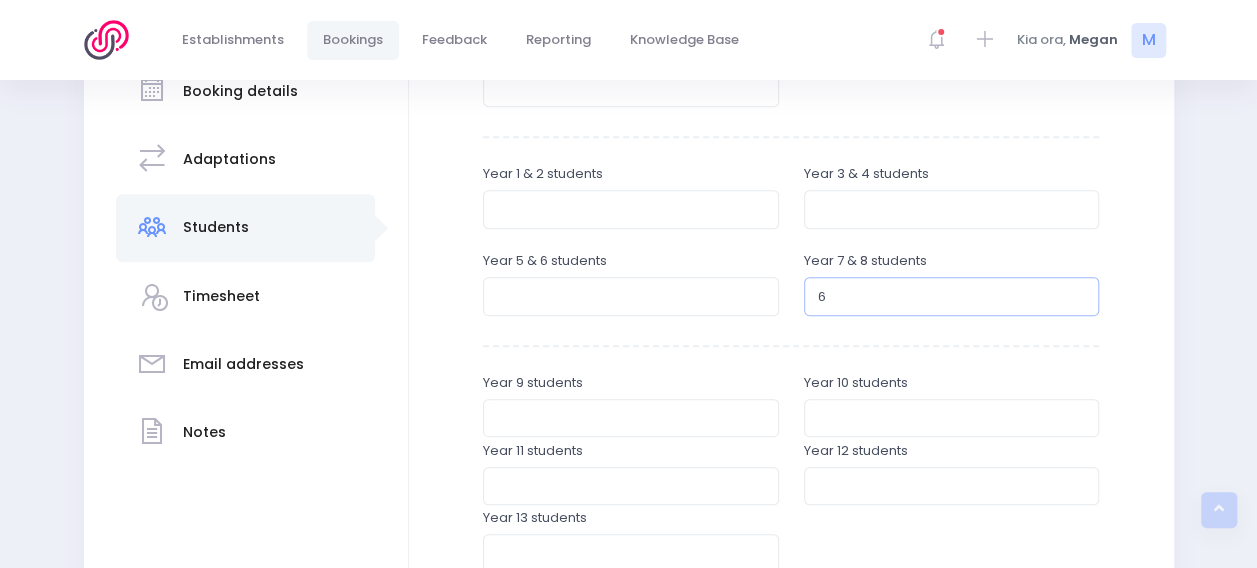 type on "6" 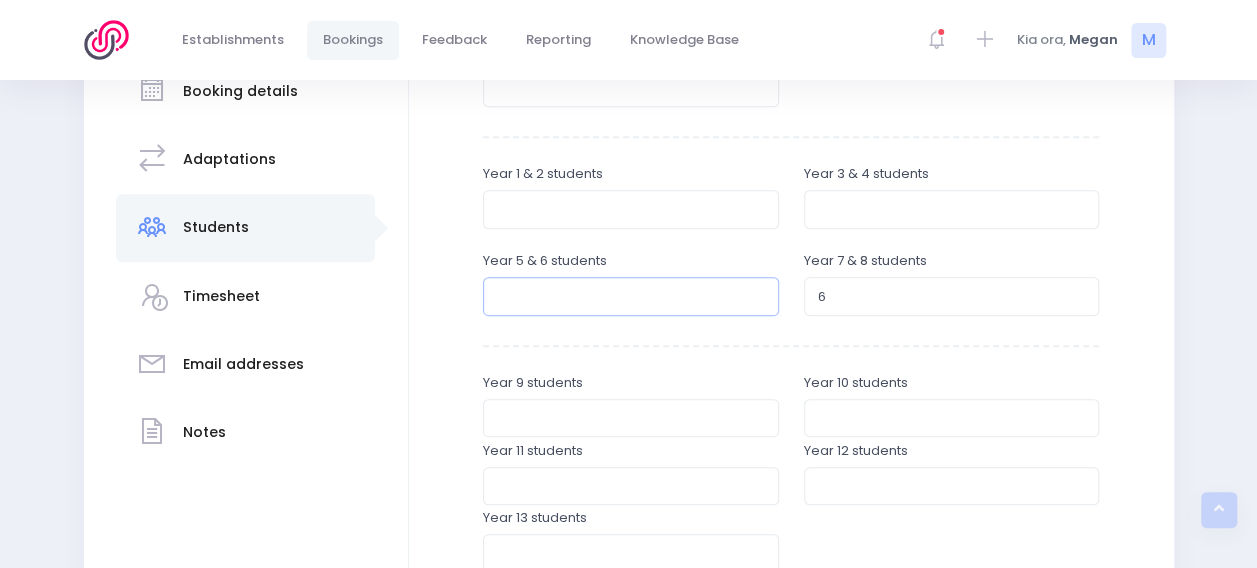 click at bounding box center [631, 296] 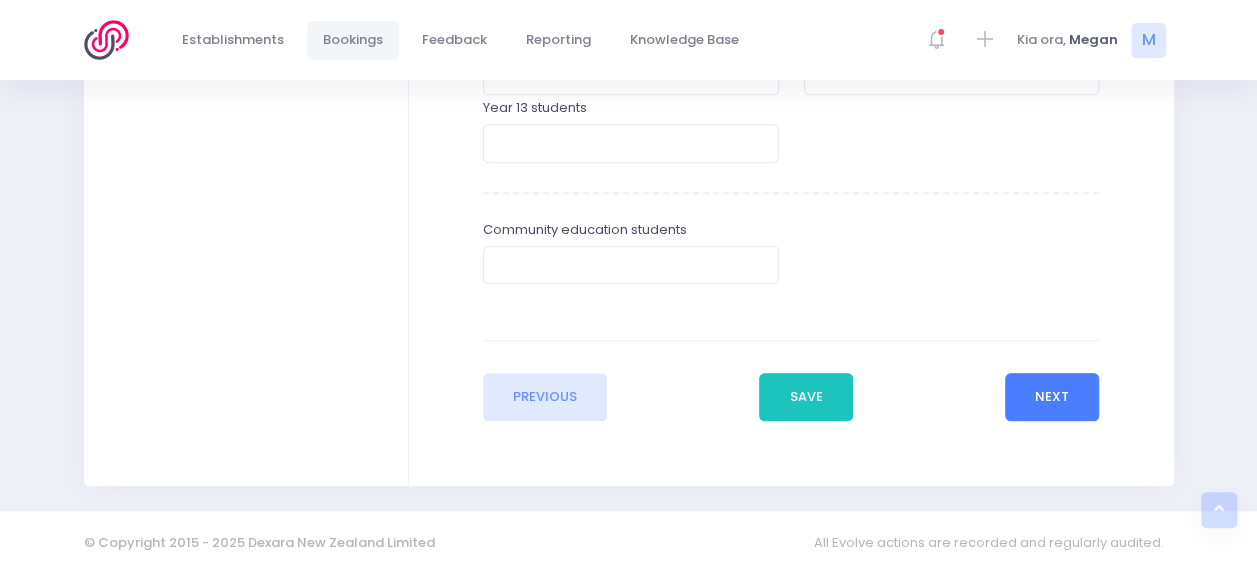 click on "Next" at bounding box center [1052, 397] 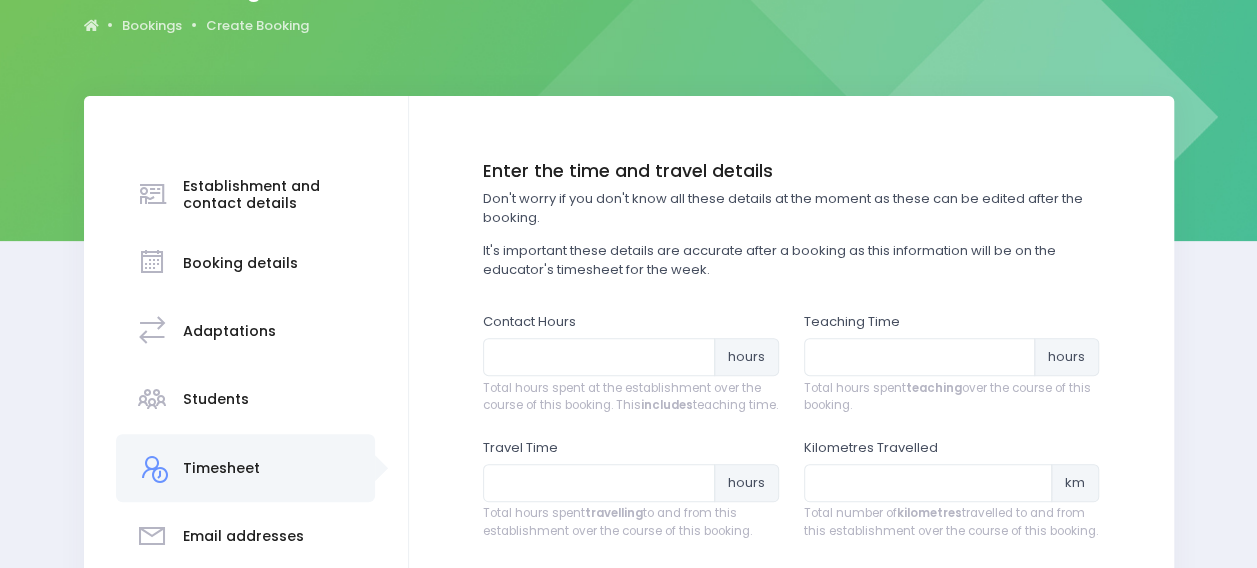 scroll, scrollTop: 384, scrollLeft: 0, axis: vertical 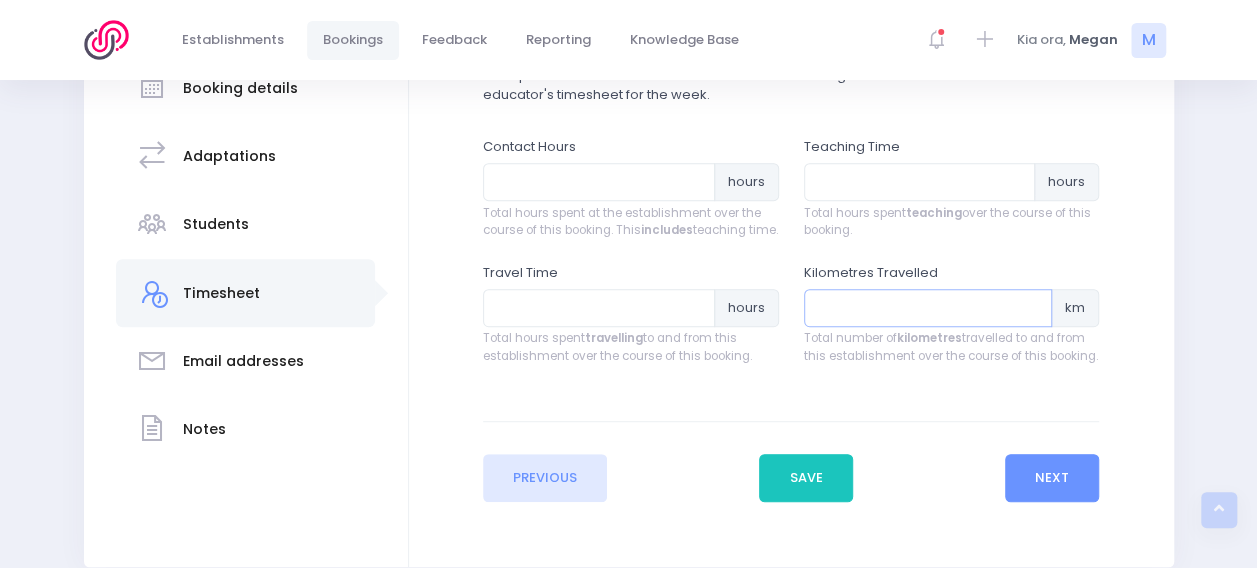 click at bounding box center [928, 308] 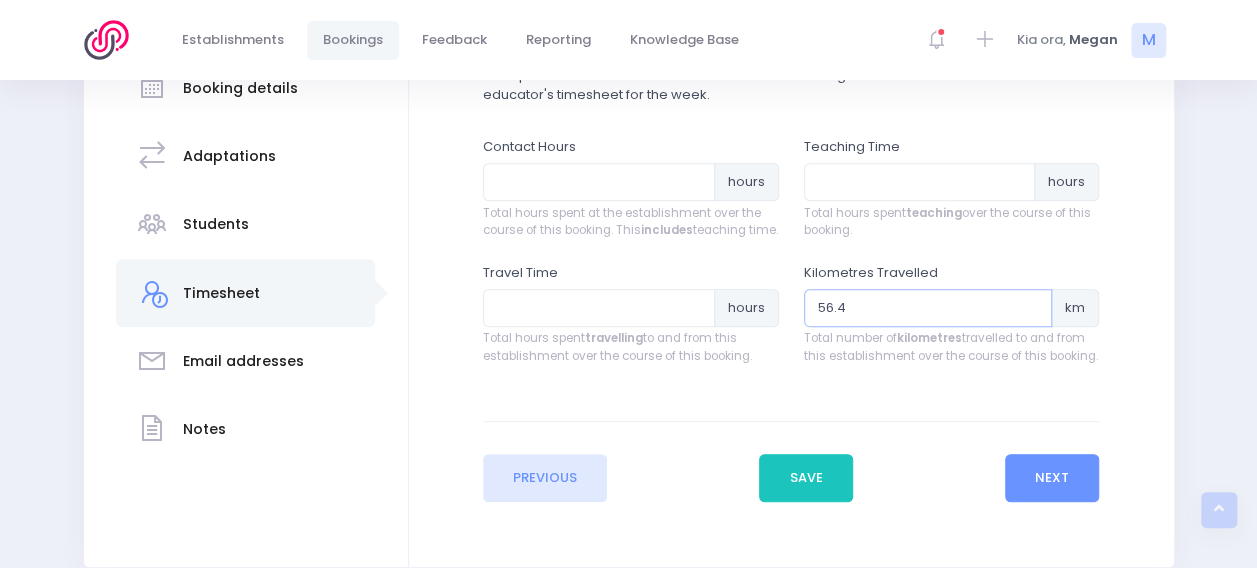 type on "56.4" 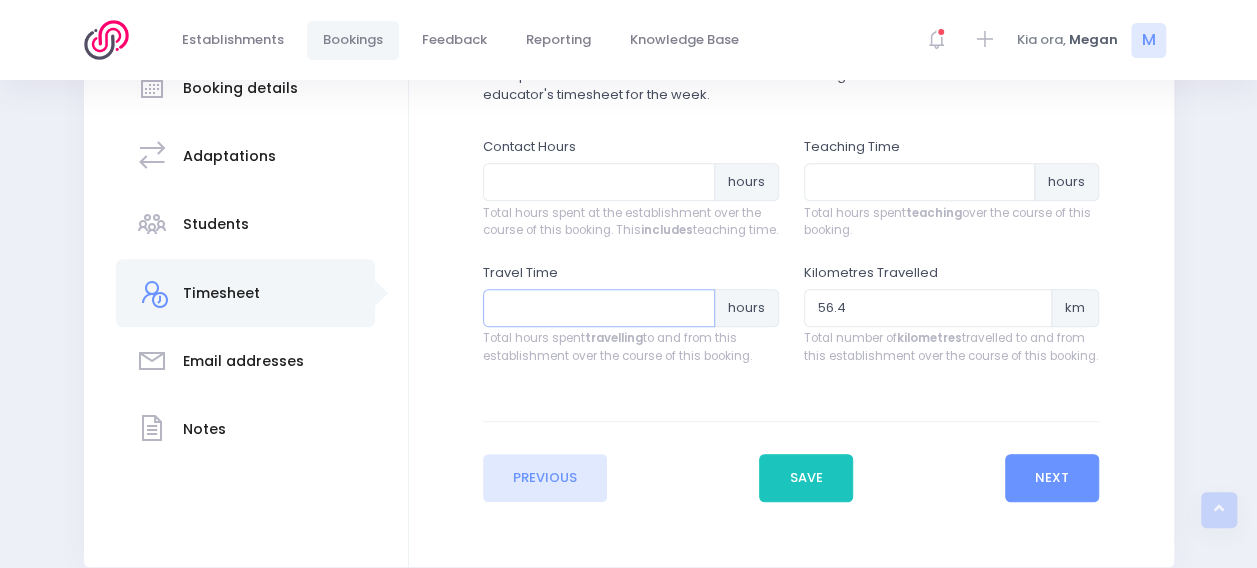 click at bounding box center [599, 308] 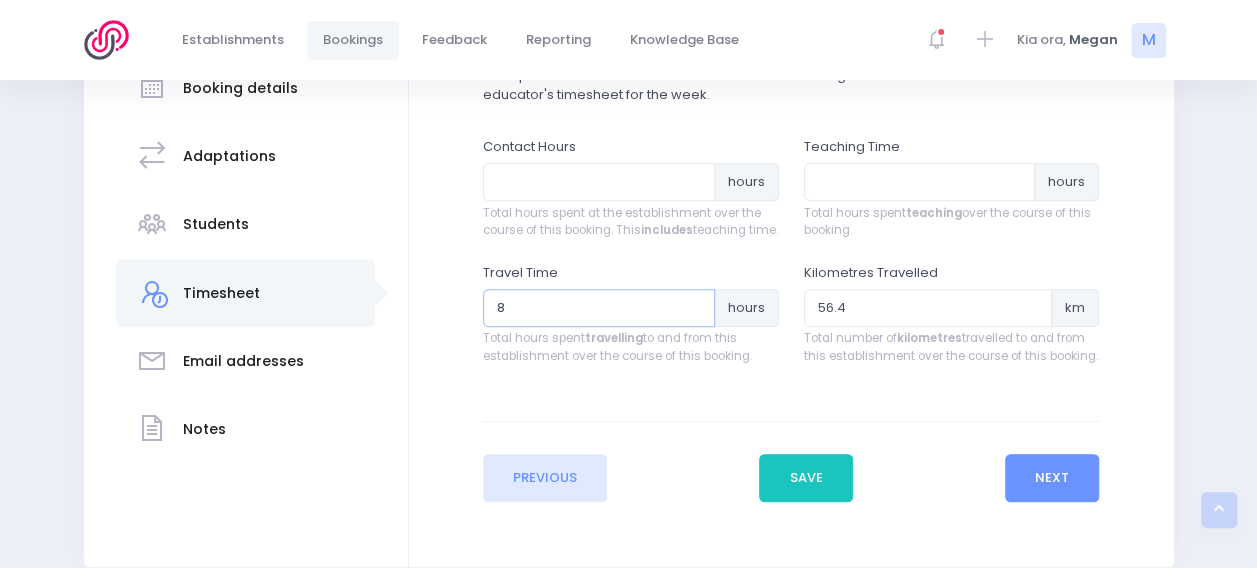 type on "8" 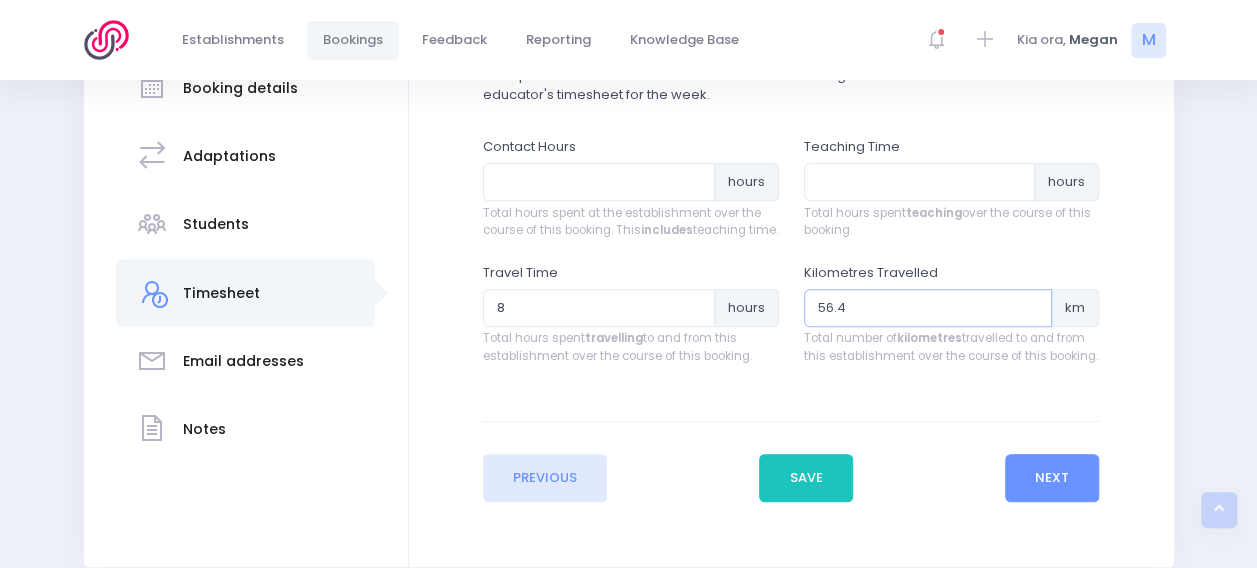 drag, startPoint x: 884, startPoint y: 321, endPoint x: 762, endPoint y: 323, distance: 122.016396 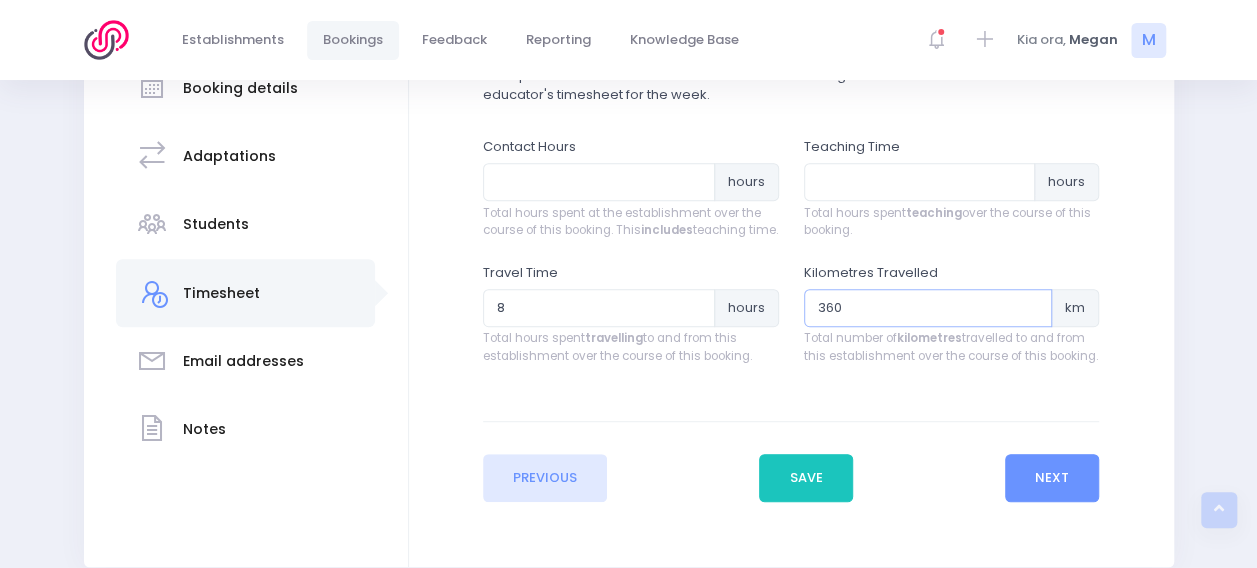 type on "360" 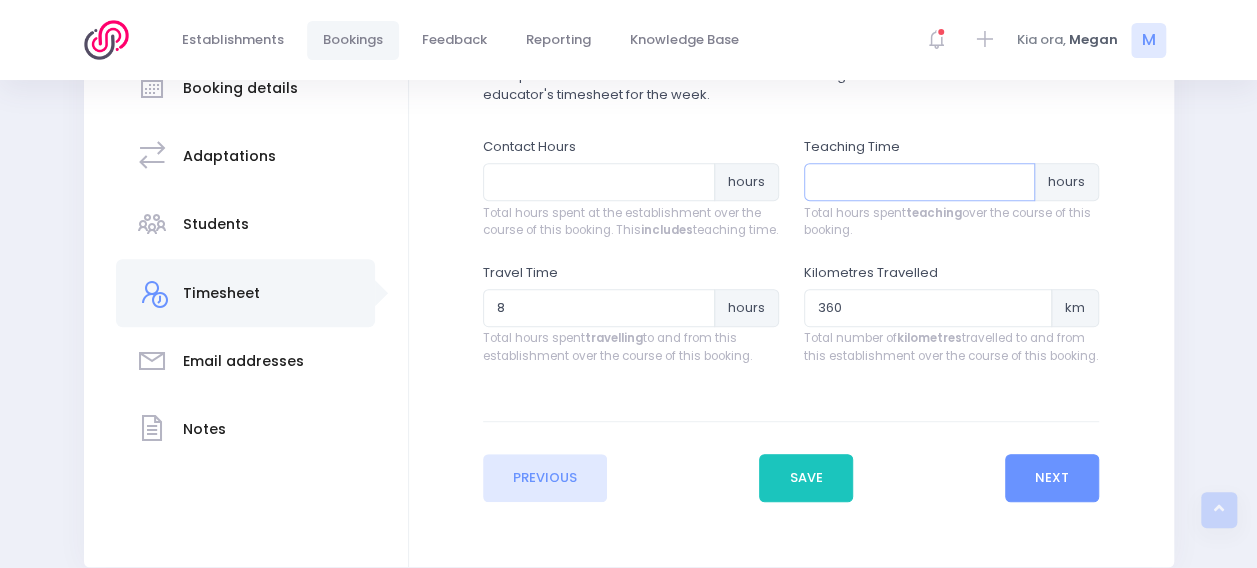 click at bounding box center [920, 182] 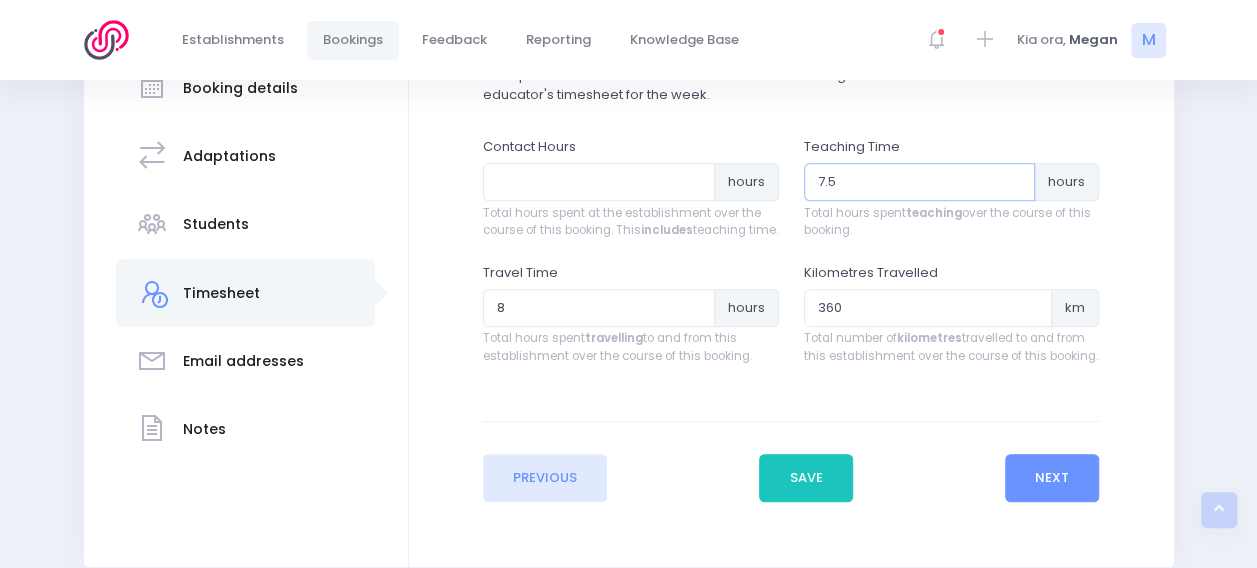 type on "7.5" 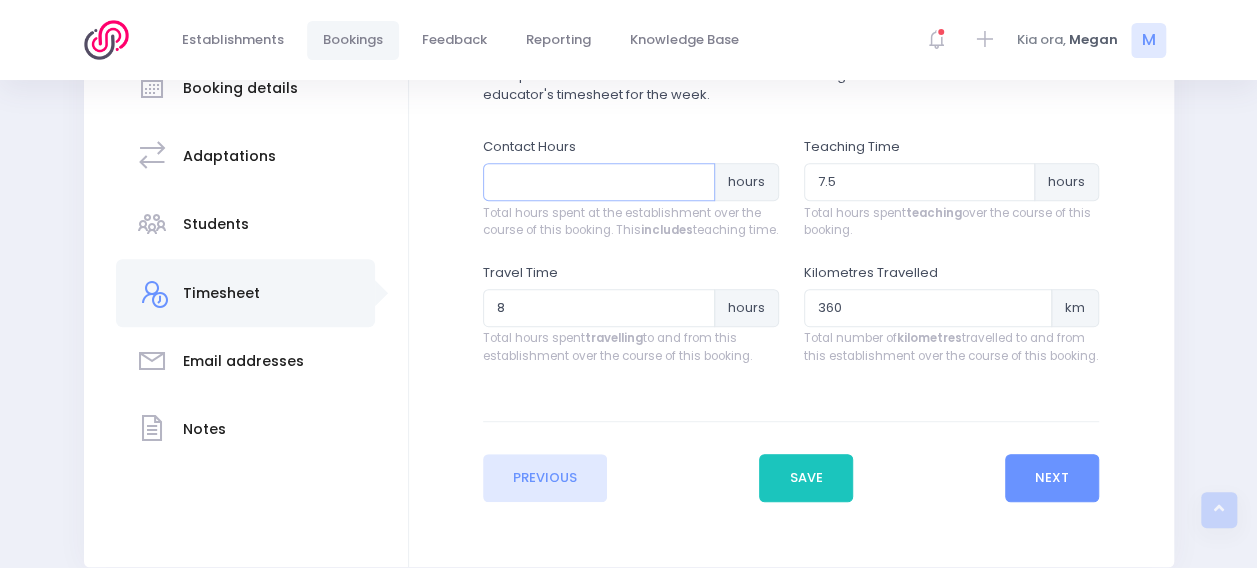 click at bounding box center [599, 182] 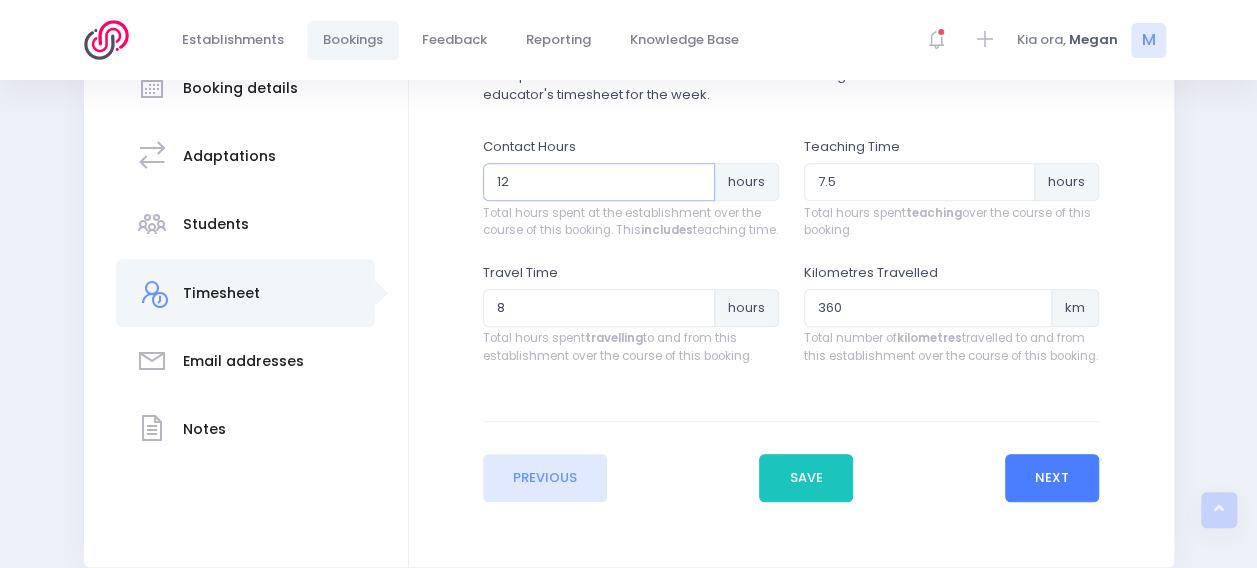 type on "12" 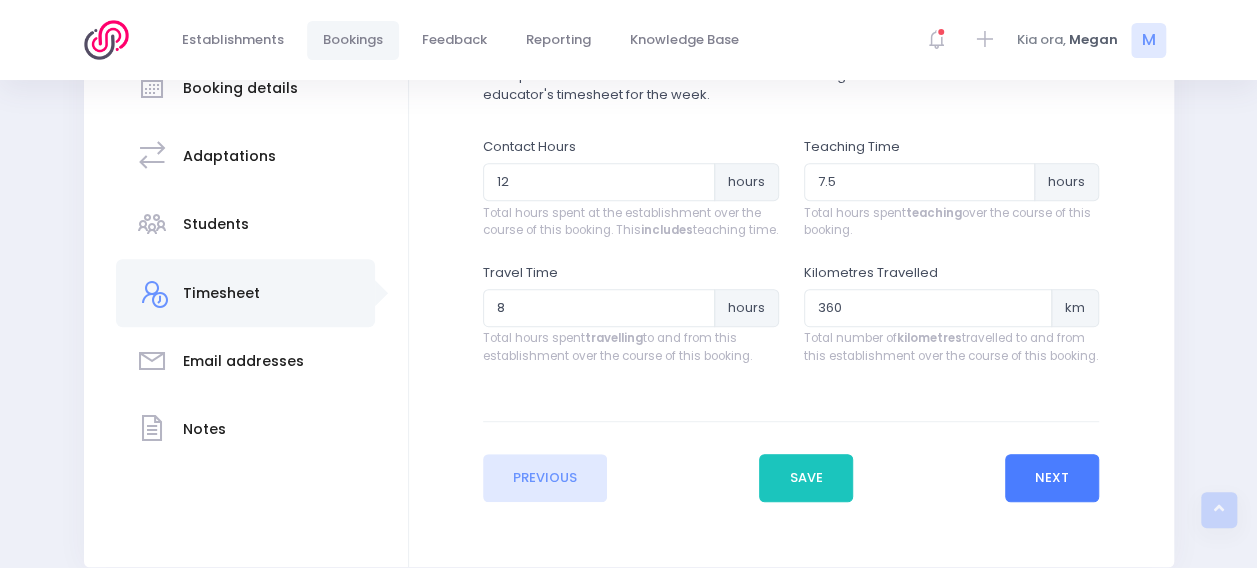 click on "Next" at bounding box center [1052, 478] 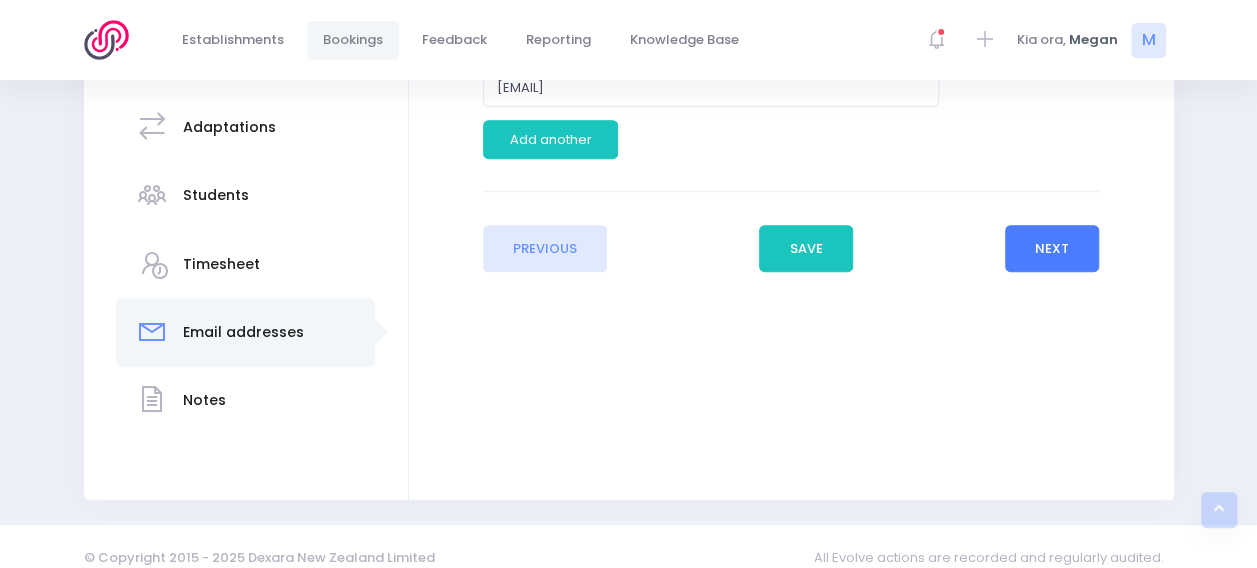 click on "Next" at bounding box center [1052, 249] 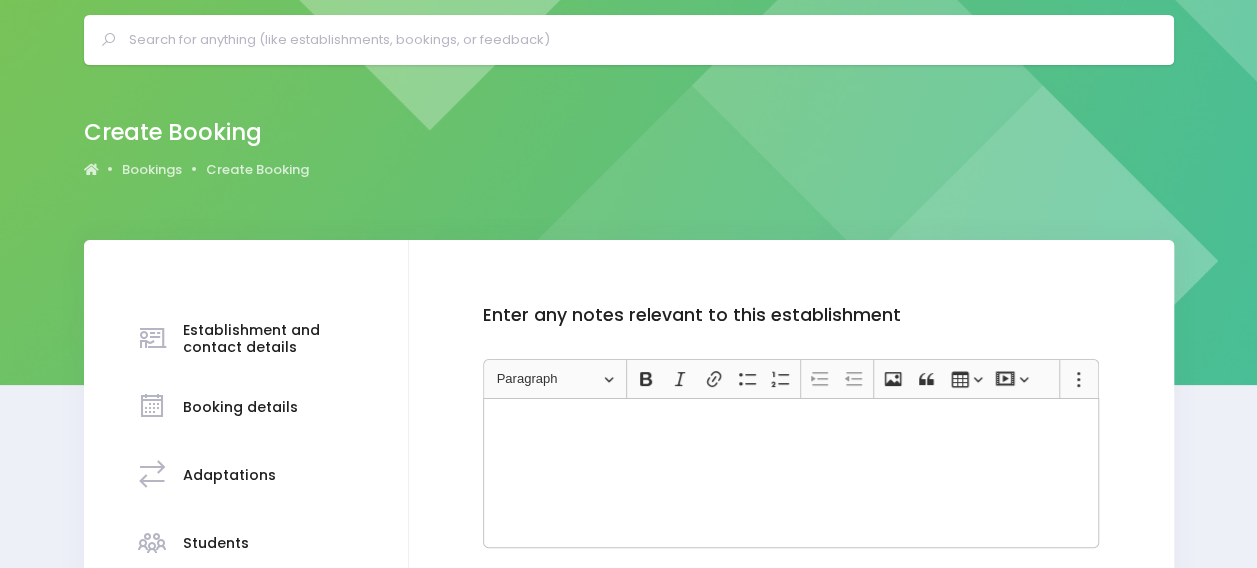 scroll, scrollTop: 434, scrollLeft: 0, axis: vertical 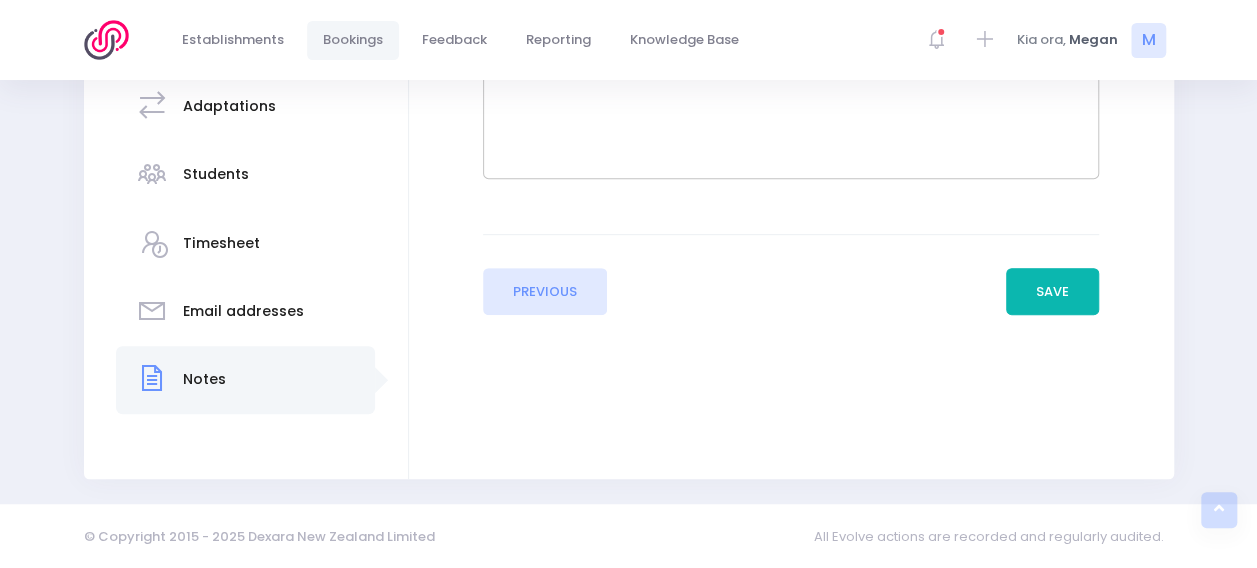 click on "Save" at bounding box center (1053, 292) 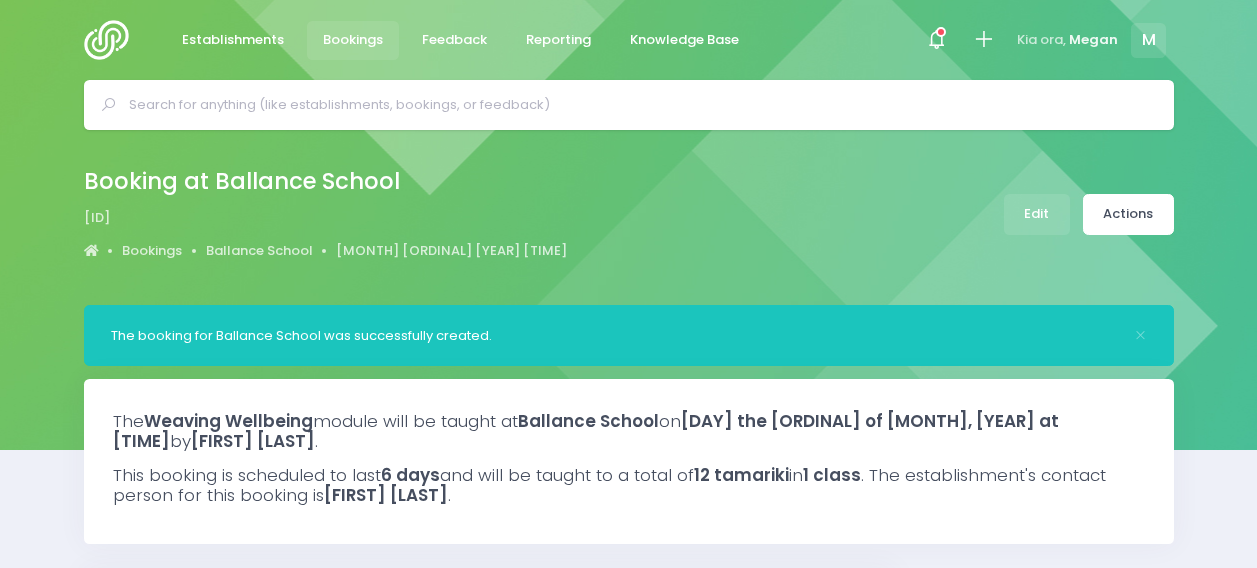 select on "5" 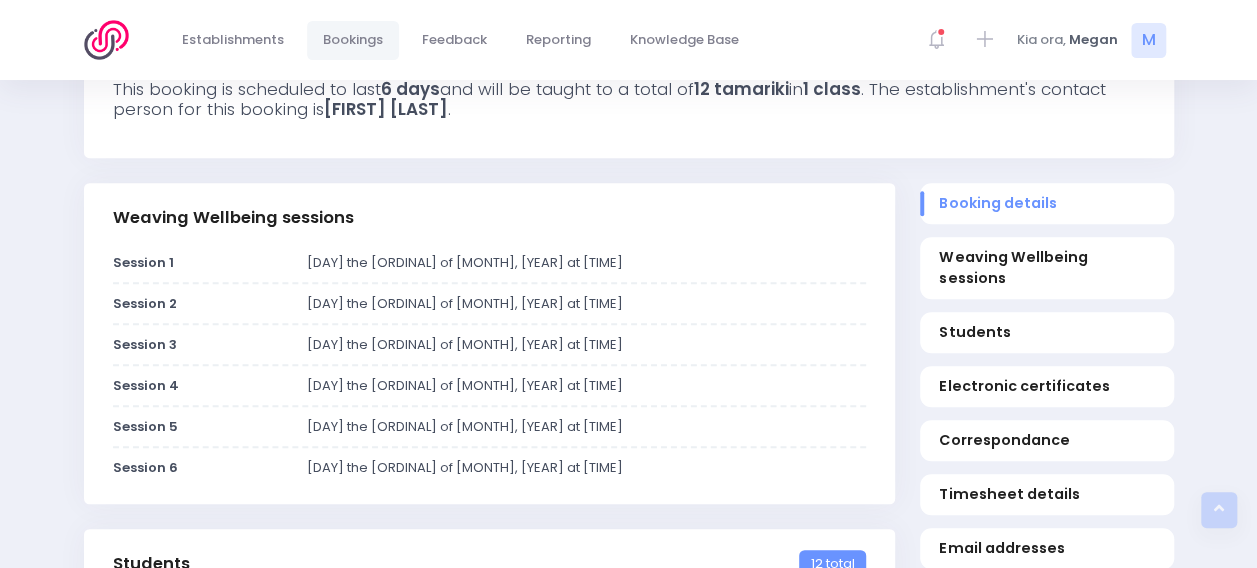 scroll, scrollTop: 0, scrollLeft: 0, axis: both 